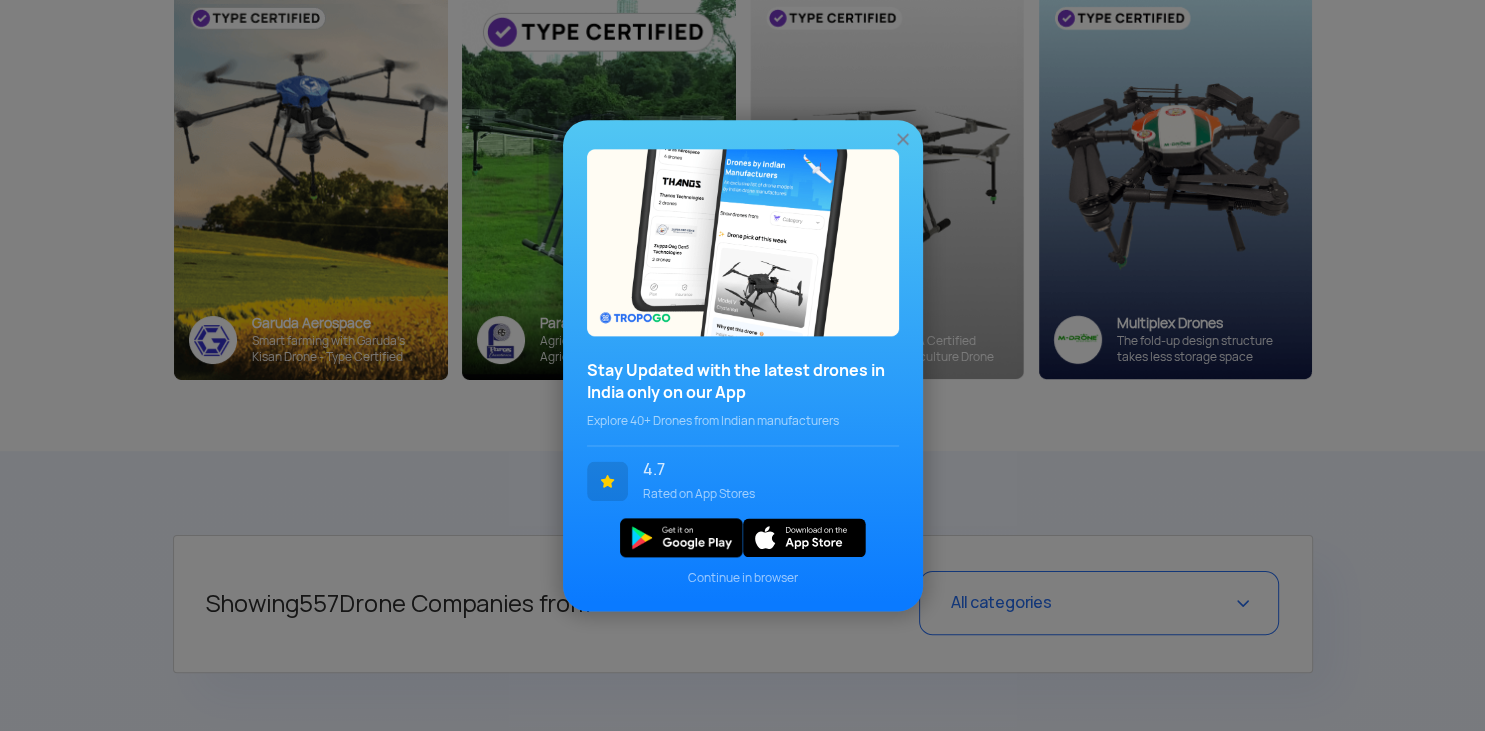 scroll, scrollTop: 422, scrollLeft: 0, axis: vertical 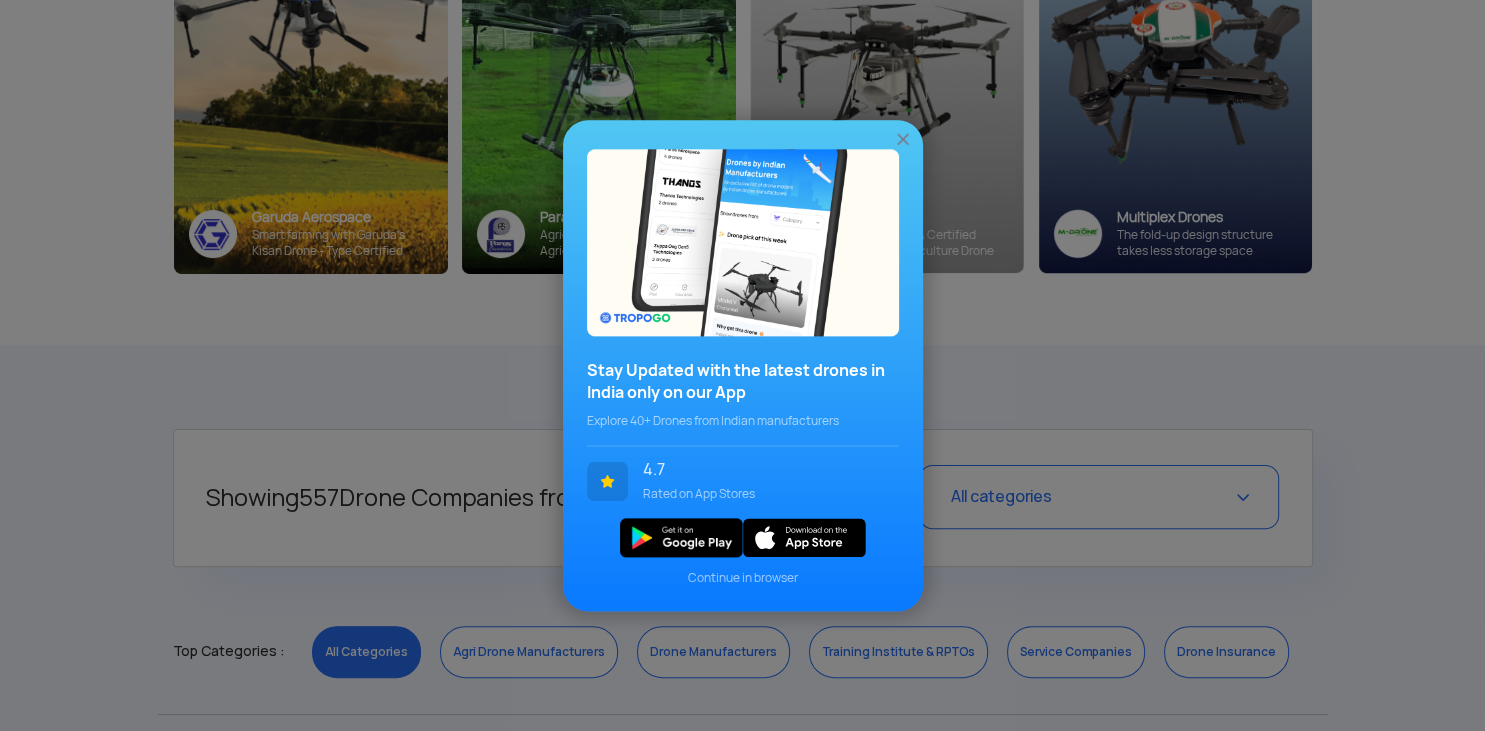 click on "Stay Updated with the latest drones in [COUNTRY] only on our App Explore 40+ Drones from [COUNTRY] manufacturers 4.7   Rated on App Stores Continue in browser" at bounding box center (742, 365) 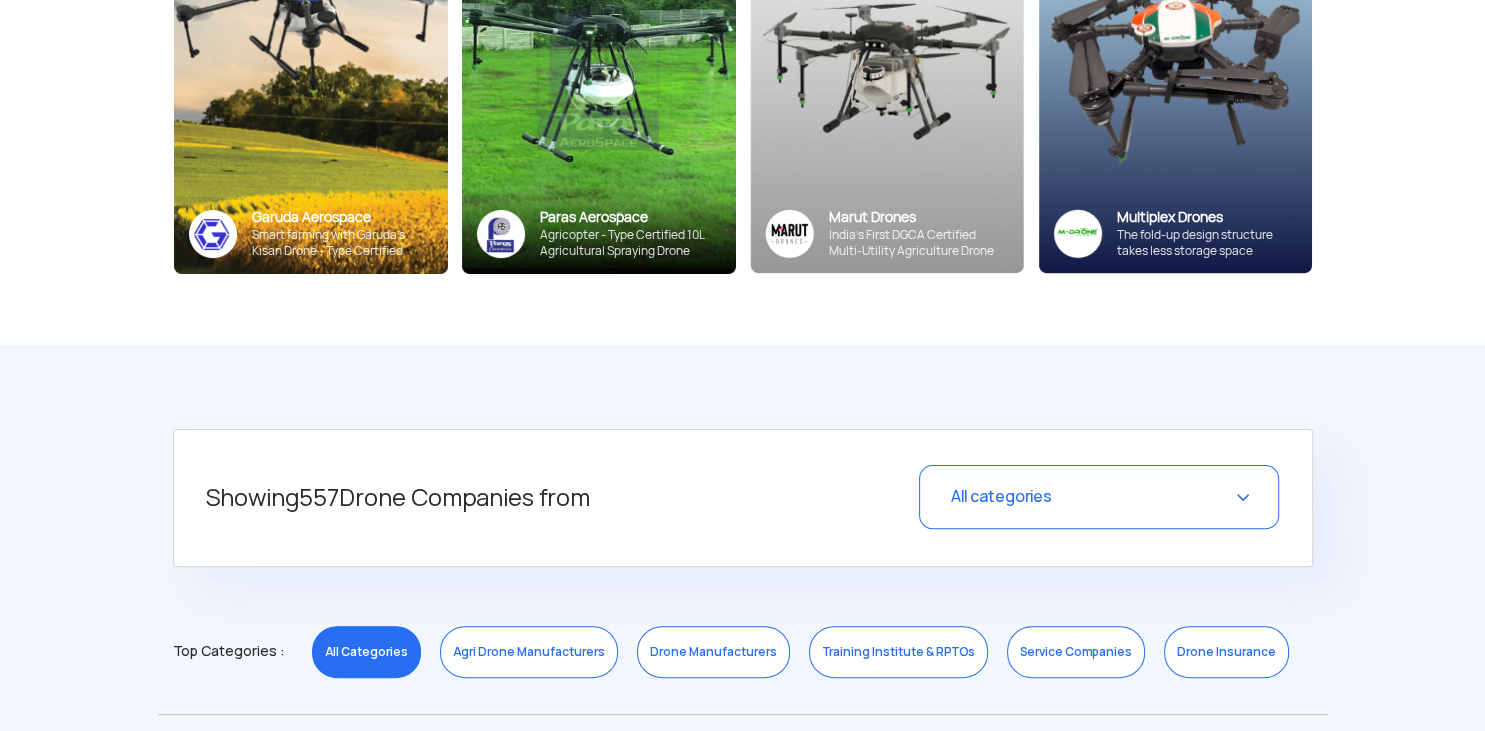 click on "All categories" at bounding box center [1099, 497] 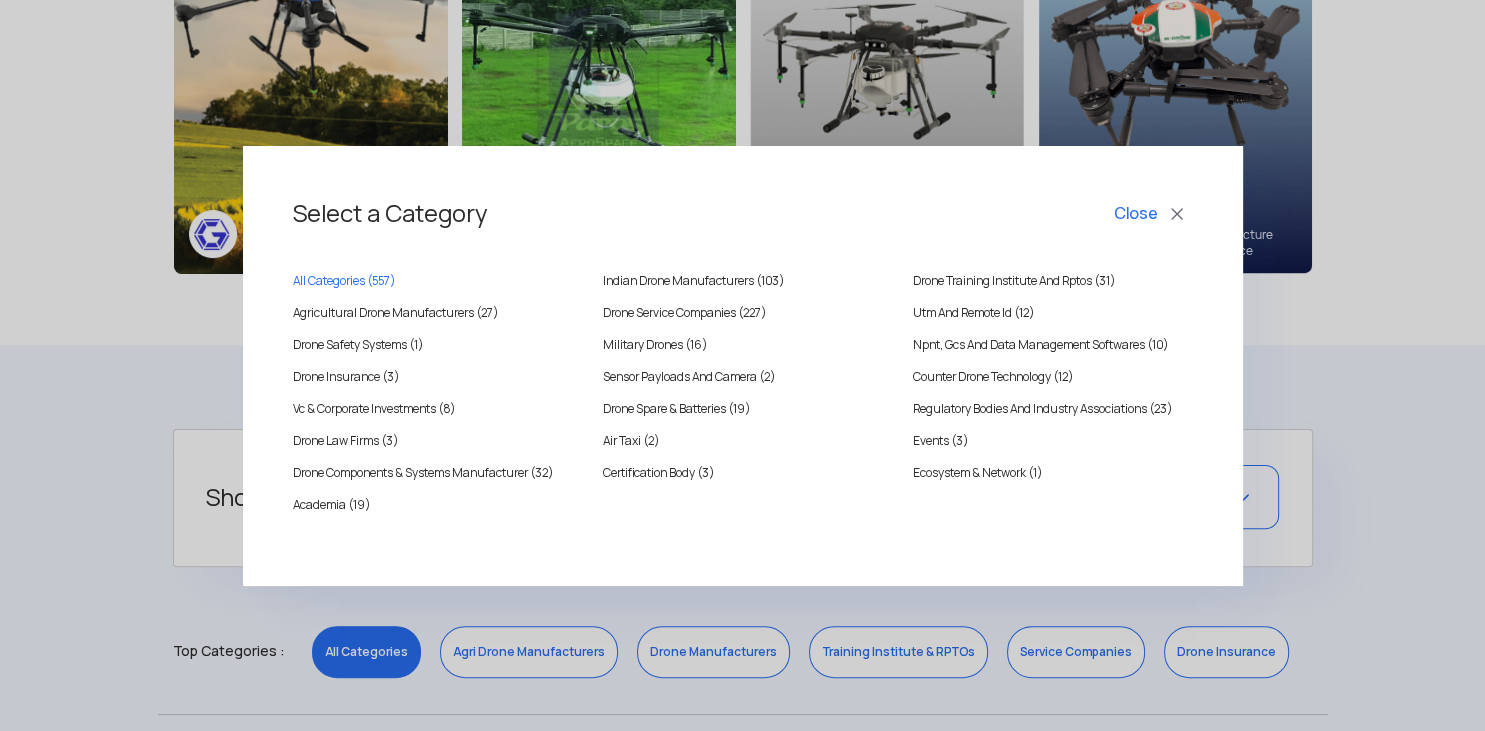 click on "Select a Category Close All Categories ( 557 ) Indian Drone Manufacturers (103) Drone Training Institute And Rptos (31) Agricultural Drone Manufacturers (27) Drone Service Companies (227) Utm And Remote Id (12) Drone Safety Systems (1) Military Drones (16) Npnt, Gcs And Data Management Softwares (10) Drone Insurance (3) Sensor Payloads And Camera (2) Counter Drone Technology (12) Vc & Corporate Investments (8) Drone Spare & Batteries (19) Regulatory Bodies And Industry Associations (23) Drone Law Firms (3) Air Taxi (2) Events (3) Drone Components & Systems Manufacturer (32) Certification Body (3) Ecosystem & Network (1) Academia (19)" at bounding box center (742, 365) 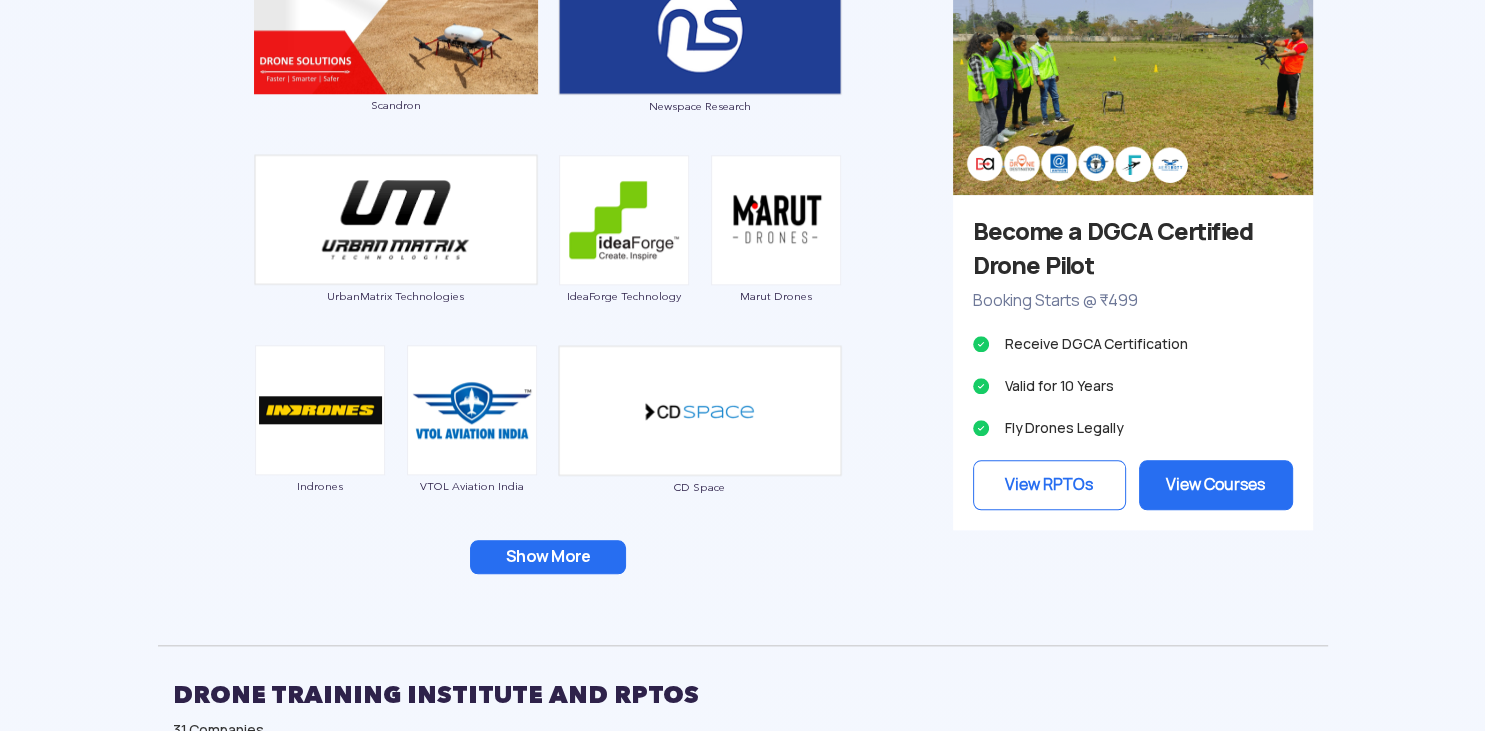 scroll, scrollTop: 1900, scrollLeft: 0, axis: vertical 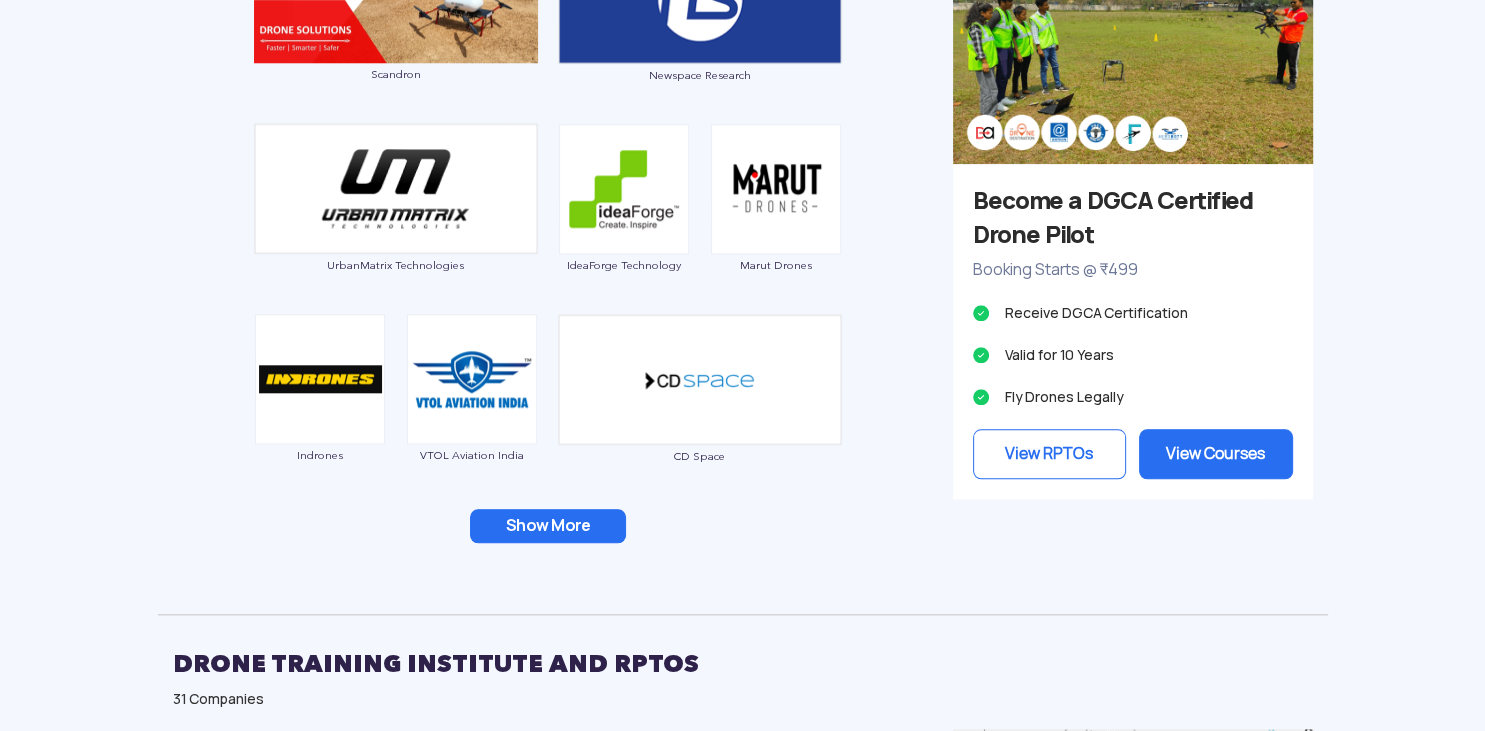 click on "Show More" at bounding box center (548, 526) 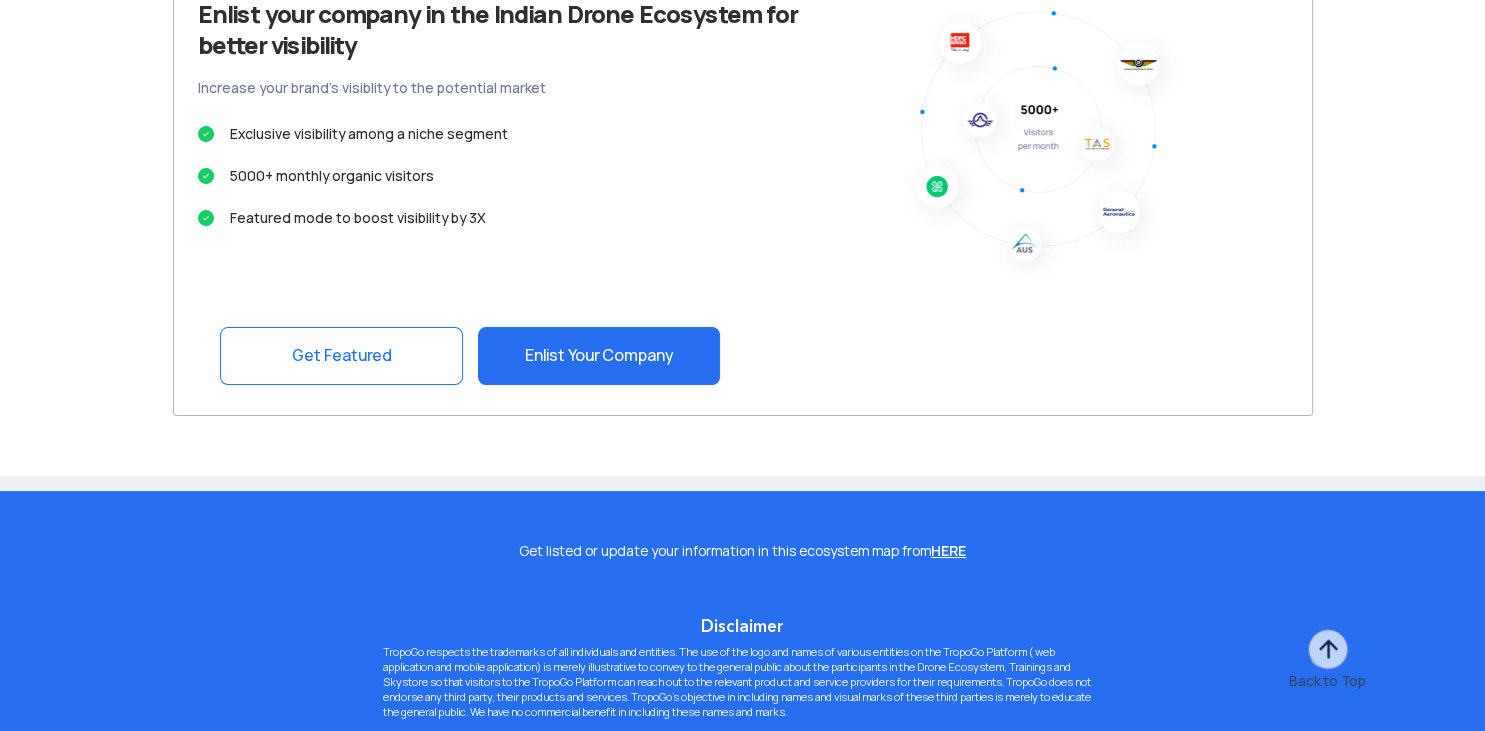 scroll, scrollTop: 15100, scrollLeft: 0, axis: vertical 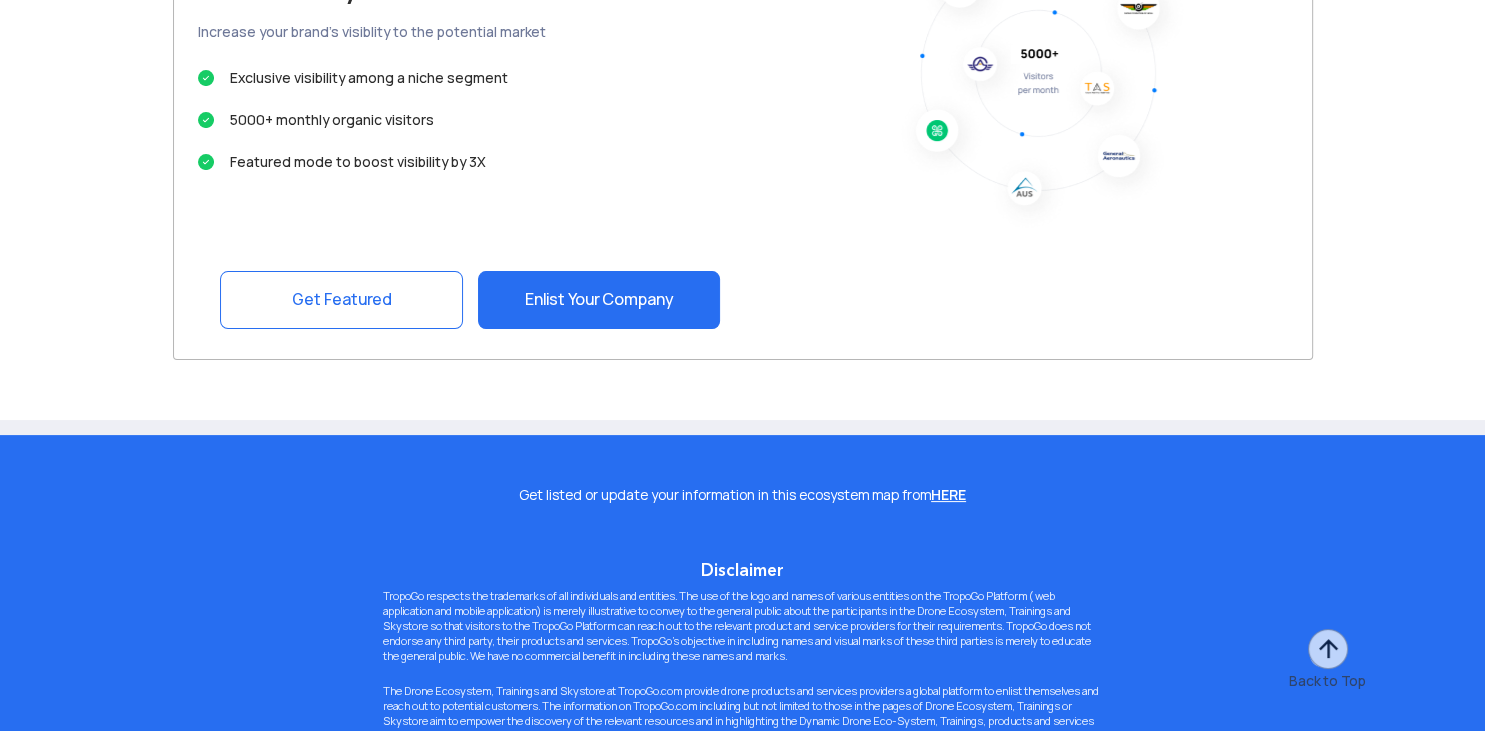 click on "Enlist your company in the Indian Drone Ecosystem for better visibility Increase your brand’s visiblity to the potential market Exclusive visibility among a niche segment 5000+ monthly organic visitors Featured mode to boost visibility by 3X Get Featured  Enlist Your Company" at bounding box center (743, 136) 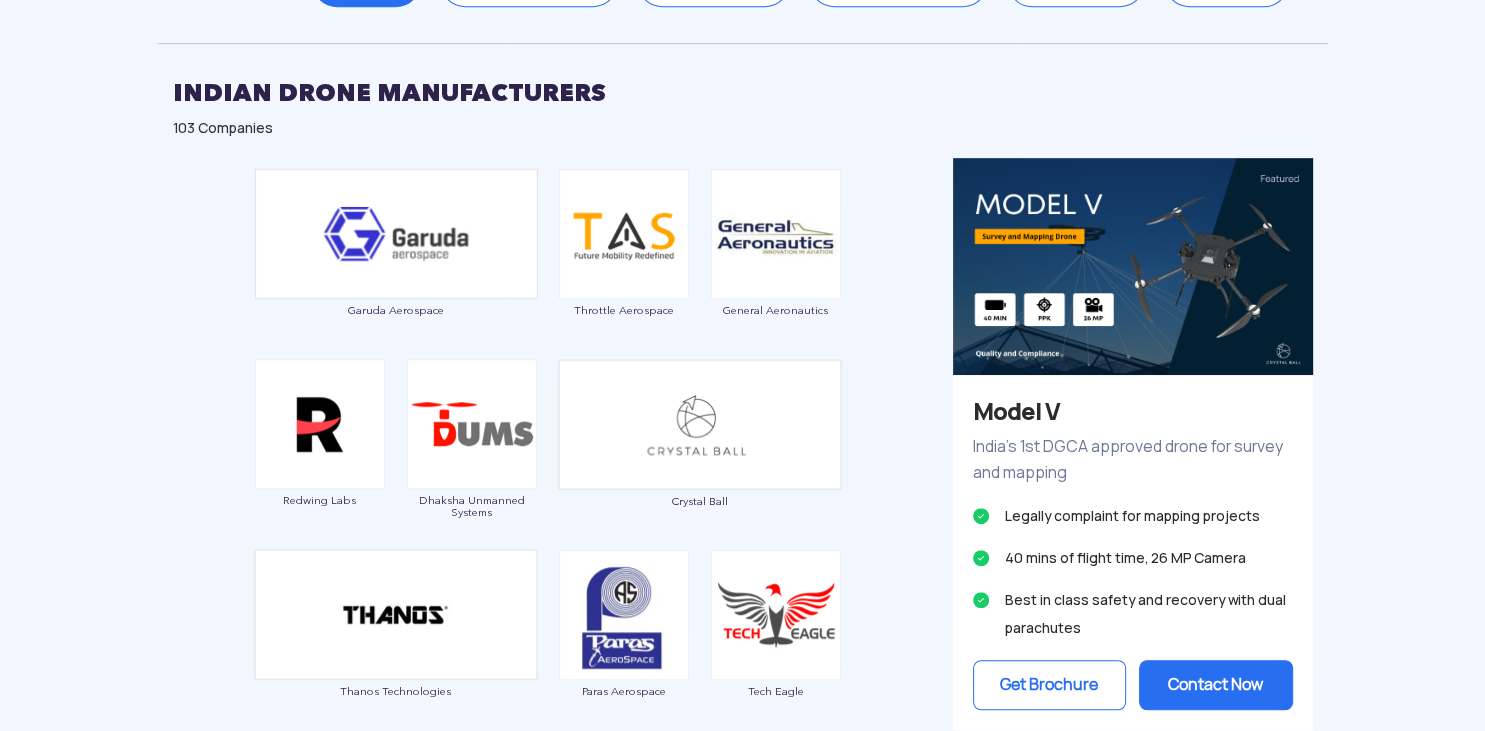 scroll, scrollTop: 1056, scrollLeft: 0, axis: vertical 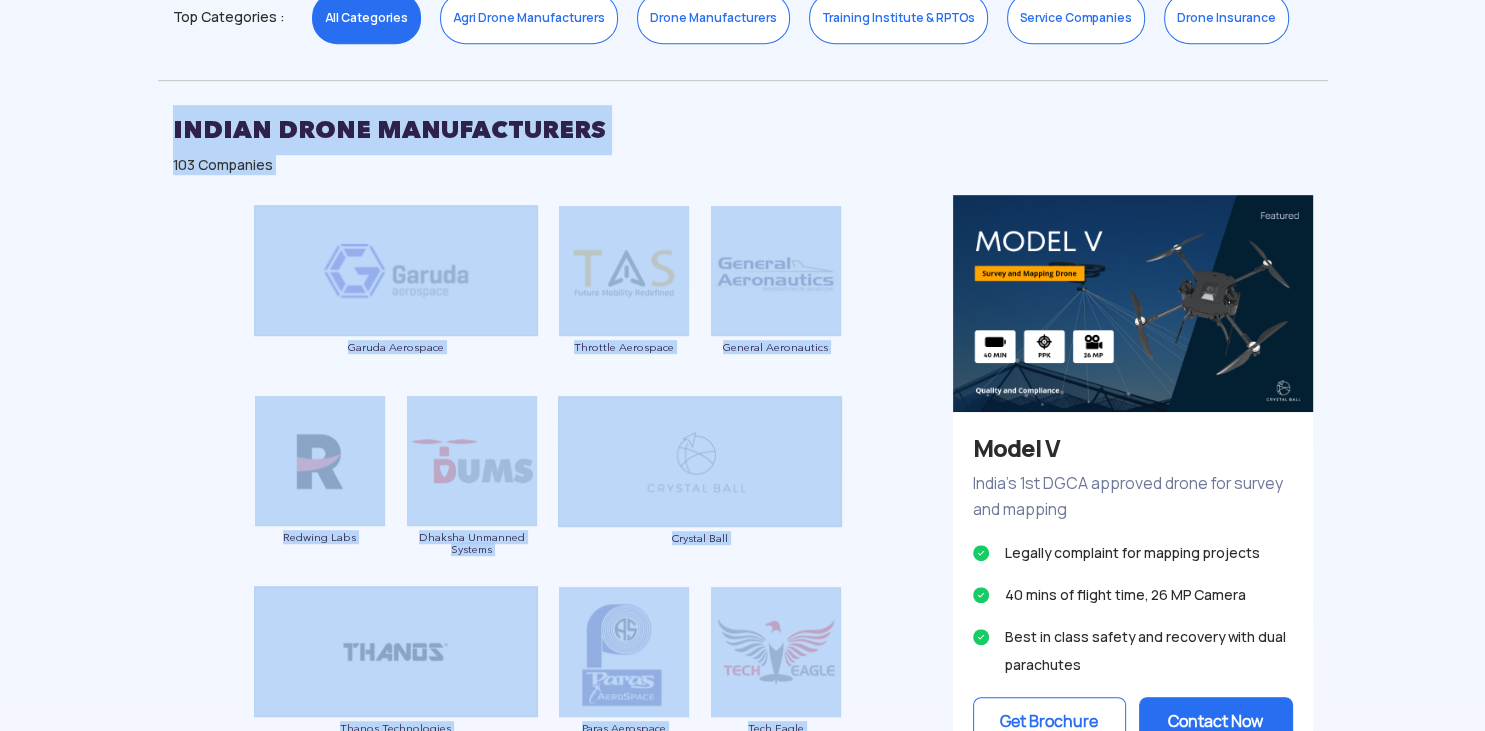 drag, startPoint x: 1464, startPoint y: 84, endPoint x: 1464, endPoint y: 36, distance: 48 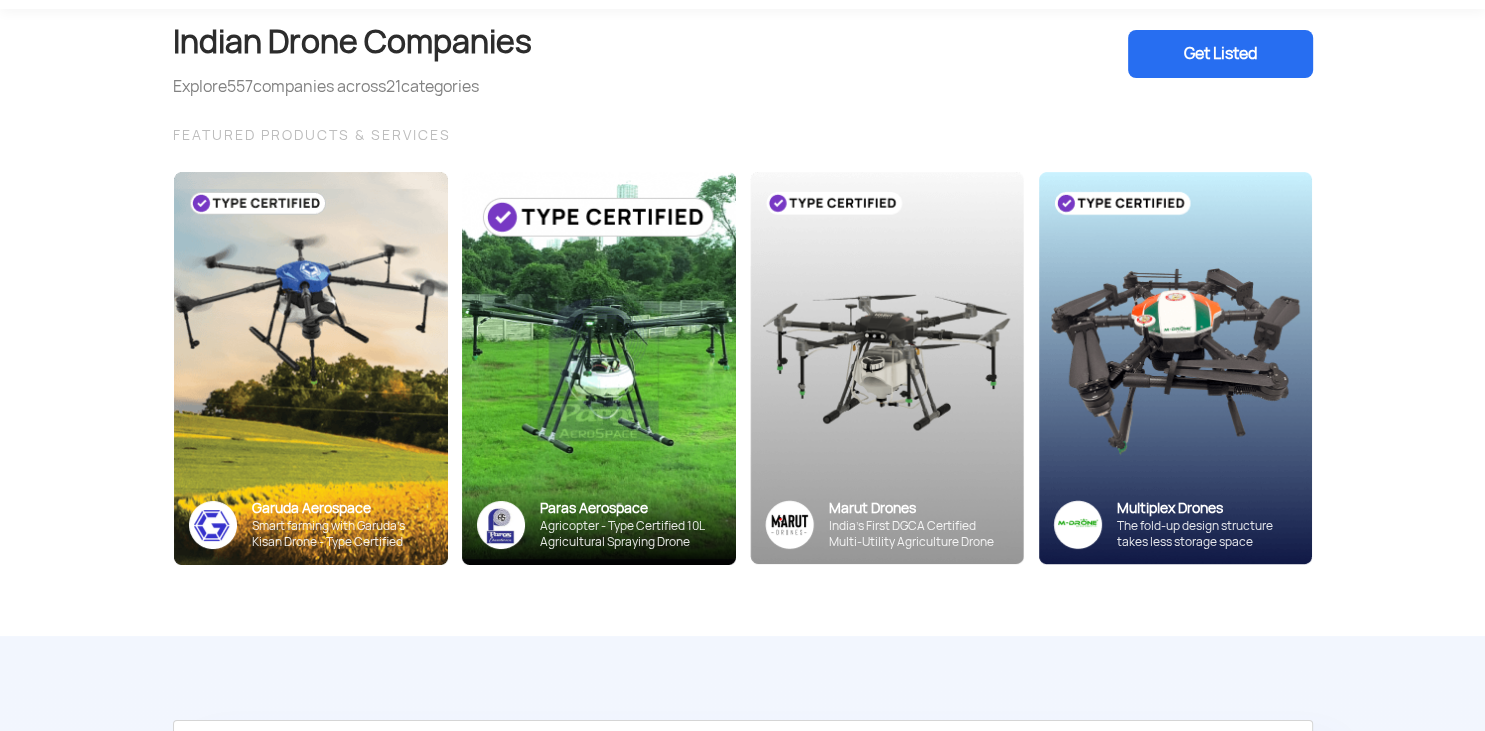 scroll, scrollTop: 0, scrollLeft: 0, axis: both 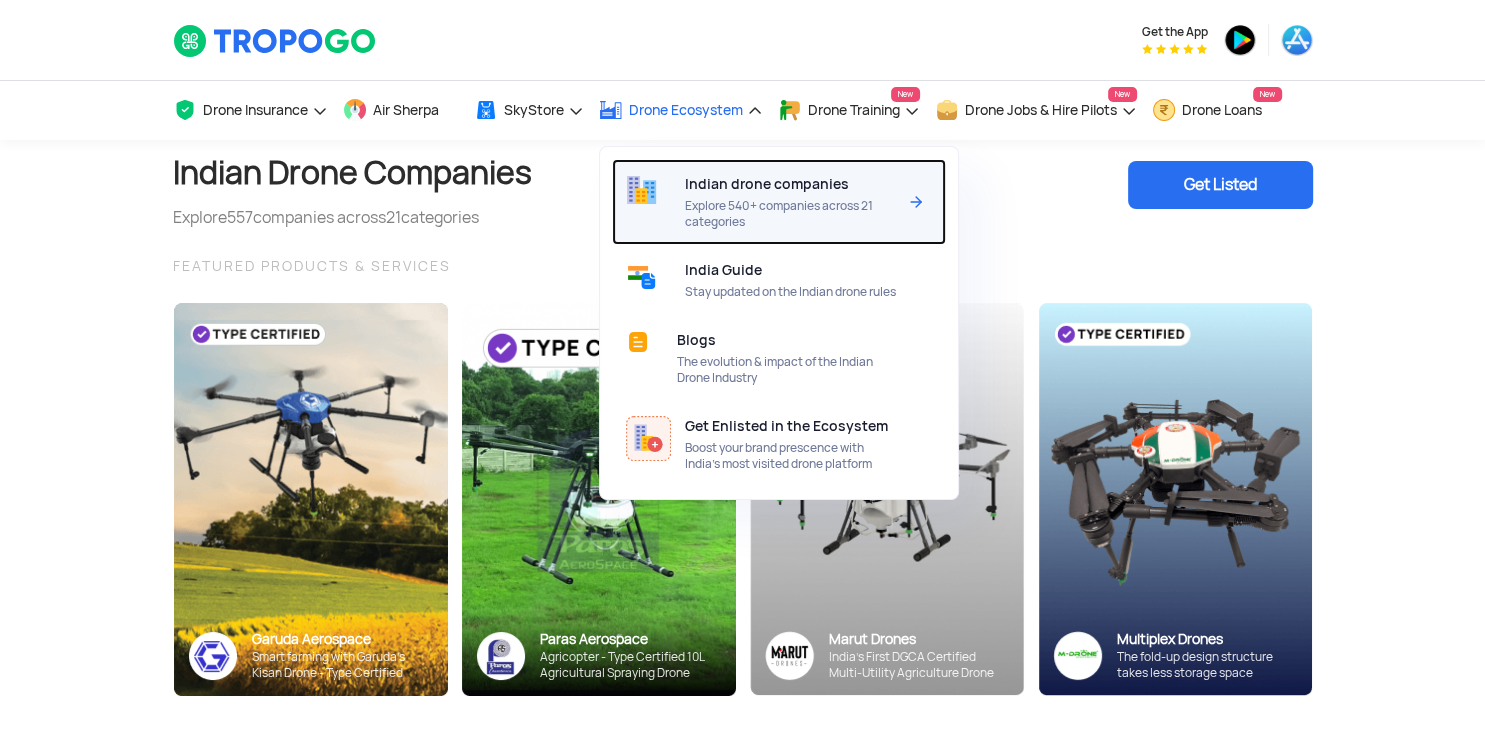 click on "Indian drone companies Explore 540+ companies across 21 categories" at bounding box center (794, 202) 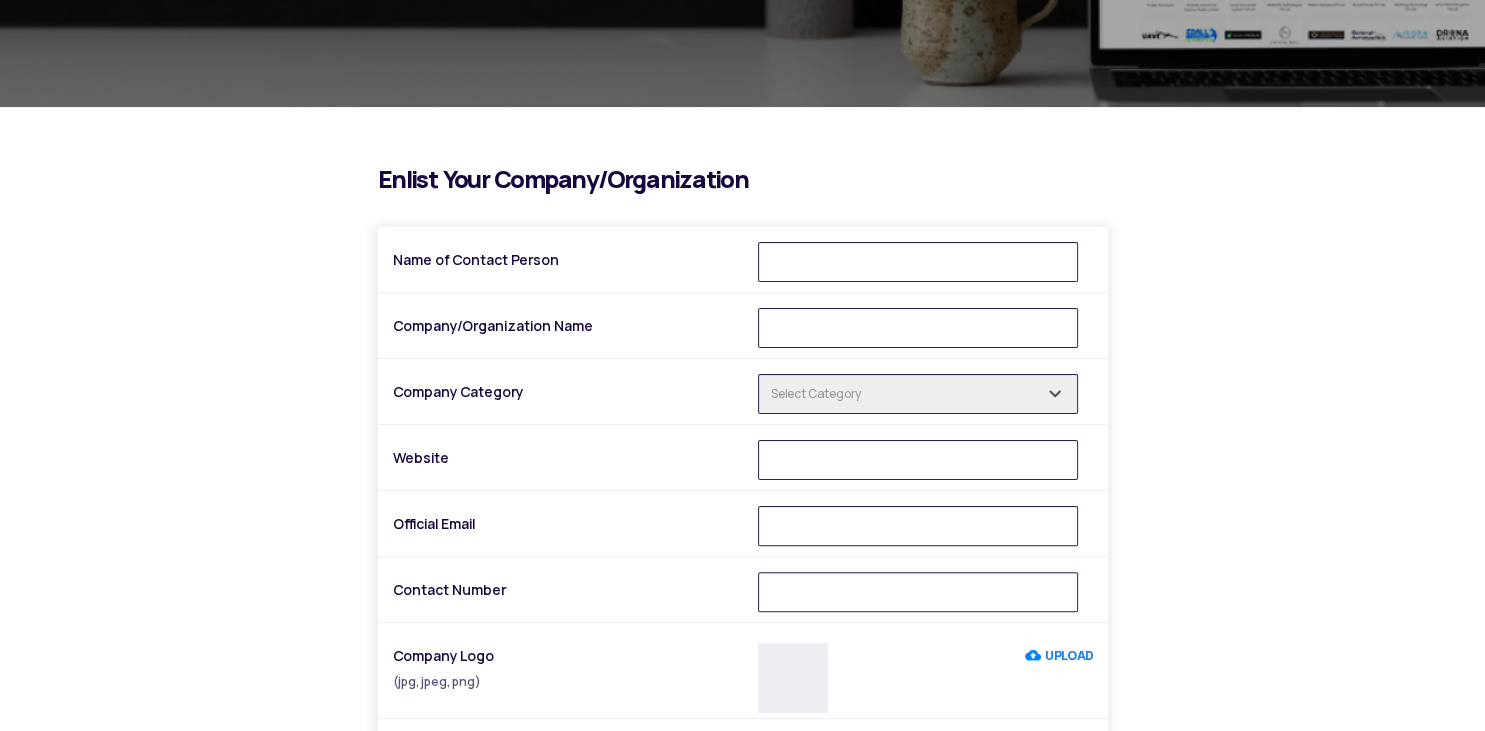 scroll, scrollTop: 528, scrollLeft: 0, axis: vertical 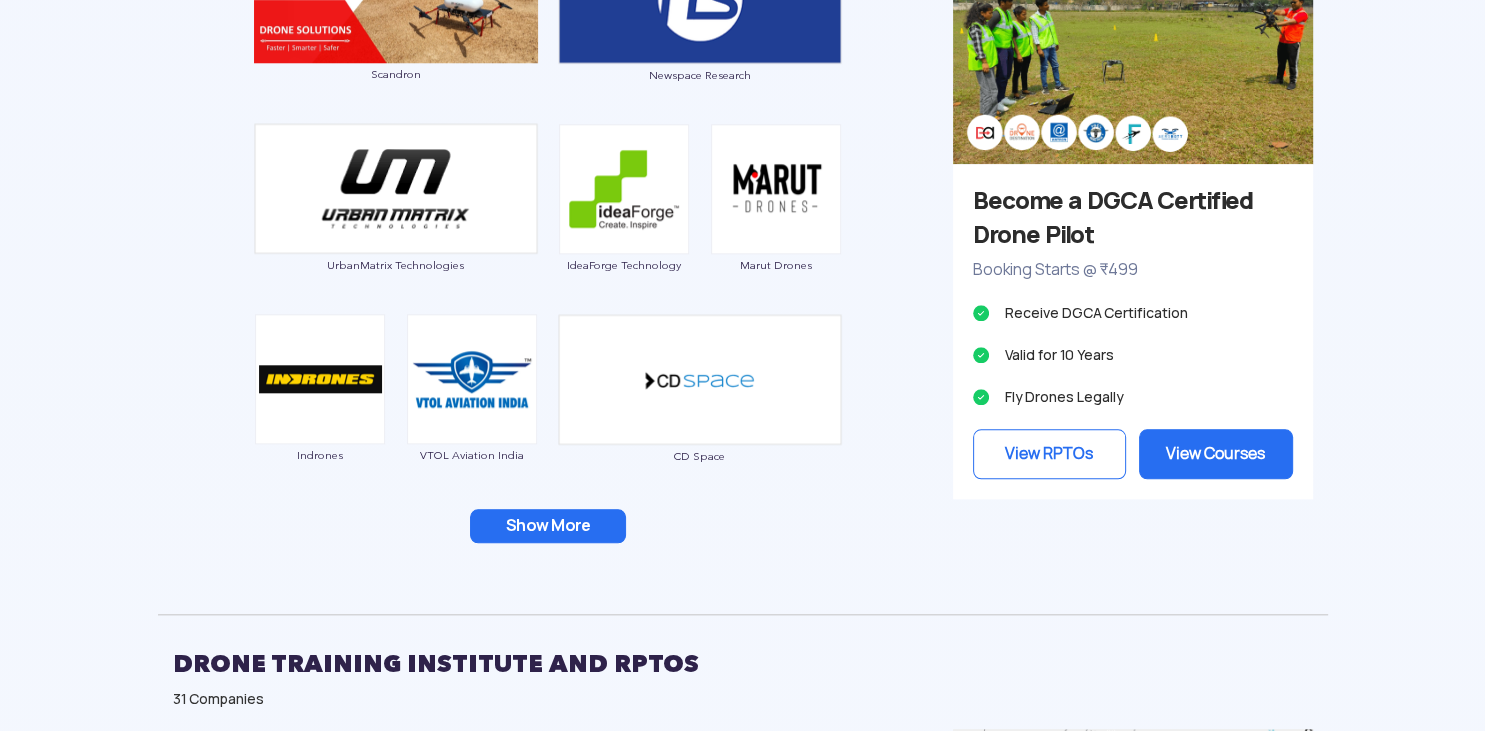 click on "Show More" at bounding box center [548, 526] 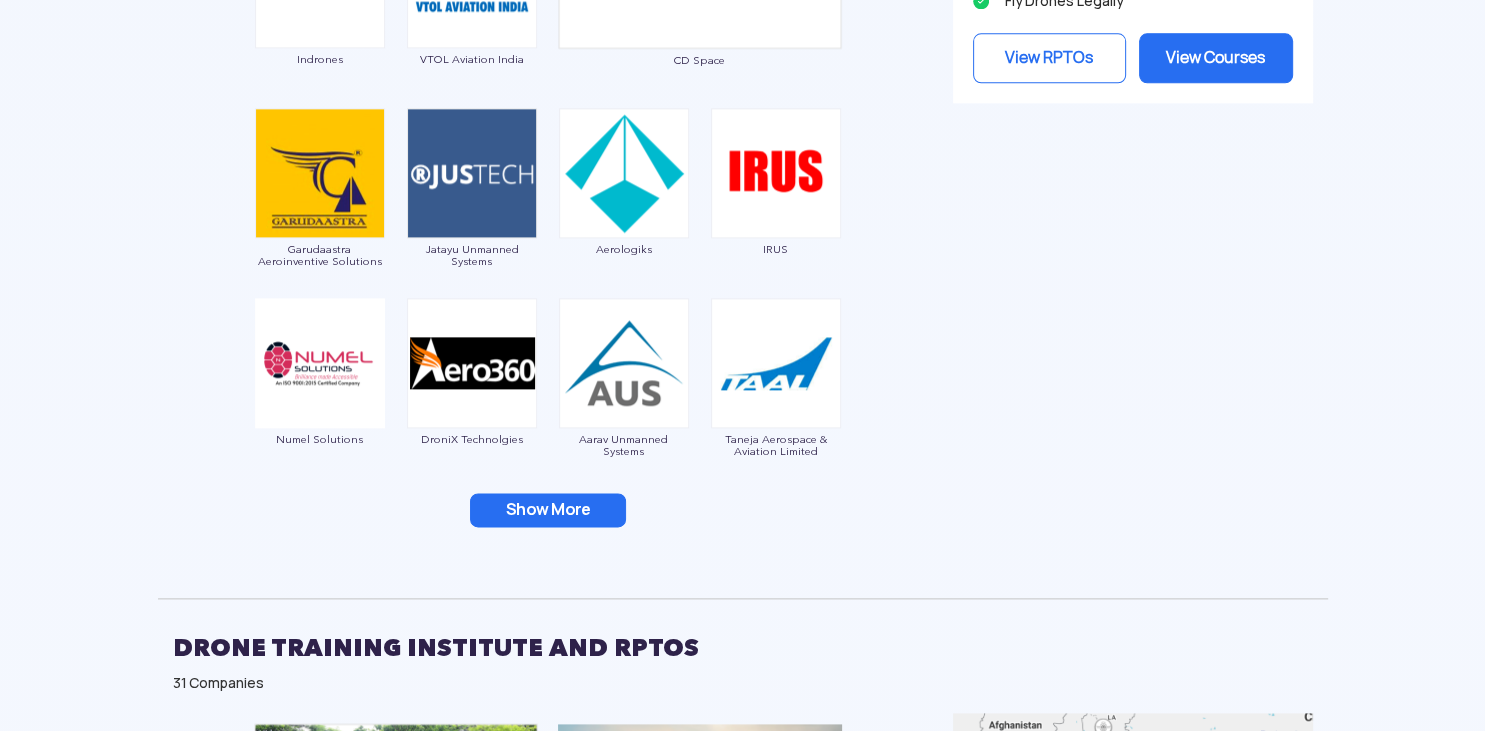 scroll, scrollTop: 2428, scrollLeft: 0, axis: vertical 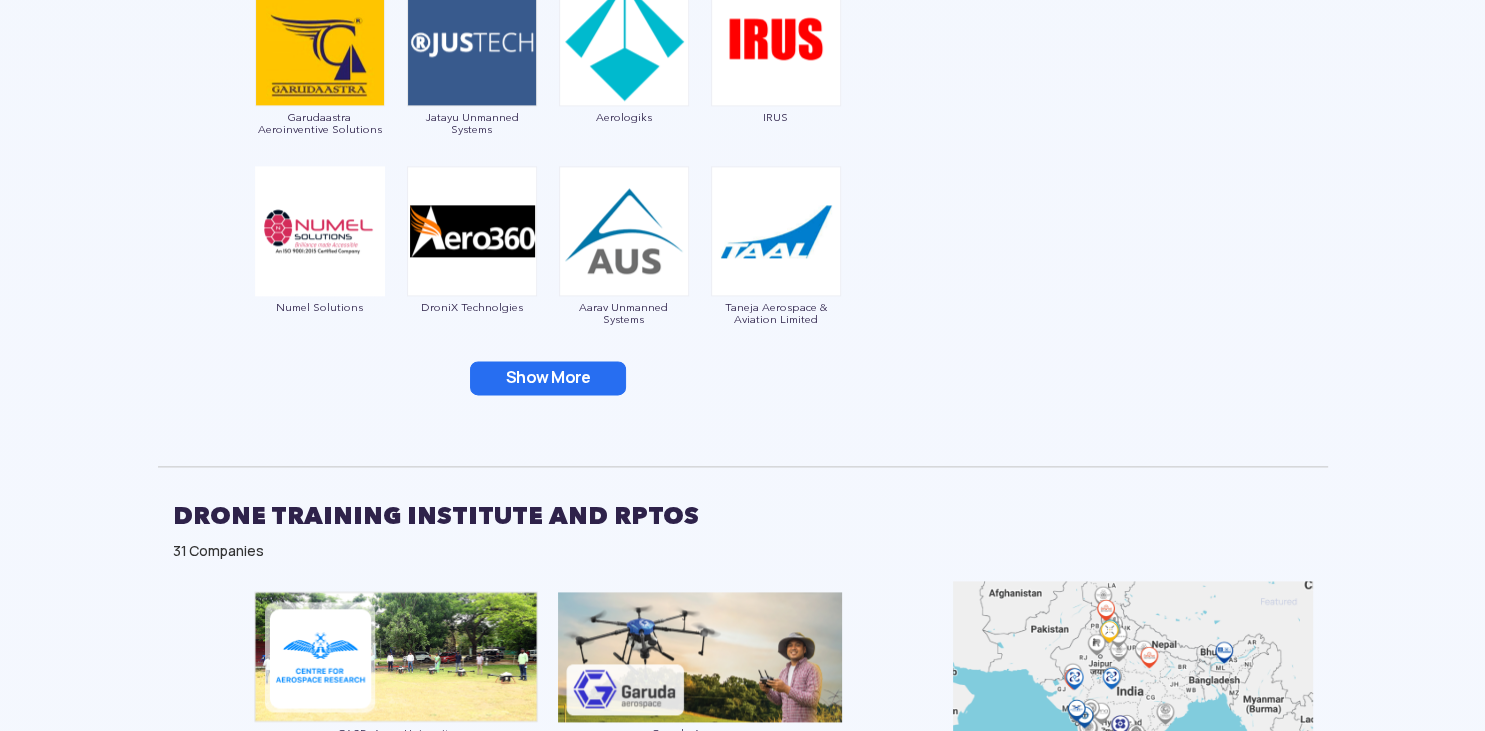 click on "Show More" at bounding box center [548, 378] 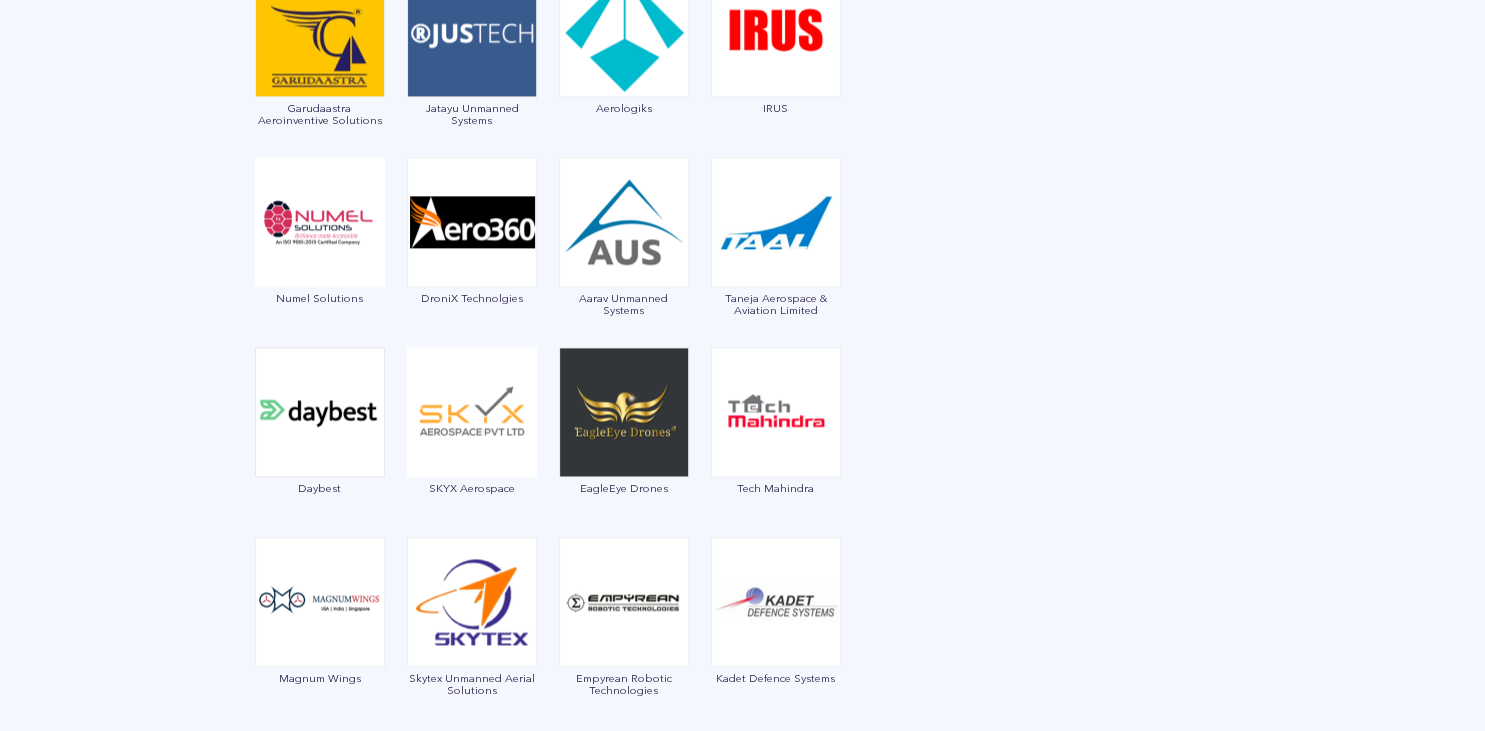 scroll, scrollTop: 2745, scrollLeft: 0, axis: vertical 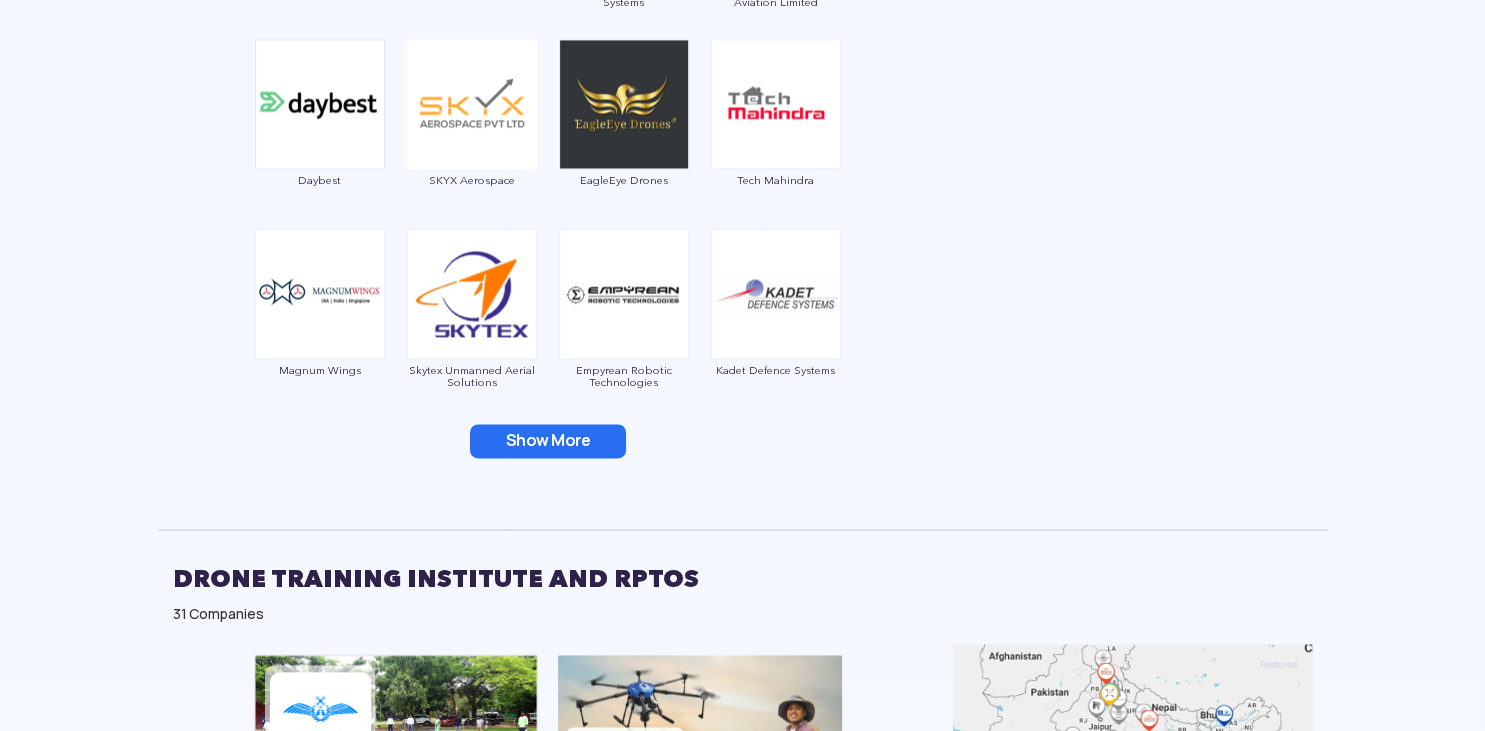 click on "Show More" at bounding box center [548, 441] 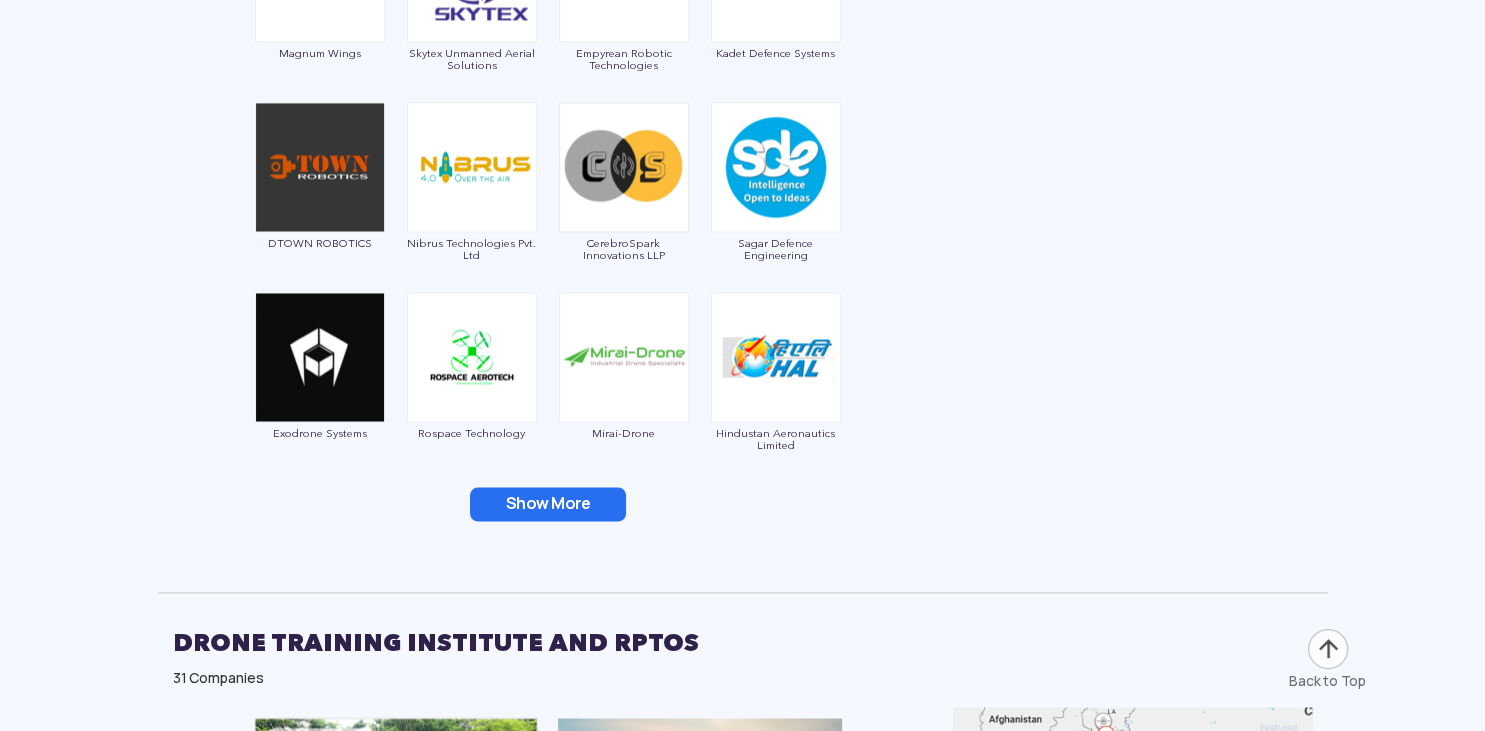 scroll, scrollTop: 3168, scrollLeft: 0, axis: vertical 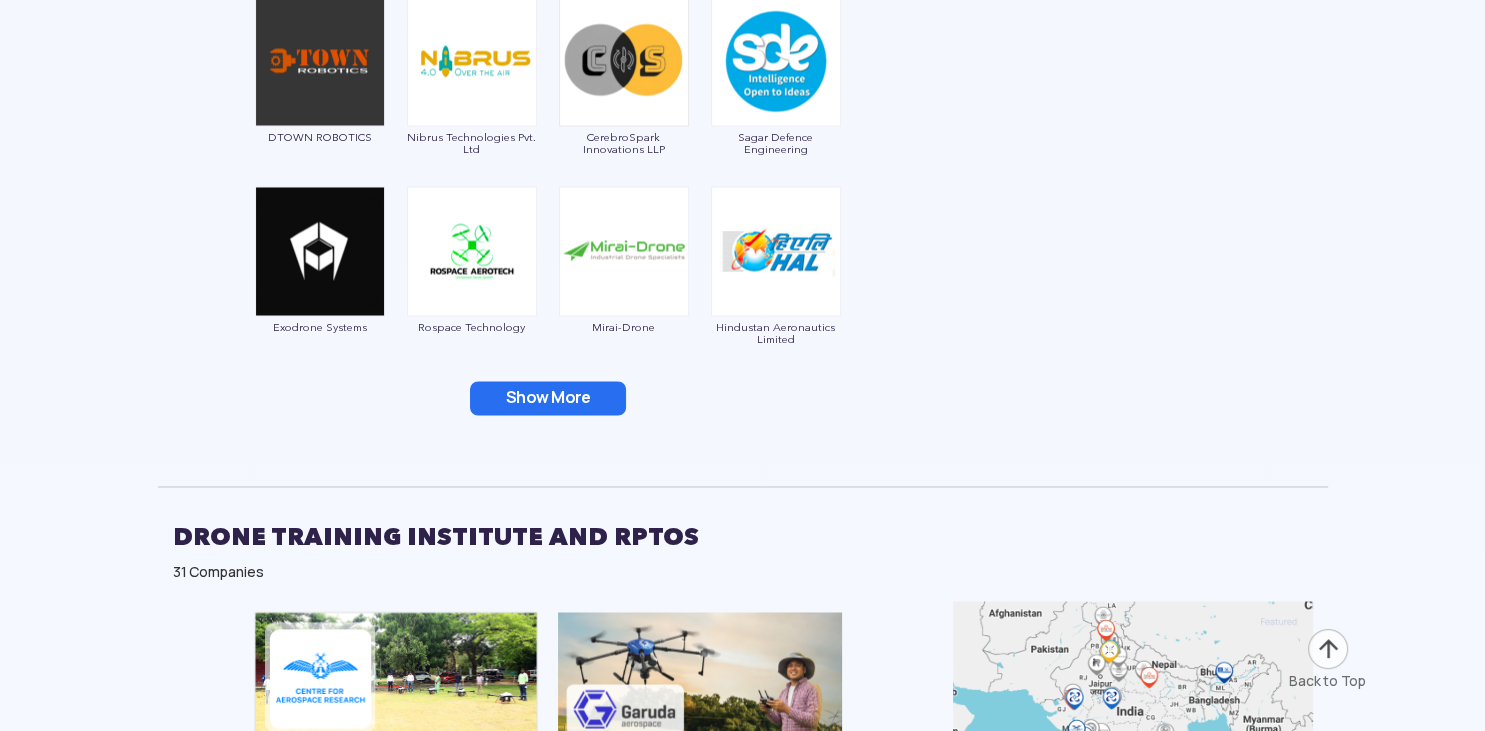 click on "Show More" at bounding box center [548, 398] 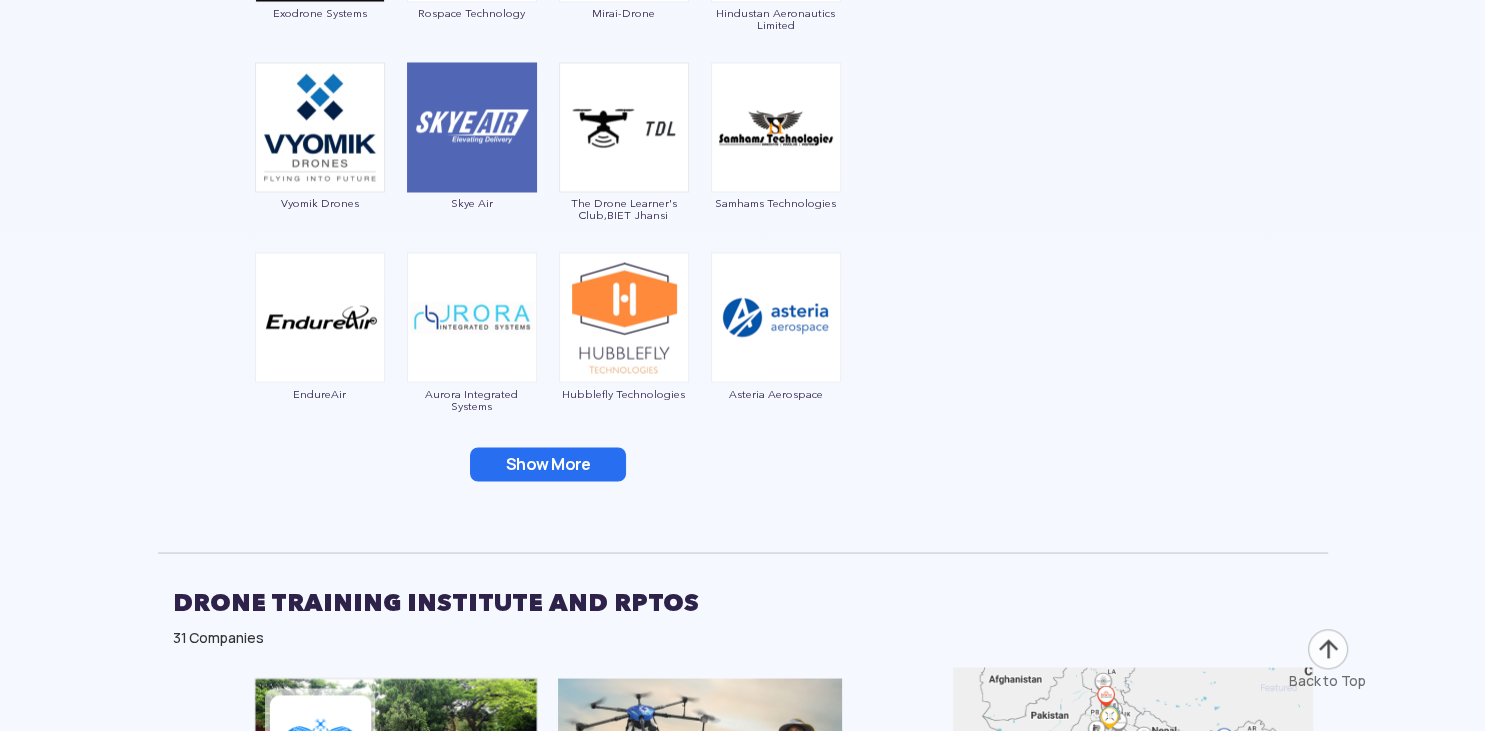 scroll, scrollTop: 3484, scrollLeft: 0, axis: vertical 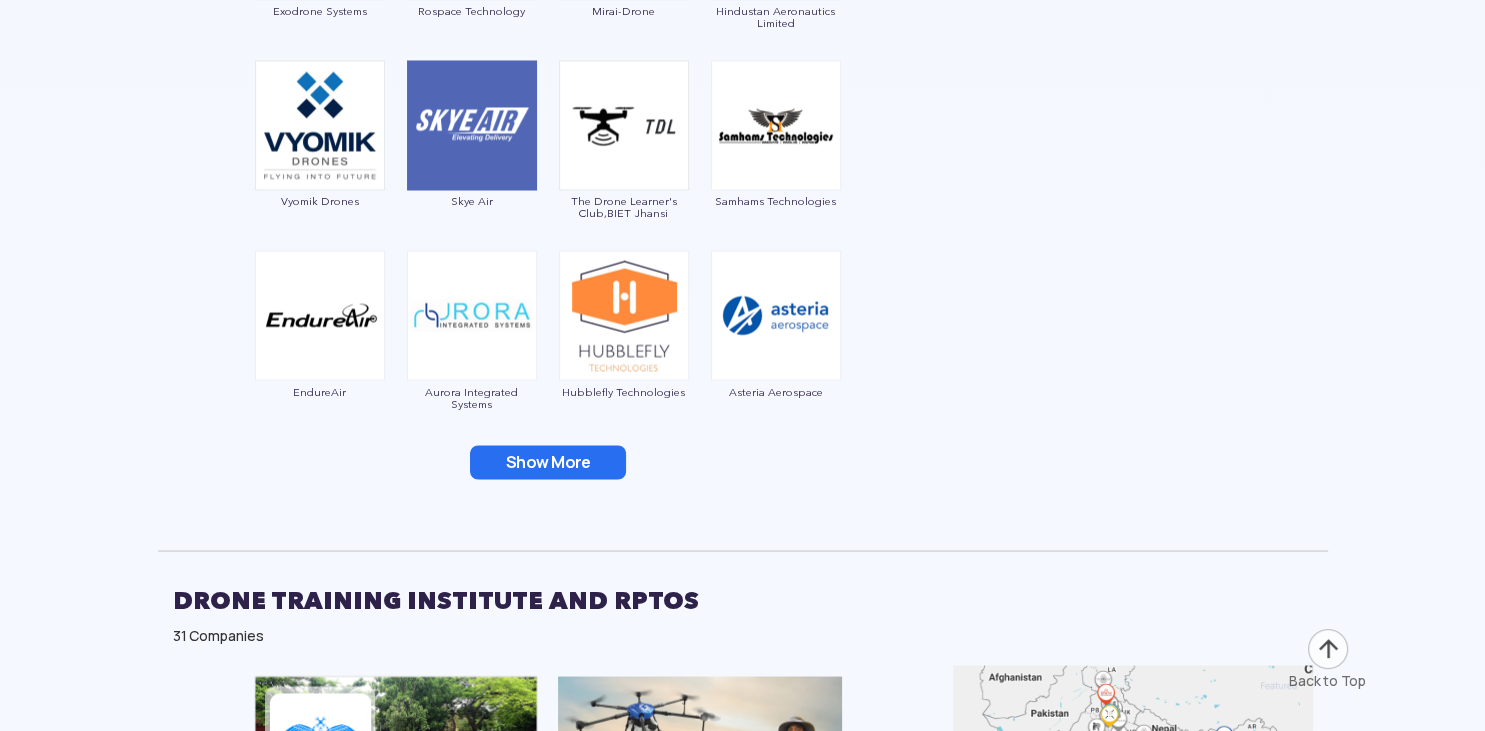 click on "Show More" at bounding box center [548, 462] 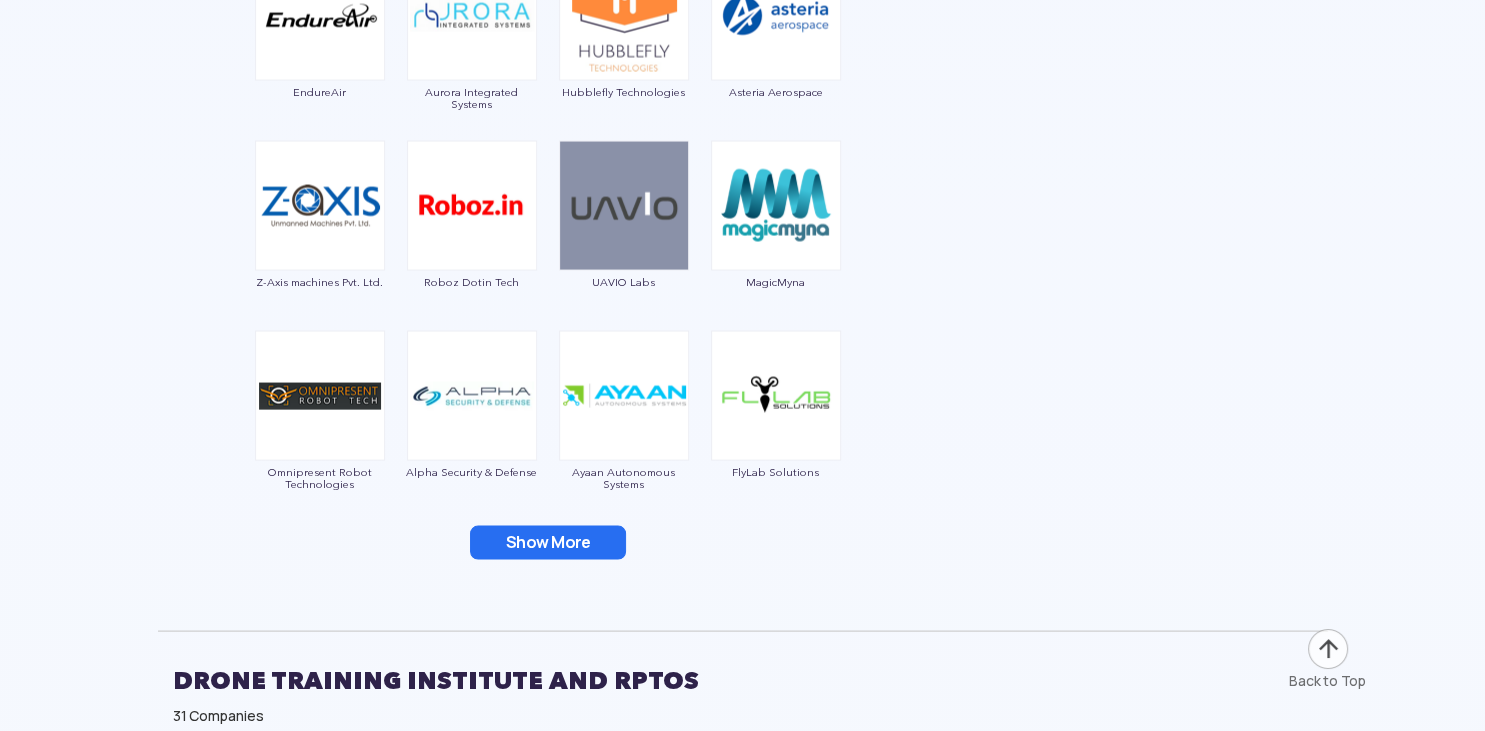 scroll, scrollTop: 3907, scrollLeft: 0, axis: vertical 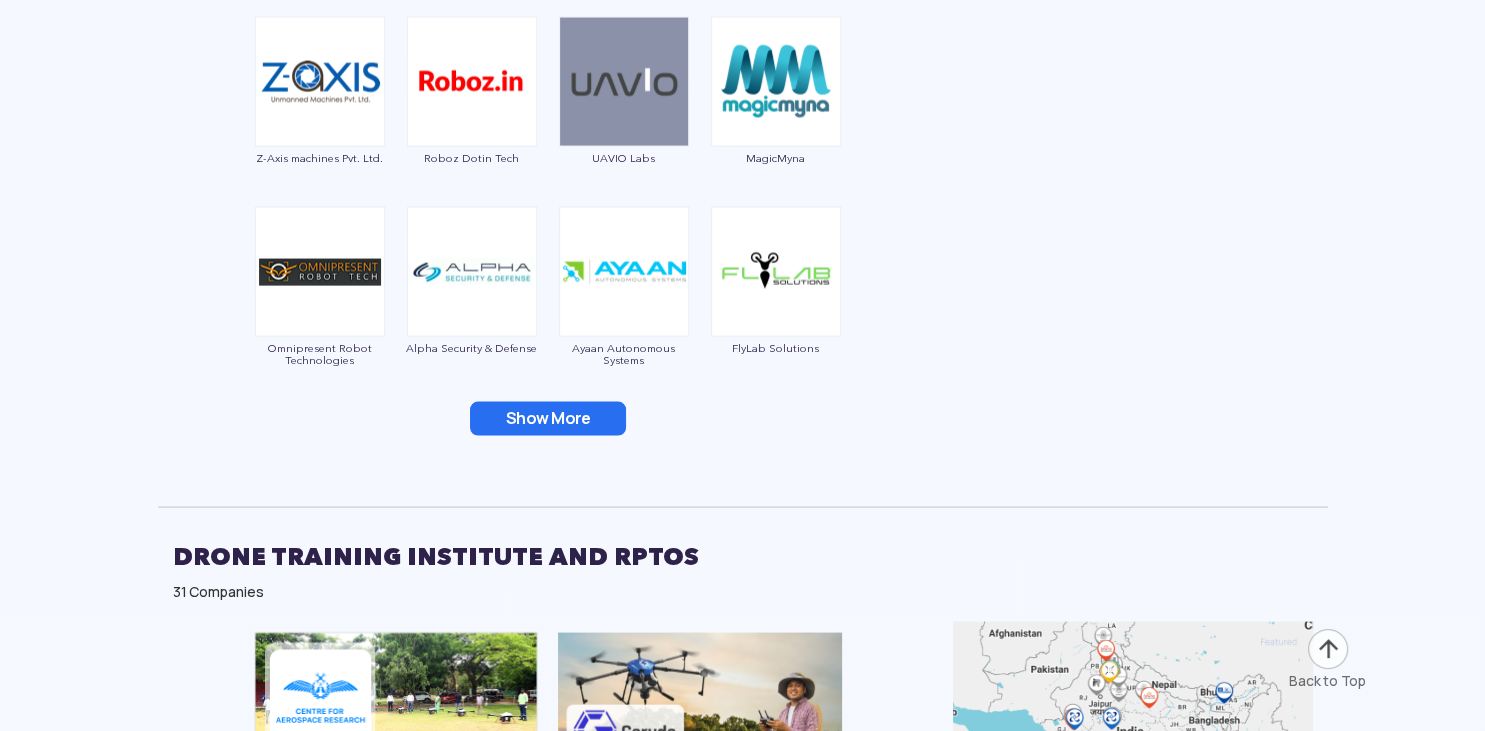 click on "Show More" at bounding box center [548, 419] 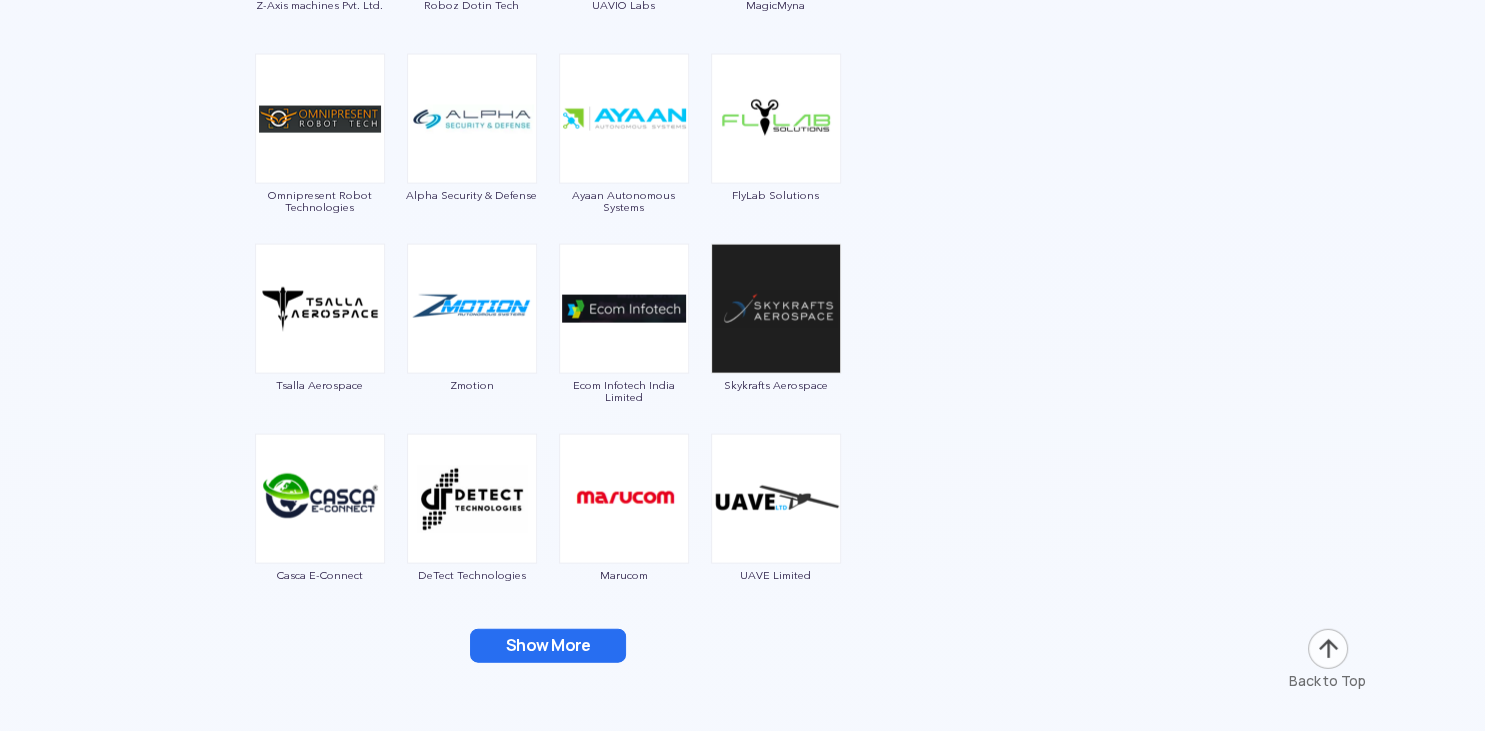 scroll, scrollTop: 4118, scrollLeft: 0, axis: vertical 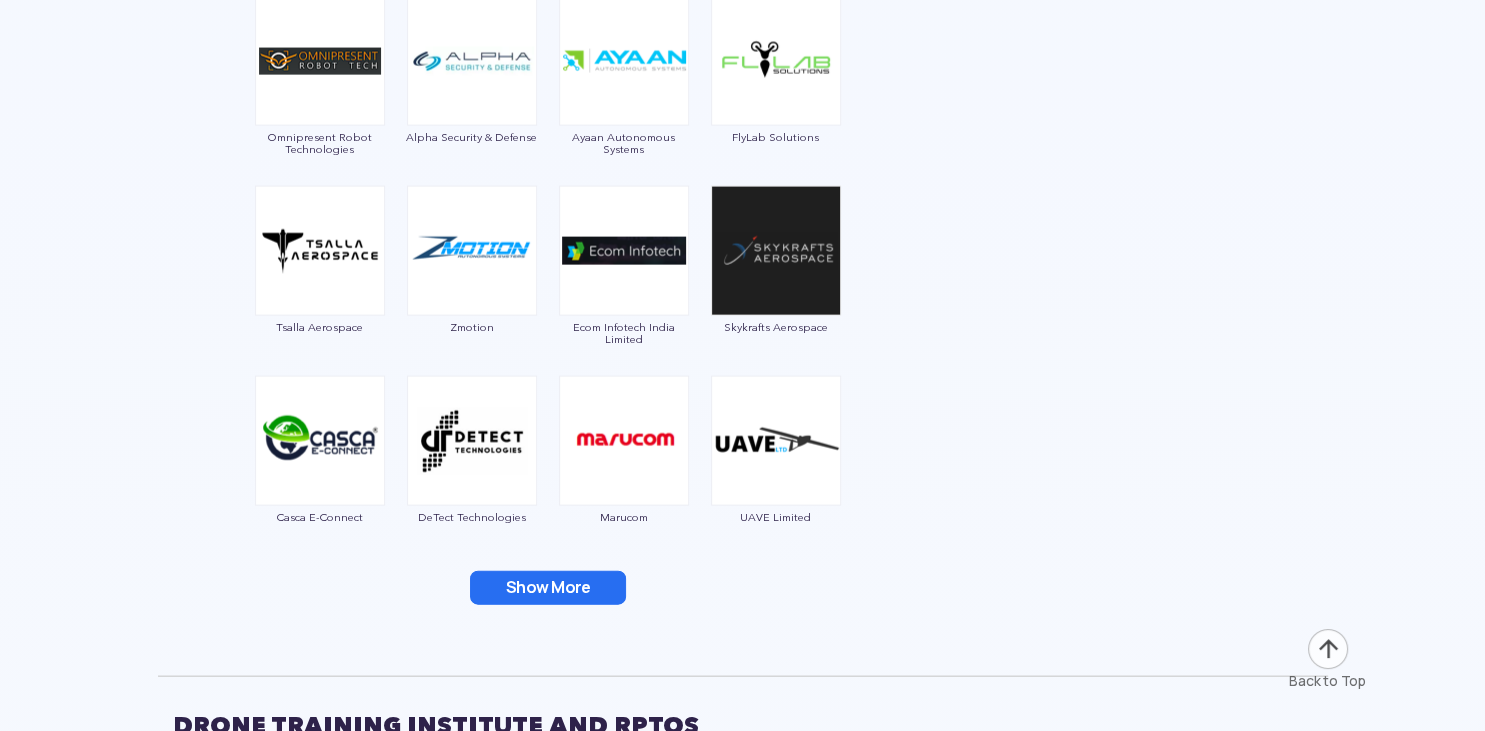 click on "Show More" at bounding box center [548, 588] 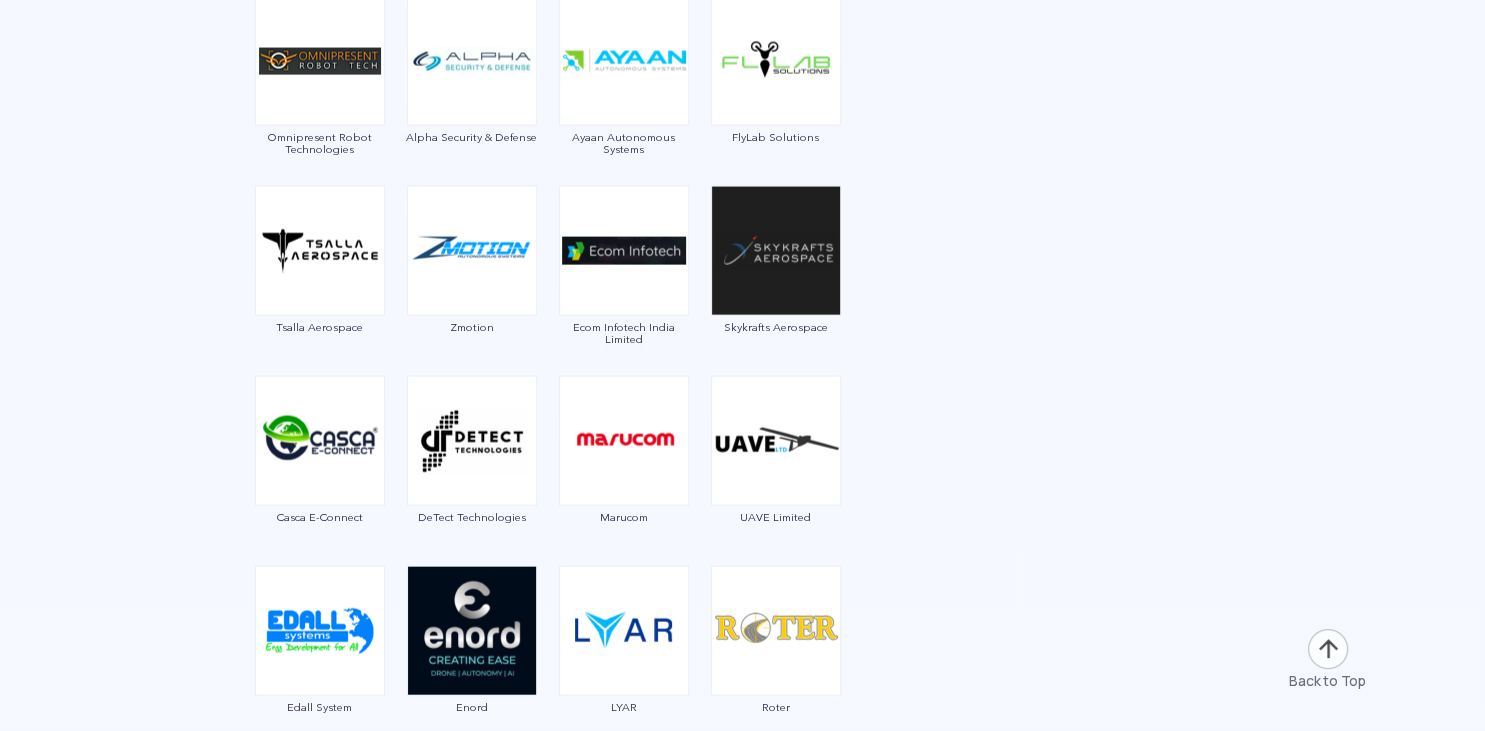 scroll, scrollTop: 4540, scrollLeft: 0, axis: vertical 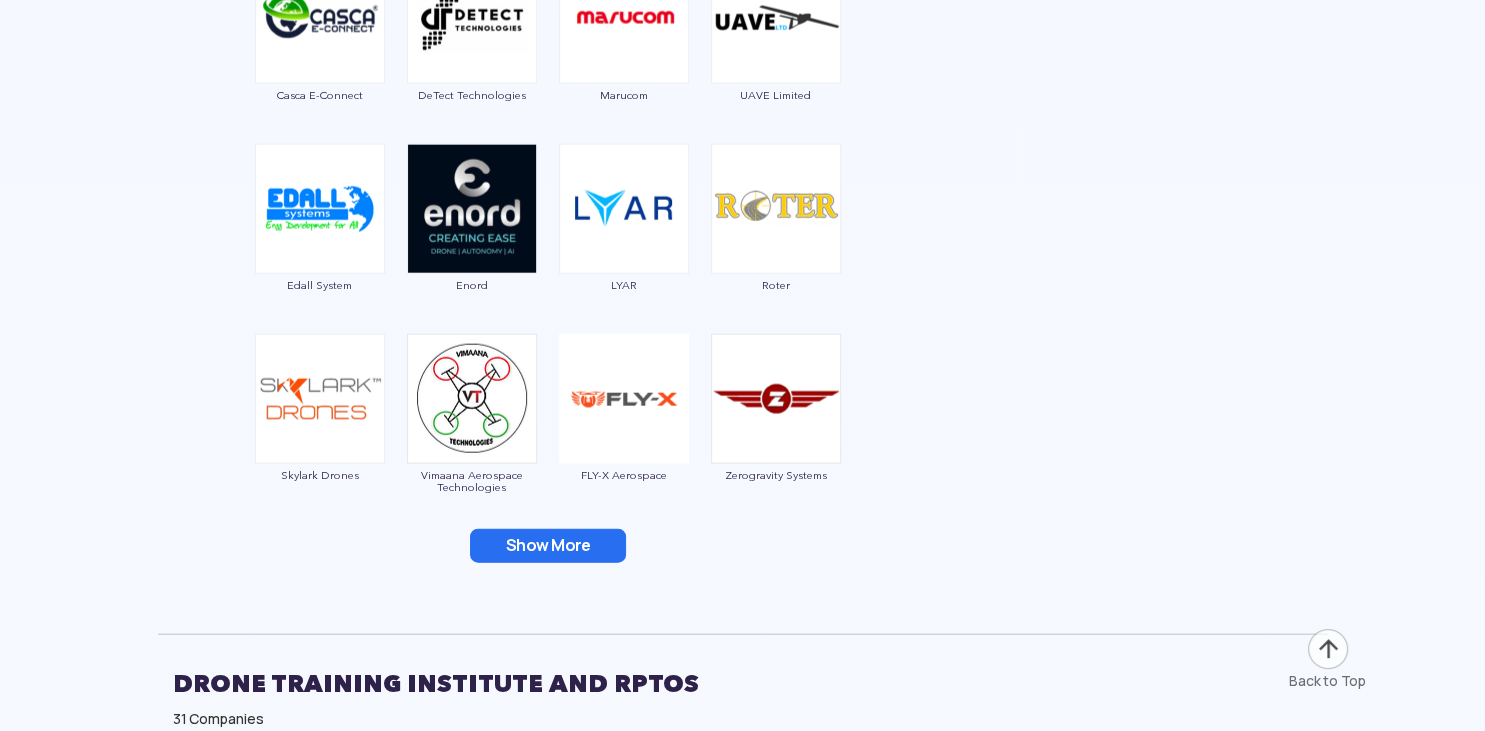 click on "Show More" at bounding box center [548, 546] 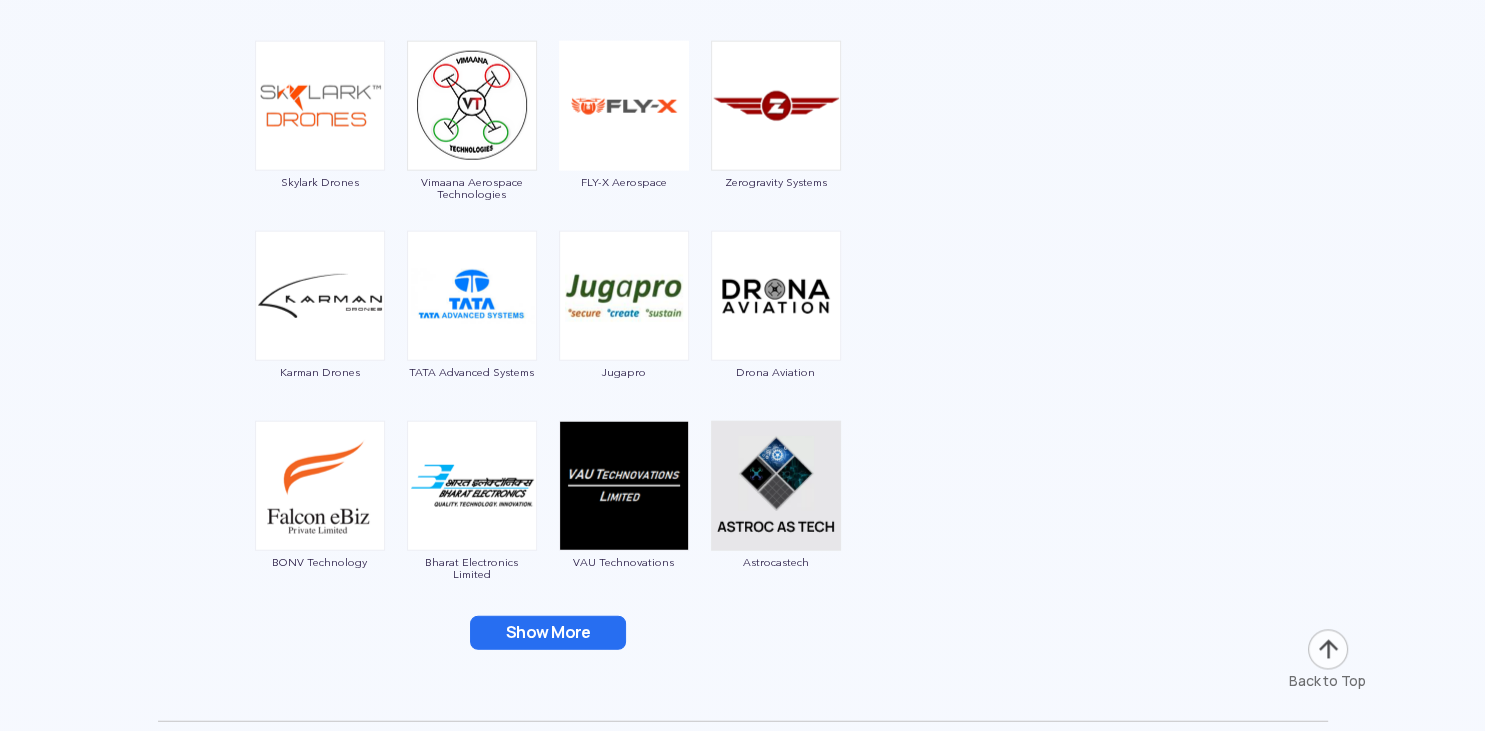 scroll, scrollTop: 4857, scrollLeft: 0, axis: vertical 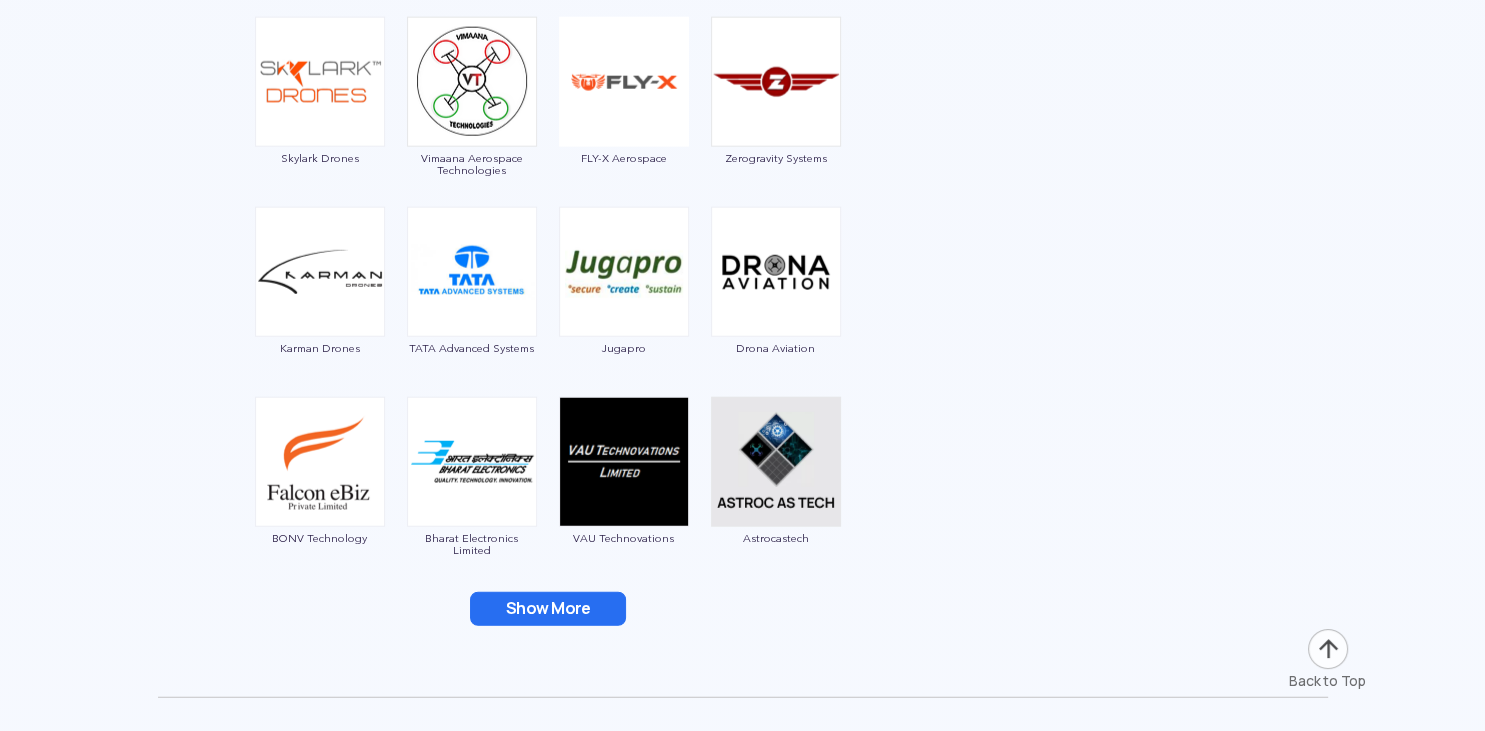 click on "Show More" at bounding box center (548, 609) 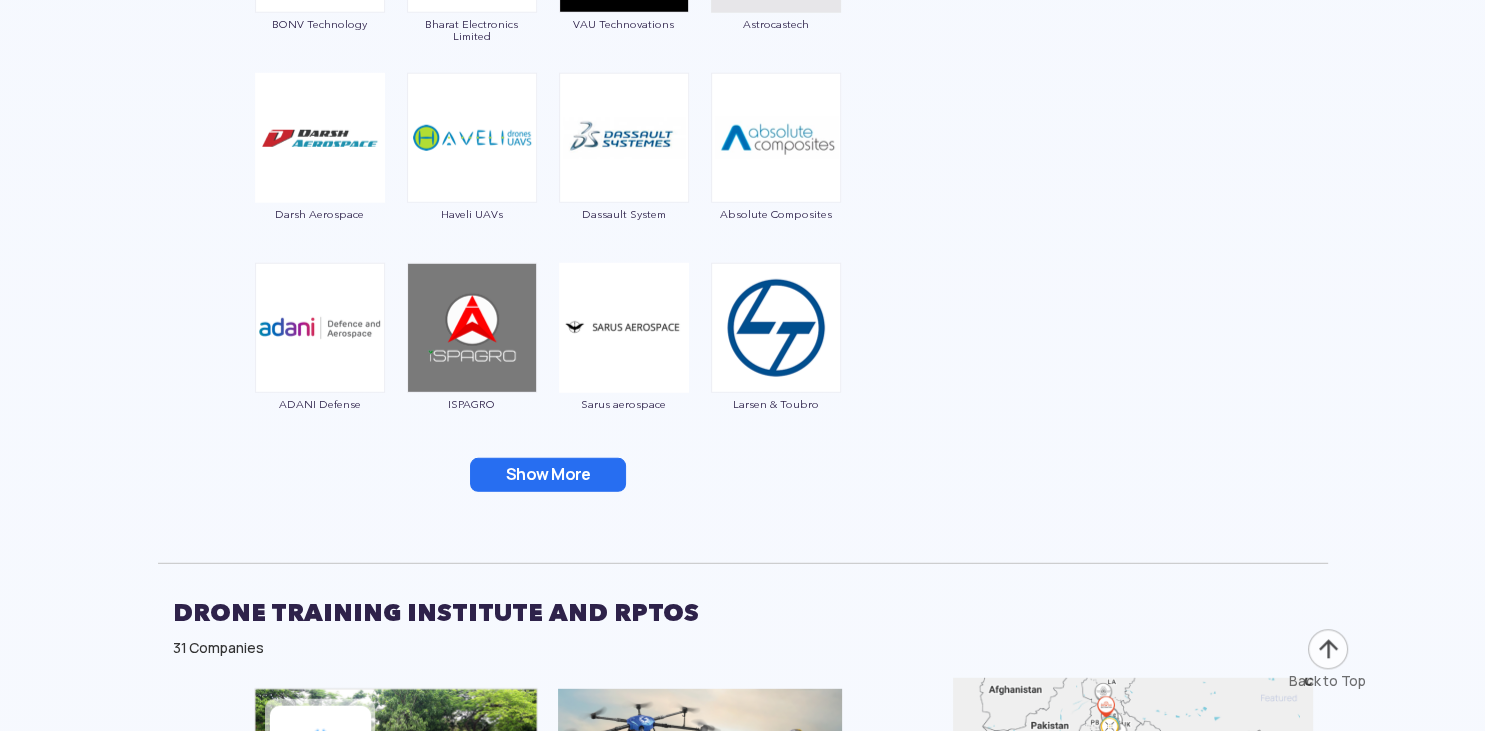 scroll, scrollTop: 5385, scrollLeft: 0, axis: vertical 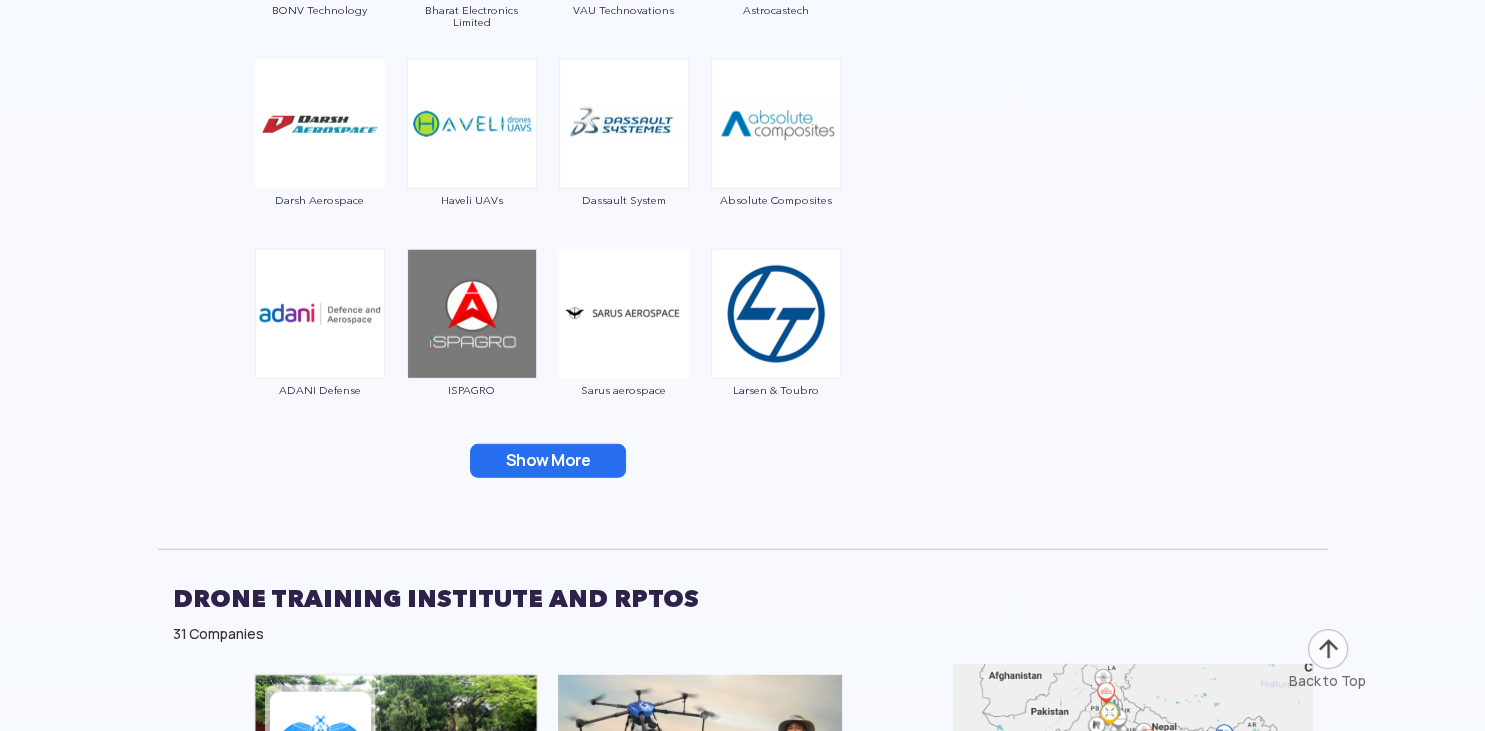 click on "Show More" at bounding box center [548, 461] 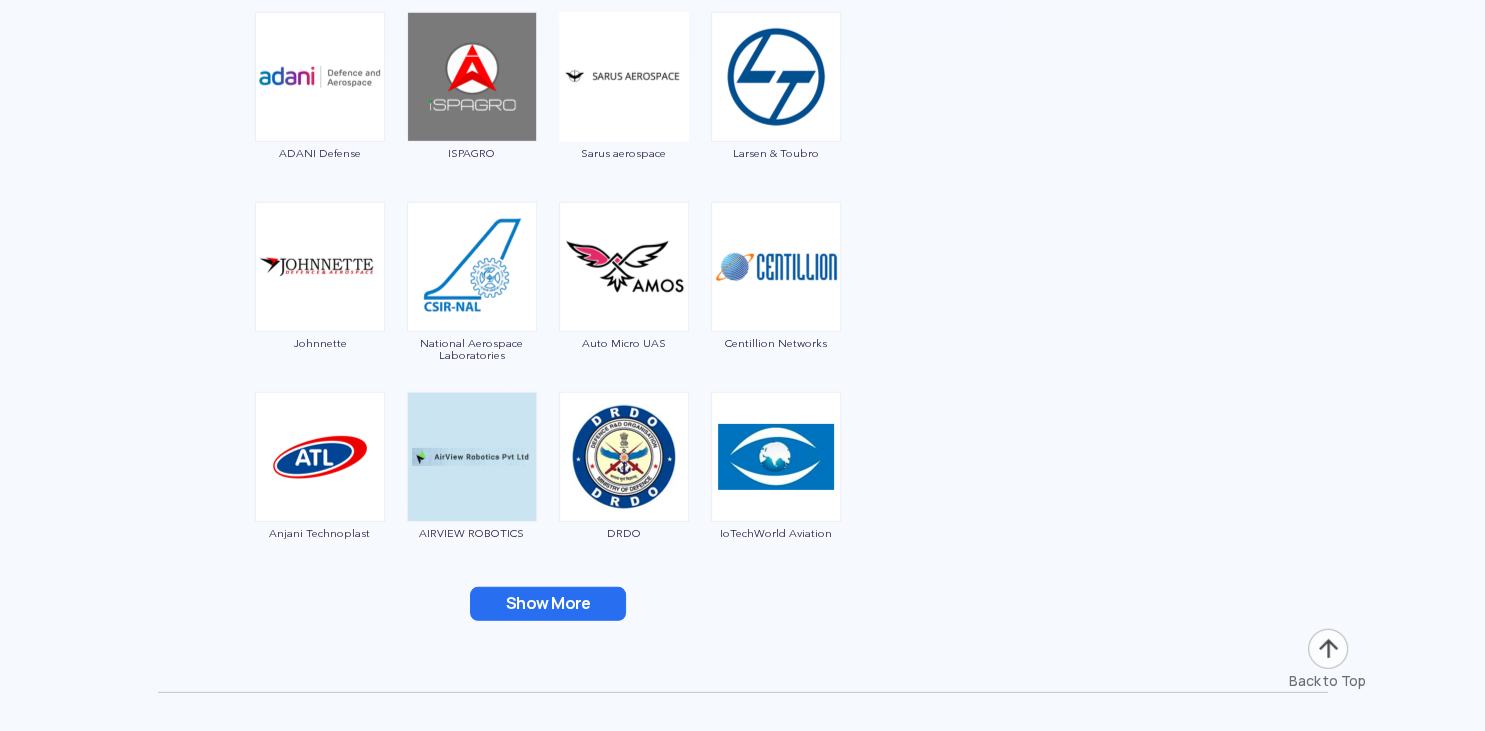 scroll, scrollTop: 5702, scrollLeft: 0, axis: vertical 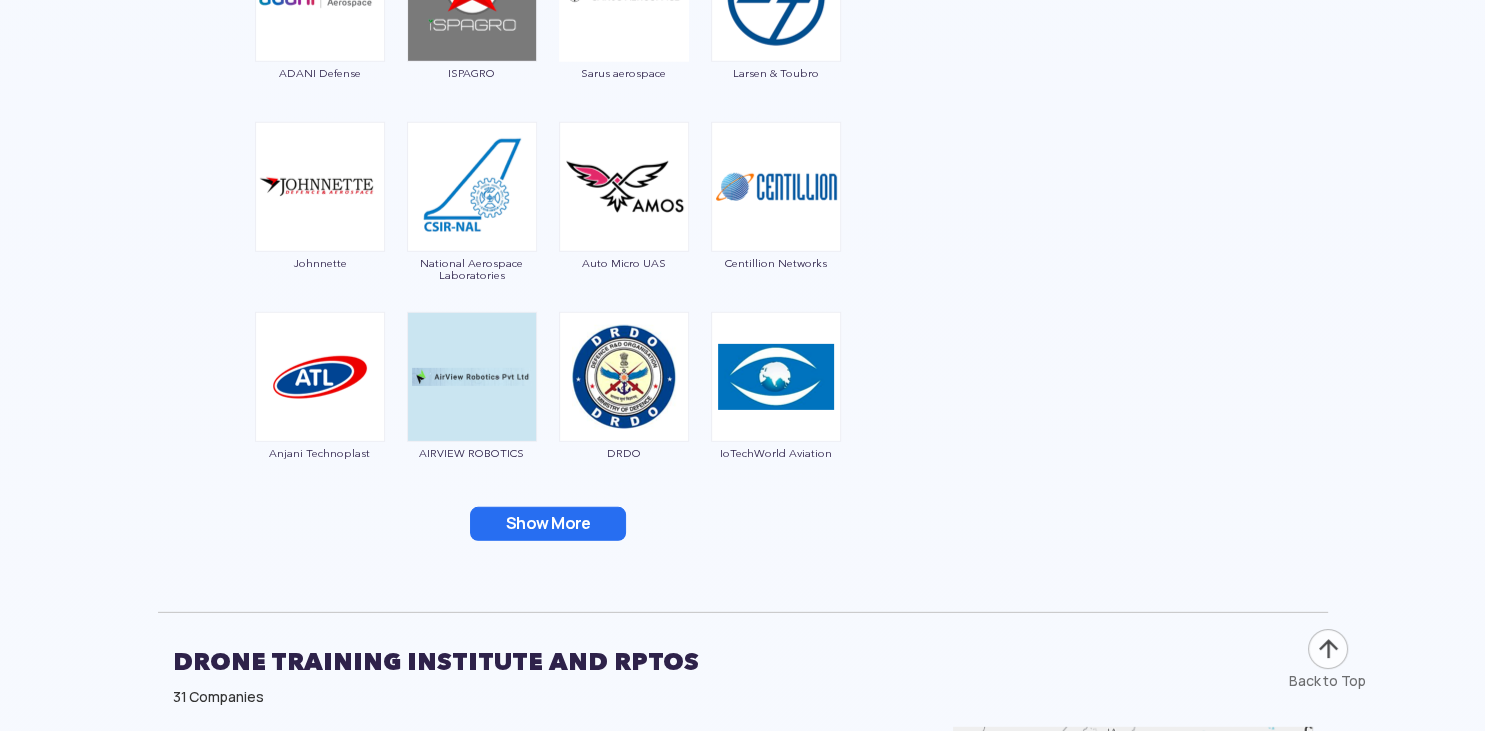 click on "Show More" at bounding box center [548, 524] 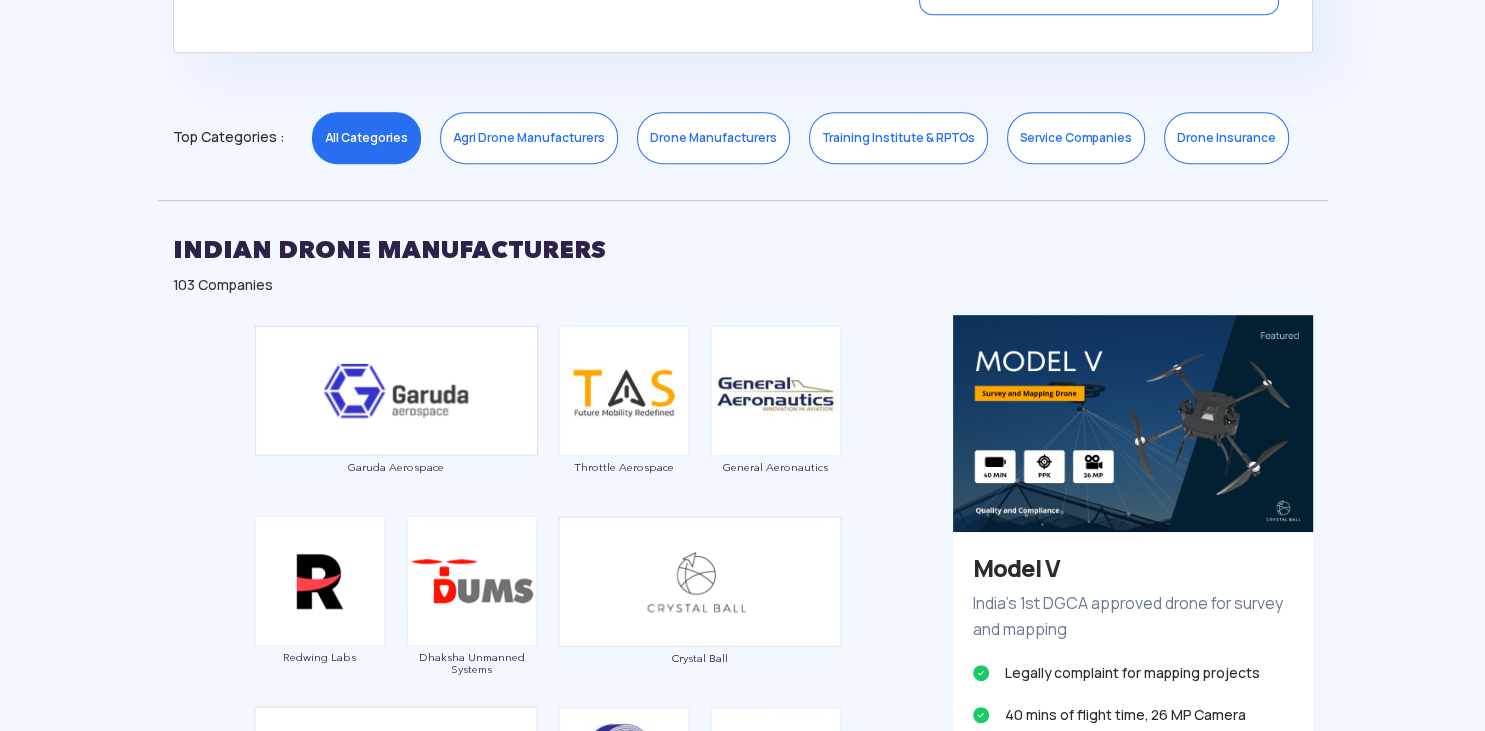 scroll, scrollTop: 950, scrollLeft: 0, axis: vertical 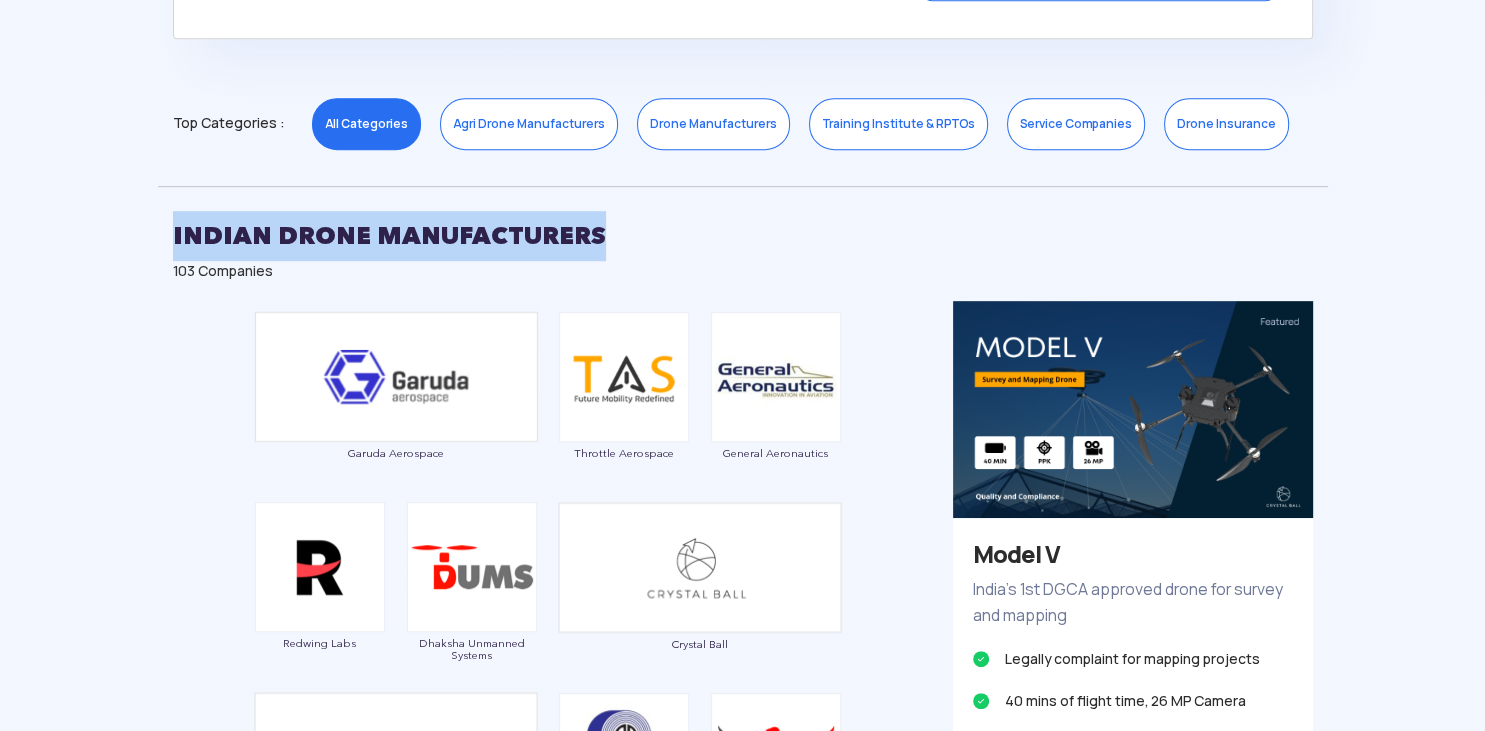 drag, startPoint x: 646, startPoint y: 223, endPoint x: 173, endPoint y: 226, distance: 473.00952 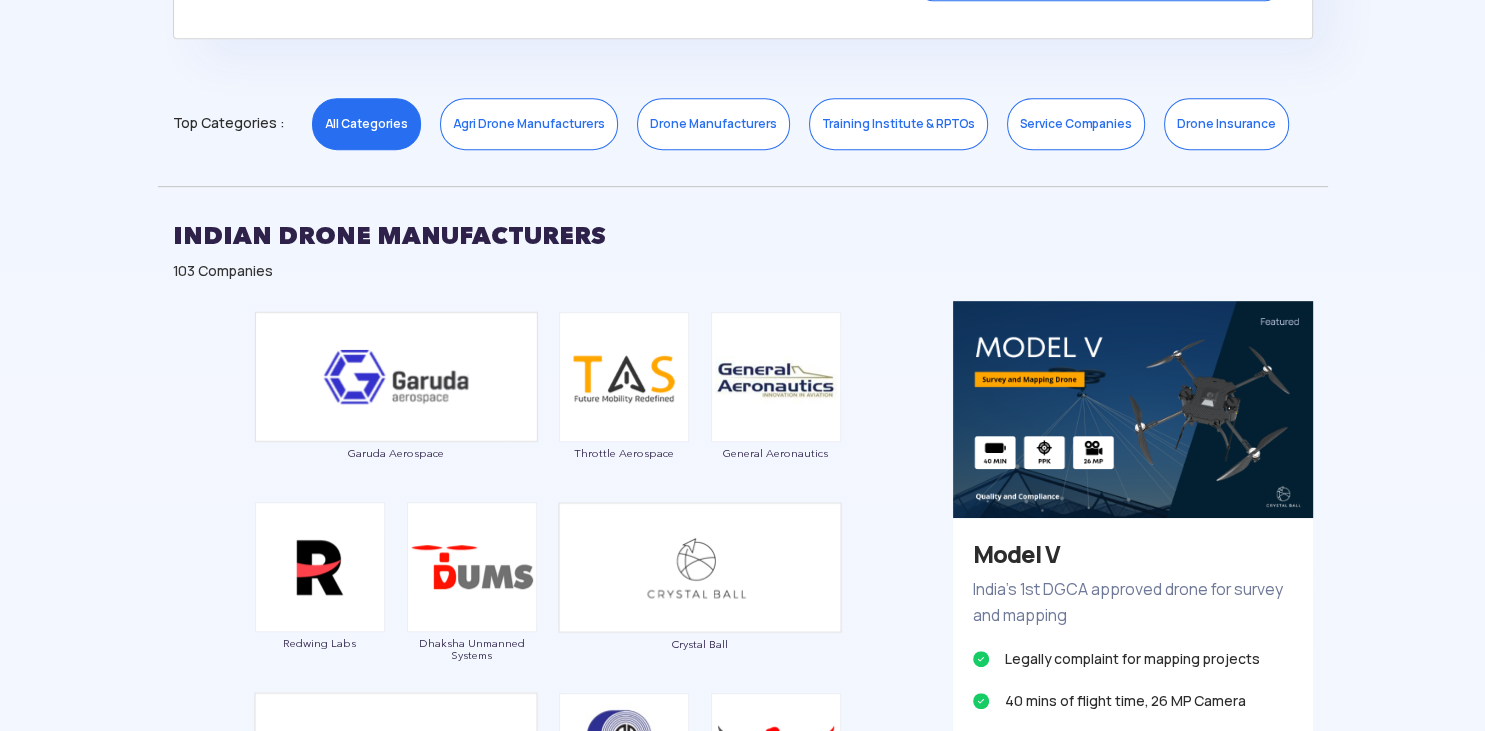 click on "Garuda Aerospace Throttle Aerospace General Aeronautics Redwing Labs Dhaksha Unmanned Systems Crystal Ball Thanos Technologies Paras Aerospace Tech Eagle Scandron Newspace Research UrbanMatrix Technologies IdeaForge Technology Marut Drones Indrones VTOL Aviation India CD Space Garudaastra Aeroinventive Solutions Jatayu Unmanned Systems Aerologiks IRUS Numel Solutions DroniX Technolgies Aarav Unmanned Systems Taneja Aerospace & Aviation Limited Daybest SKYX Aerospace EagleEye Drones Tech Mahindra Magnum Wings Skytex Unmanned Aerial Solutions Empyrean Robotic Technologies Kadet Defence Systems DTOWN ROBOTICS Nibrus Technologies Pvt. Ltd CerebroSpark Innovations LLP Sagar Defence Engineering Exodrone Systems Rospace Technology Mirai-Drone Hindustan Aeronautics Limited Vyomik Drones Skye Air The Drone Learner's Club,BIET Jhansi Samhams Technologies EndureAir Aurora Integrated Systems Hubblefly Technologies Asteria Aerospace Z-Axis machines Pvt. Ltd. Roboz Dotin Tech UAVIO Labs MagicMyna Alpha Security & Defense" at bounding box center (548, 2980) 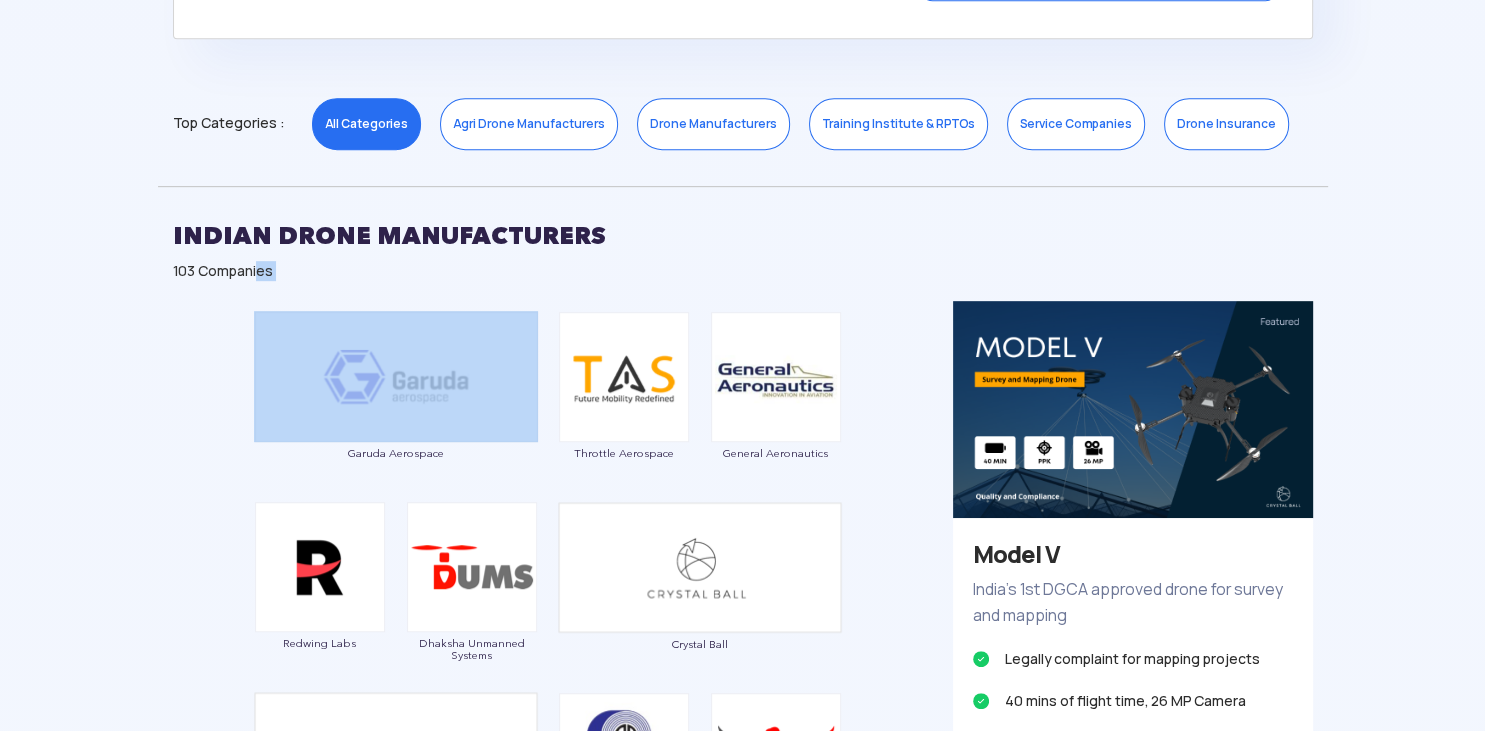 drag, startPoint x: 258, startPoint y: 294, endPoint x: 470, endPoint y: 379, distance: 228.40533 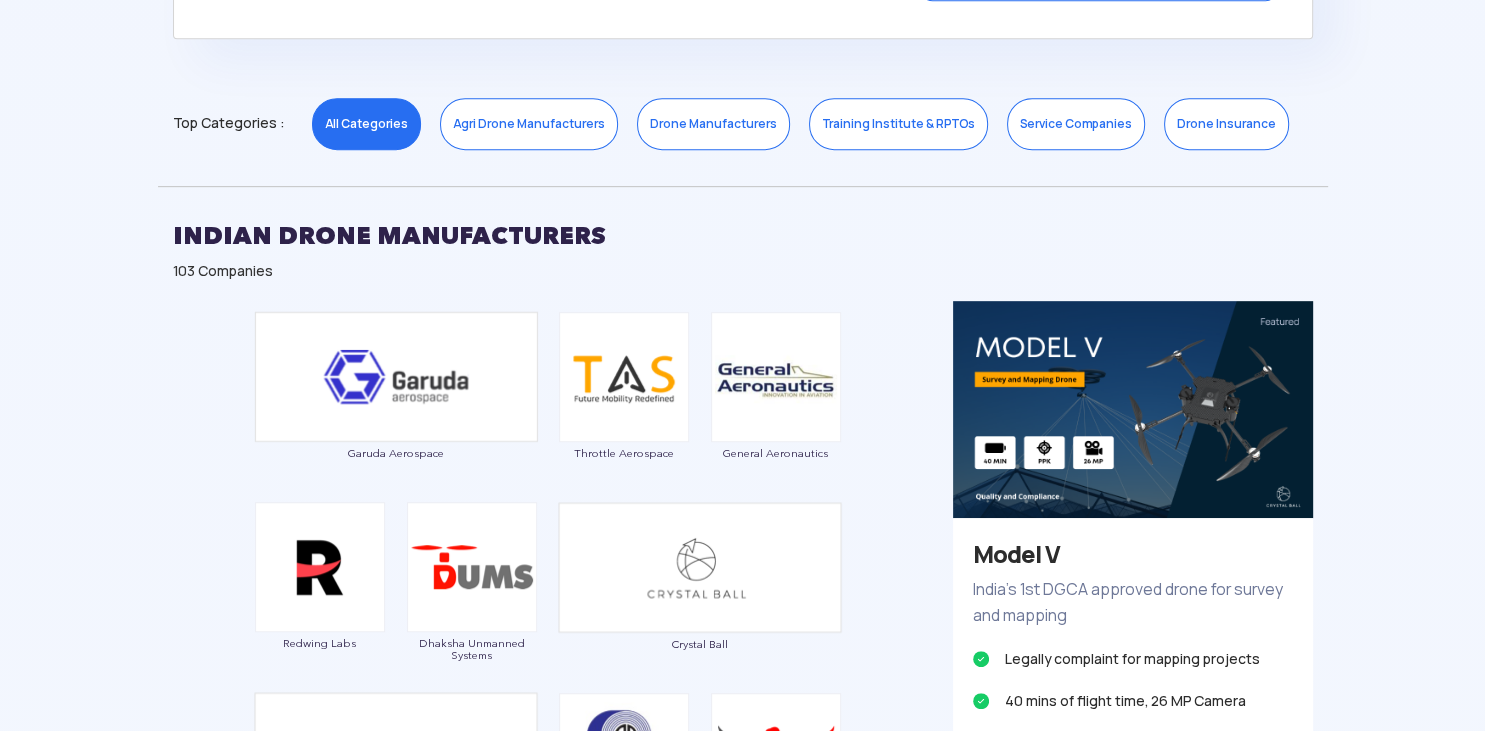 drag, startPoint x: 200, startPoint y: 336, endPoint x: 338, endPoint y: 385, distance: 146.44112 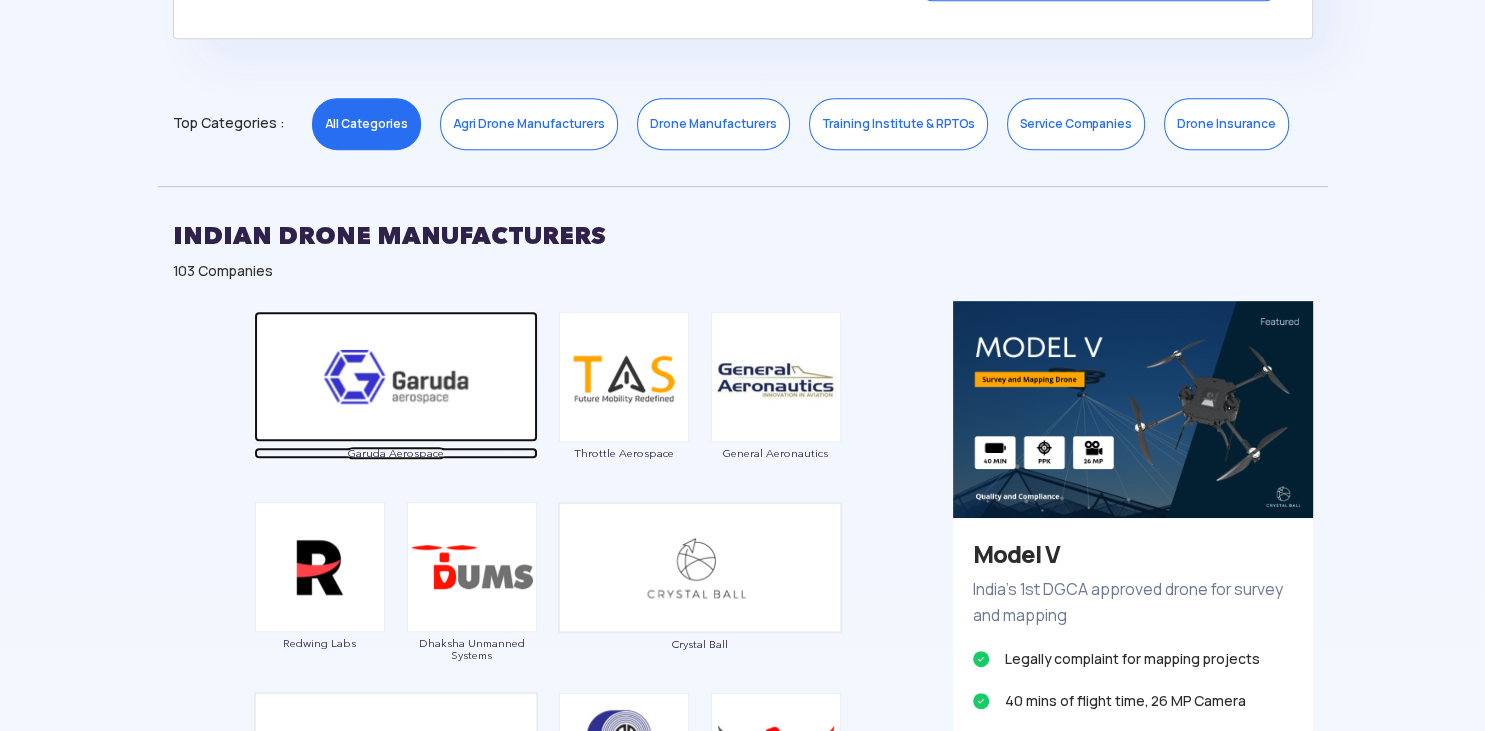 click at bounding box center (396, 376) 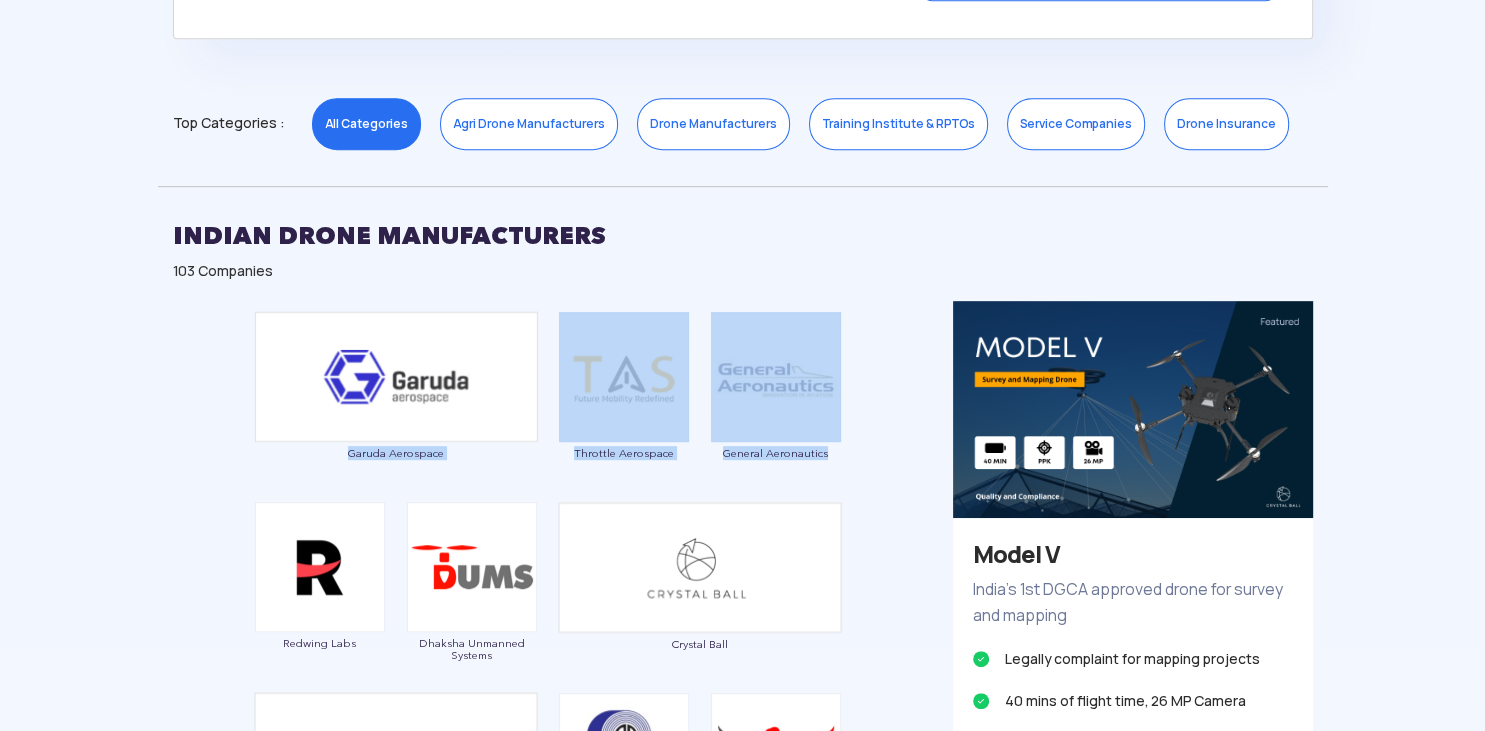 drag, startPoint x: 262, startPoint y: 458, endPoint x: 840, endPoint y: 456, distance: 578.0035 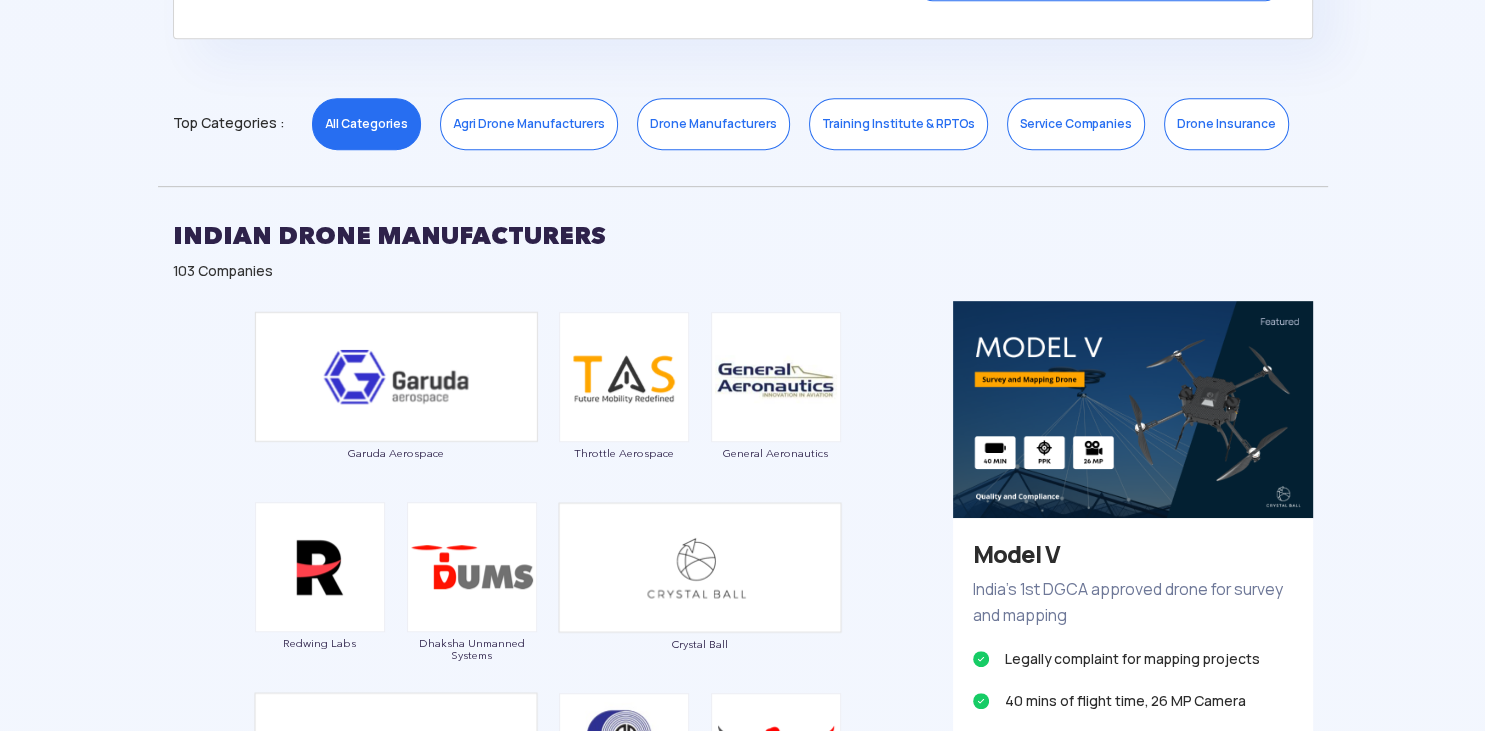 click on "103 Companies" at bounding box center (743, 271) 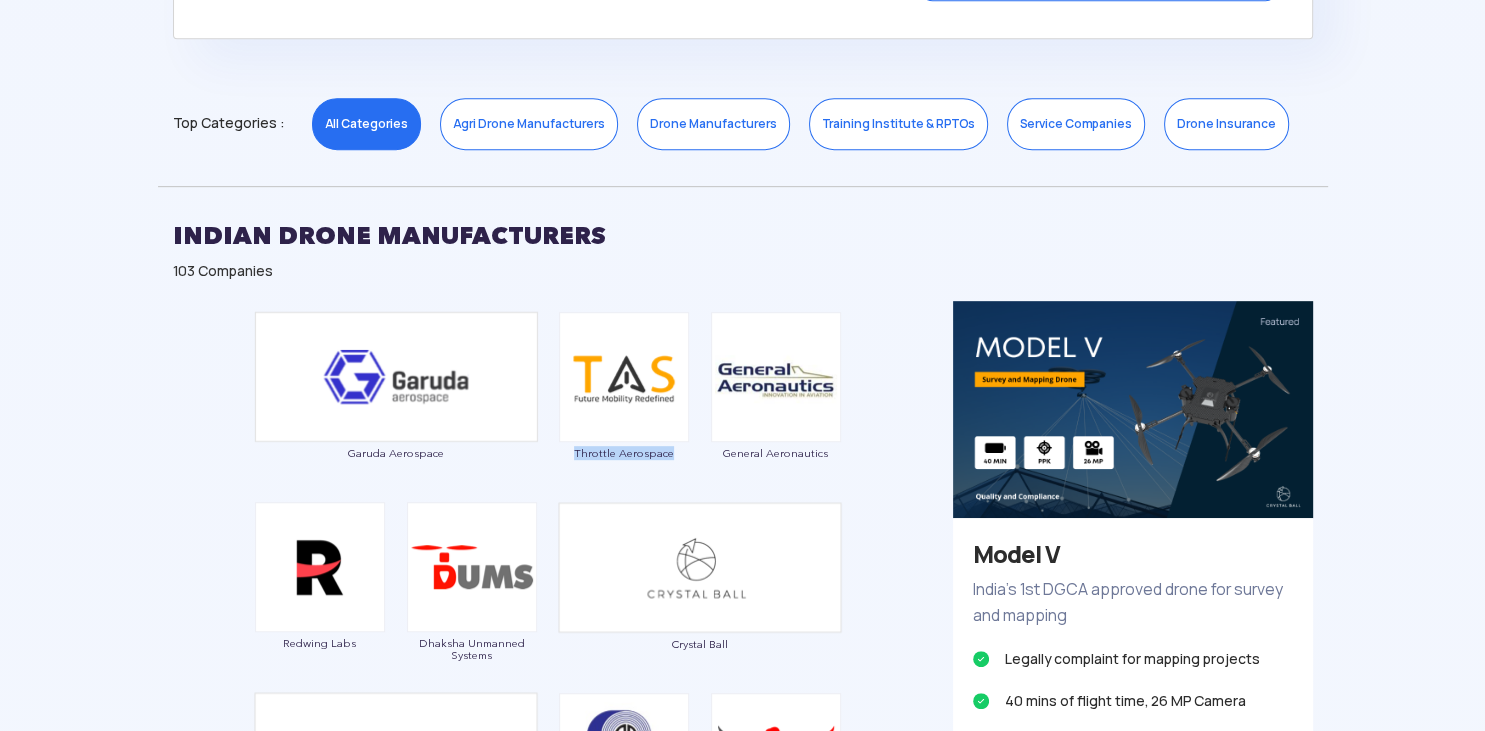 drag, startPoint x: 550, startPoint y: 454, endPoint x: 681, endPoint y: 446, distance: 131.24405 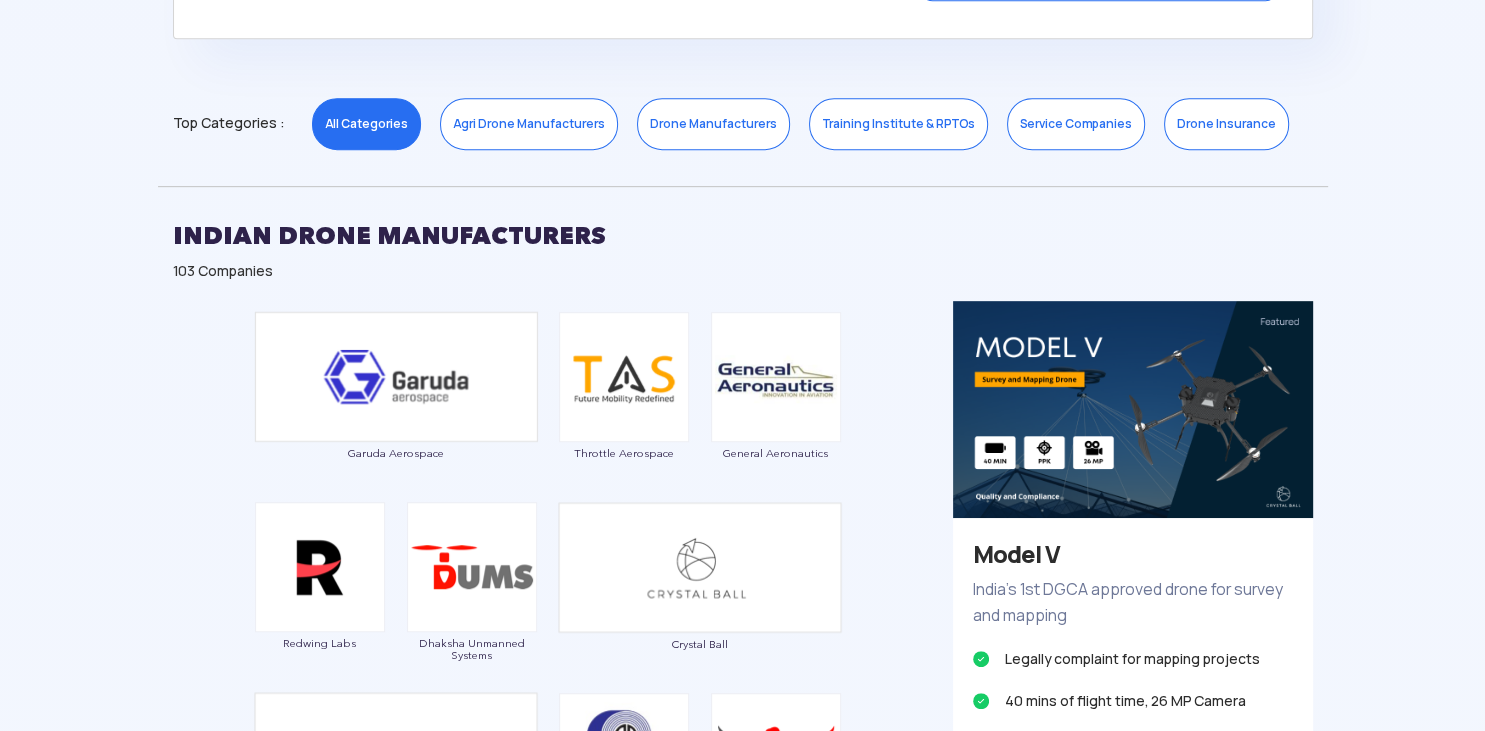 click on "Showing  557  Drone Companies from All categories Select a Category Close All Categories ( 557 ) Indian Drone Manufacturers (103) Drone Training Institute And Rptos (31) Agricultural Drone Manufacturers (27) Drone Service Companies (227) Utm And Remote Id (12) Drone Safety Systems (1) Military Drones (16) Npnt, Gcs And Data Management Softwares (10) Drone Insurance (3) Sensor Payloads And Camera (2) Counter Drone Technology (12) Vc & Corporate Investments (8) Drone Spare & Batteries (19) Regulatory Bodies And Industry Associations (23) Drone Law Firms (3) Air Taxi (2) Events (3) Drone Components & Systems Manufacturer (32) Certification Body (3) Ecosystem & Network (1) Academia (19) Top Categories :   All Categories   Agri Drone Manufacturers   Drone Manufacturers   Training Institute & RPTOs   Service Companies   Drone Insurance INDIAN DRONE MANUFACTURERS 103 Companies Garuda Aerospace Throttle Aerospace General Aeronautics Redwing Labs Dhaksha Unmanned Systems Crystal Ball Thanos Technologies Tech Eagle" at bounding box center [742, 8227] 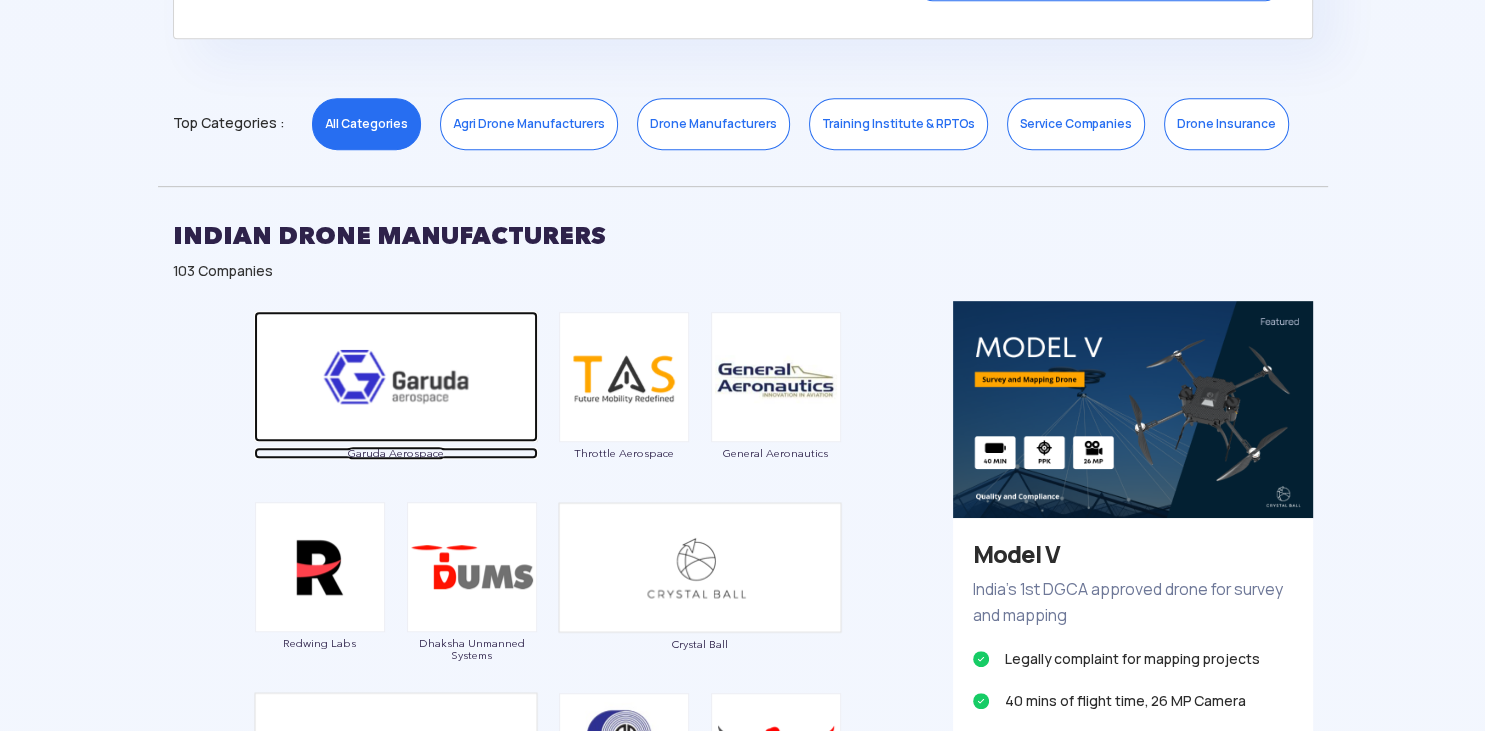 click on "Garuda Aerospace" at bounding box center [396, 453] 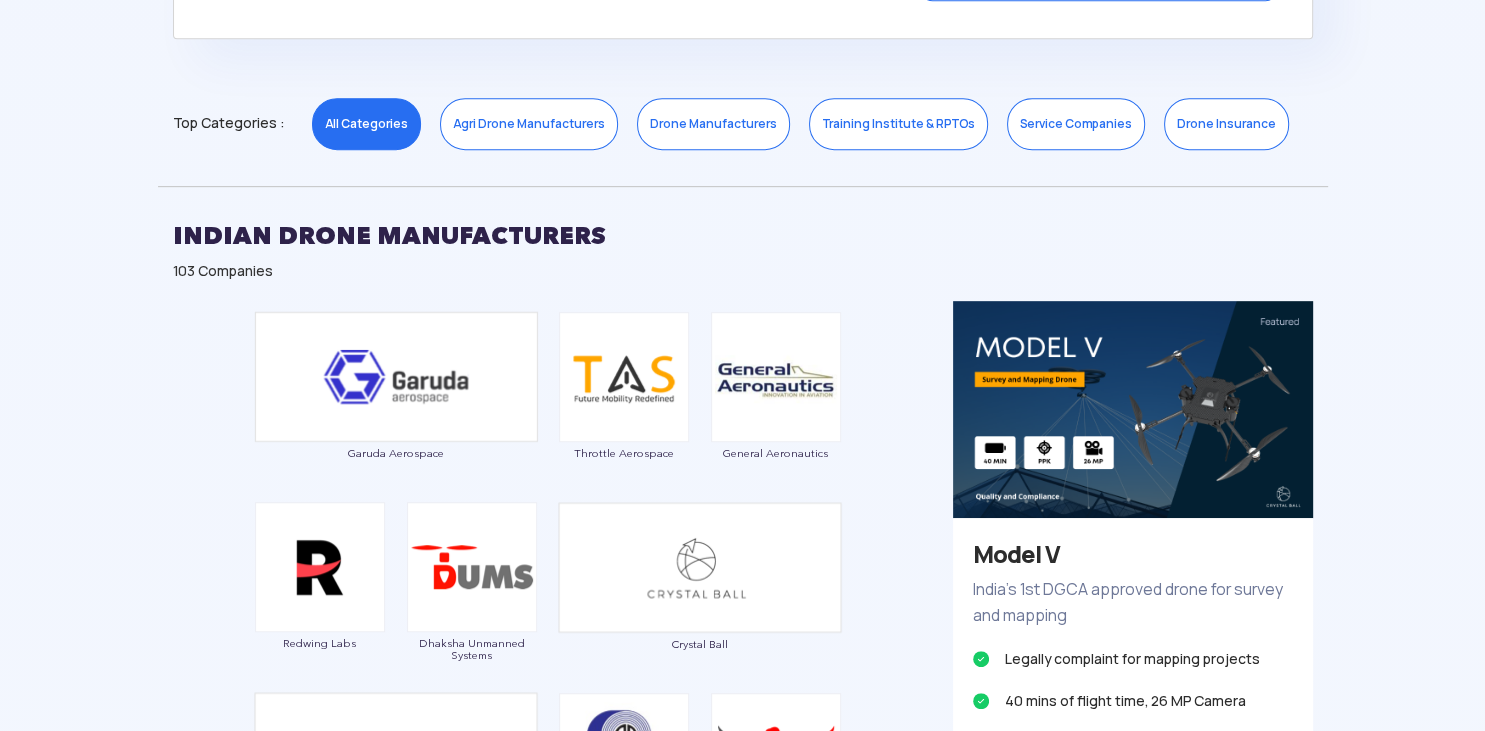 click on "Showing  557  Drone Companies from All categories Select a Category Close All Categories ( 557 ) Indian Drone Manufacturers (103) Drone Training Institute And Rptos (31) Agricultural Drone Manufacturers (27) Drone Service Companies (227) Utm And Remote Id (12) Drone Safety Systems (1) Military Drones (16) Npnt, Gcs And Data Management Softwares (10) Drone Insurance (3) Sensor Payloads And Camera (2) Counter Drone Technology (12) Vc & Corporate Investments (8) Drone Spare & Batteries (19) Regulatory Bodies And Industry Associations (23) Drone Law Firms (3) Air Taxi (2) Events (3) Drone Components & Systems Manufacturer (32) Certification Body (3) Ecosystem & Network (1) Academia (19) Top Categories :   All Categories   Agri Drone Manufacturers   Drone Manufacturers   Training Institute & RPTOs   Service Companies   Drone Insurance INDIAN DRONE MANUFACTURERS 103 Companies Garuda Aerospace Throttle Aerospace General Aeronautics Redwing Labs Dhaksha Unmanned Systems Crystal Ball Thanos Technologies Tech Eagle" at bounding box center (742, 8227) 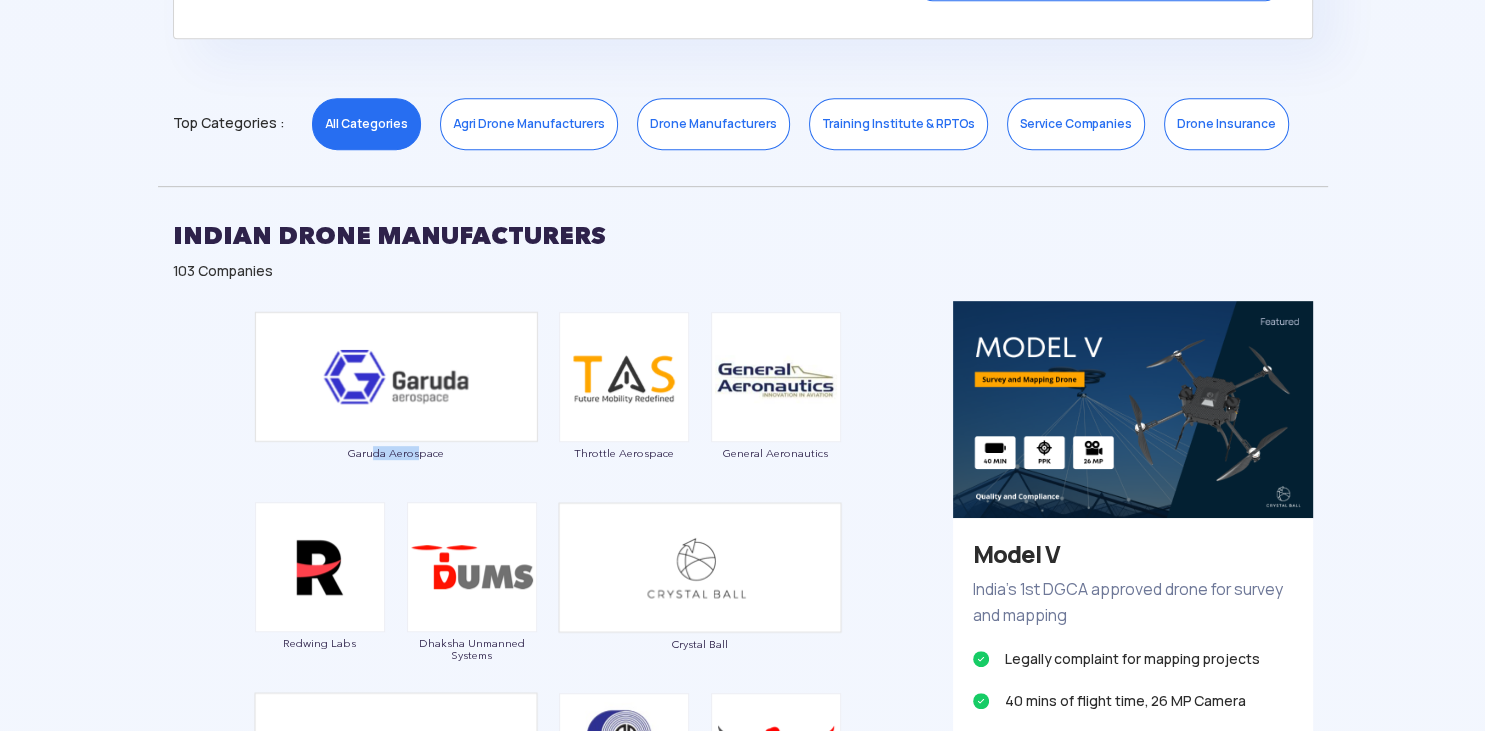 drag, startPoint x: 420, startPoint y: 478, endPoint x: 374, endPoint y: 474, distance: 46.173584 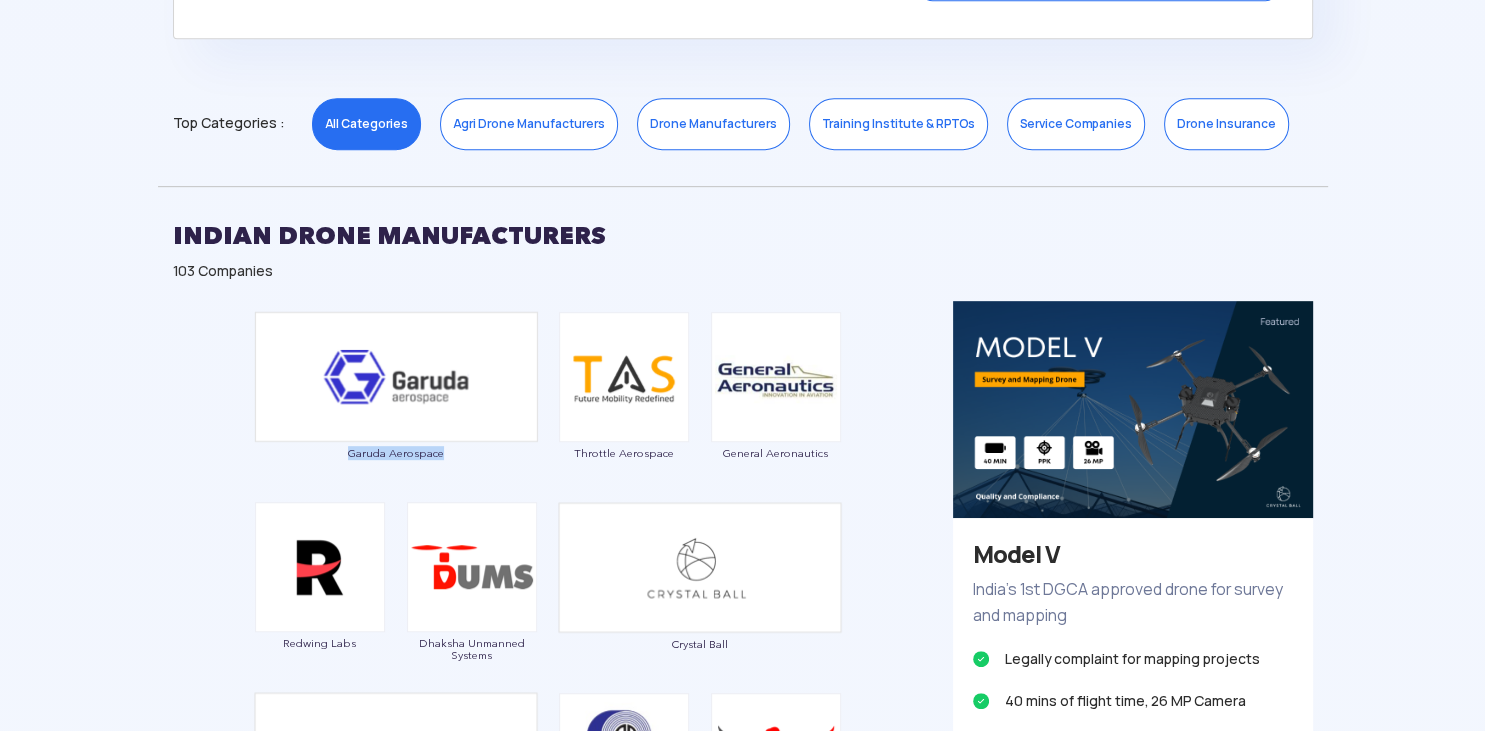drag, startPoint x: 478, startPoint y: 466, endPoint x: 343, endPoint y: 455, distance: 135.4474 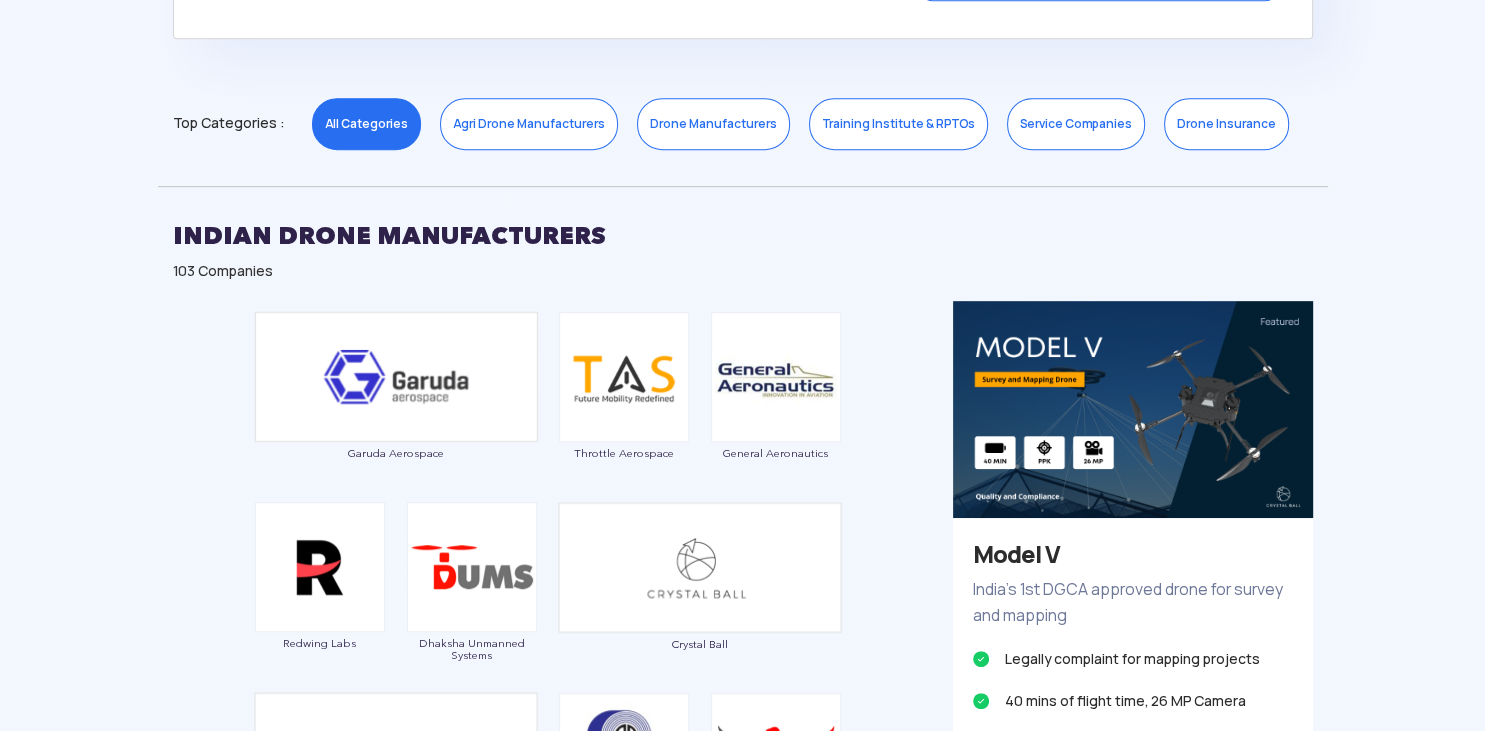click on "Garuda Aerospace Throttle Aerospace General Aeronautics Redwing Labs Dhaksha Unmanned Systems Crystal Ball Thanos Technologies Paras Aerospace Tech Eagle Scandron Newspace Research UrbanMatrix Technologies IdeaForge Technology Marut Drones Indrones VTOL Aviation India CD Space Garudaastra Aeroinventive Solutions Jatayu Unmanned Systems Aerologiks IRUS Numel Solutions DroniX Technolgies Aarav Unmanned Systems Taneja Aerospace & Aviation Limited Daybest SKYX Aerospace EagleEye Drones Tech Mahindra Magnum Wings Skytex Unmanned Aerial Solutions Empyrean Robotic Technologies Kadet Defence Systems DTOWN ROBOTICS Nibrus Technologies Pvt. Ltd CerebroSpark Innovations LLP Sagar Defence Engineering Exodrone Systems Rospace Technology Mirai-Drone Hindustan Aeronautics Limited Vyomik Drones Skye Air The Drone Learner's Club,BIET Jhansi Samhams Technologies EndureAir Aurora Integrated Systems Hubblefly Technologies Asteria Aerospace Z-Axis machines Pvt. Ltd. Roboz Dotin Tech UAVIO Labs MagicMyna Alpha Security & Defense" at bounding box center [548, 2980] 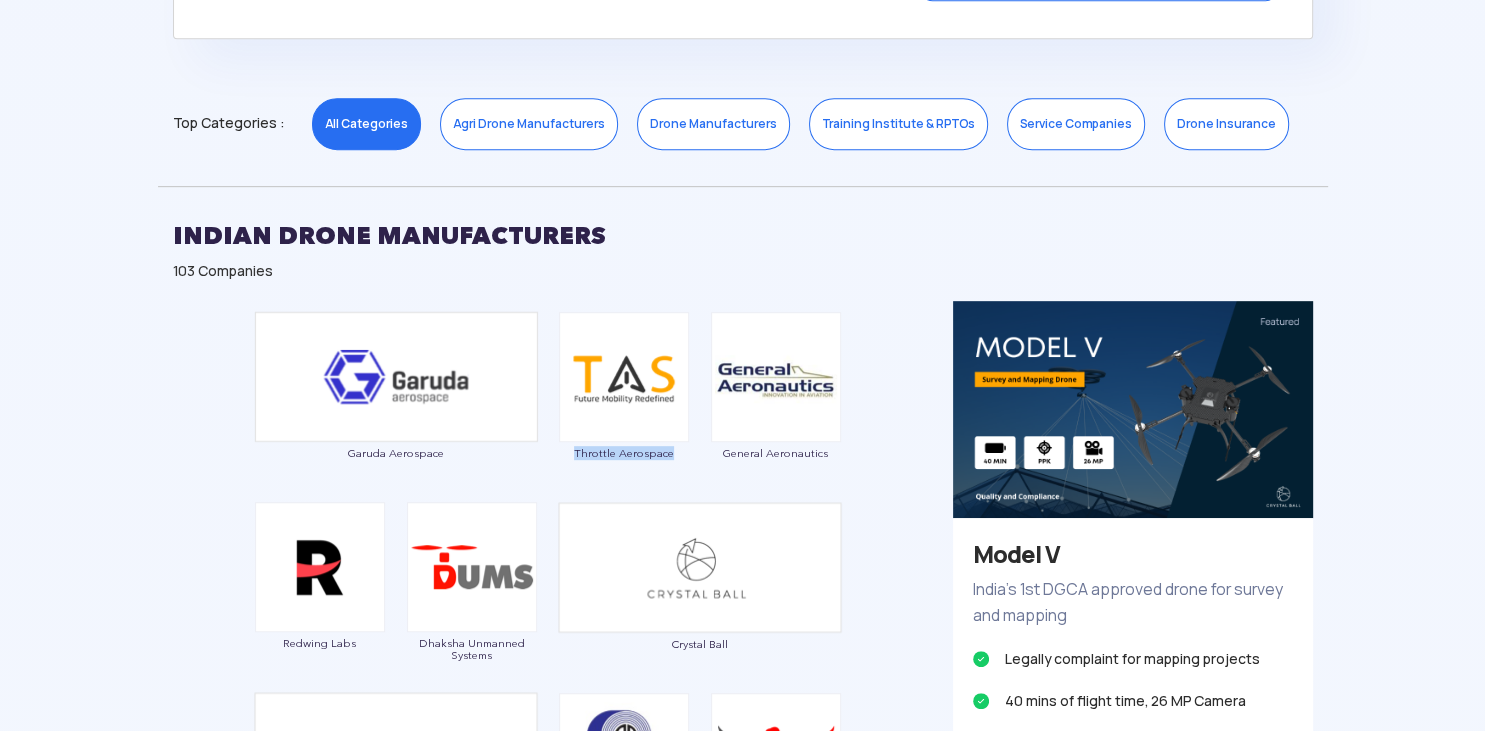 drag, startPoint x: 554, startPoint y: 450, endPoint x: 678, endPoint y: 469, distance: 125.4472 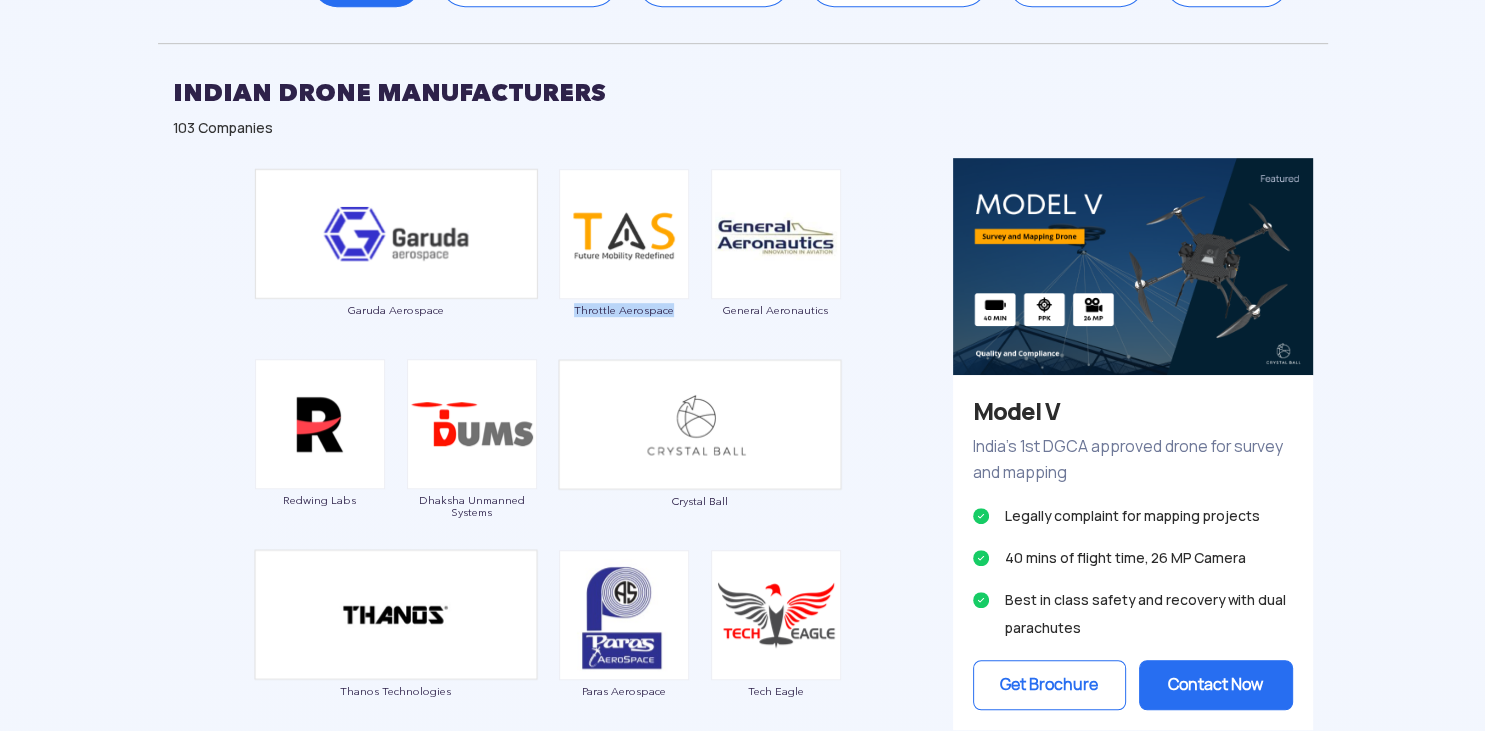 scroll, scrollTop: 1267, scrollLeft: 0, axis: vertical 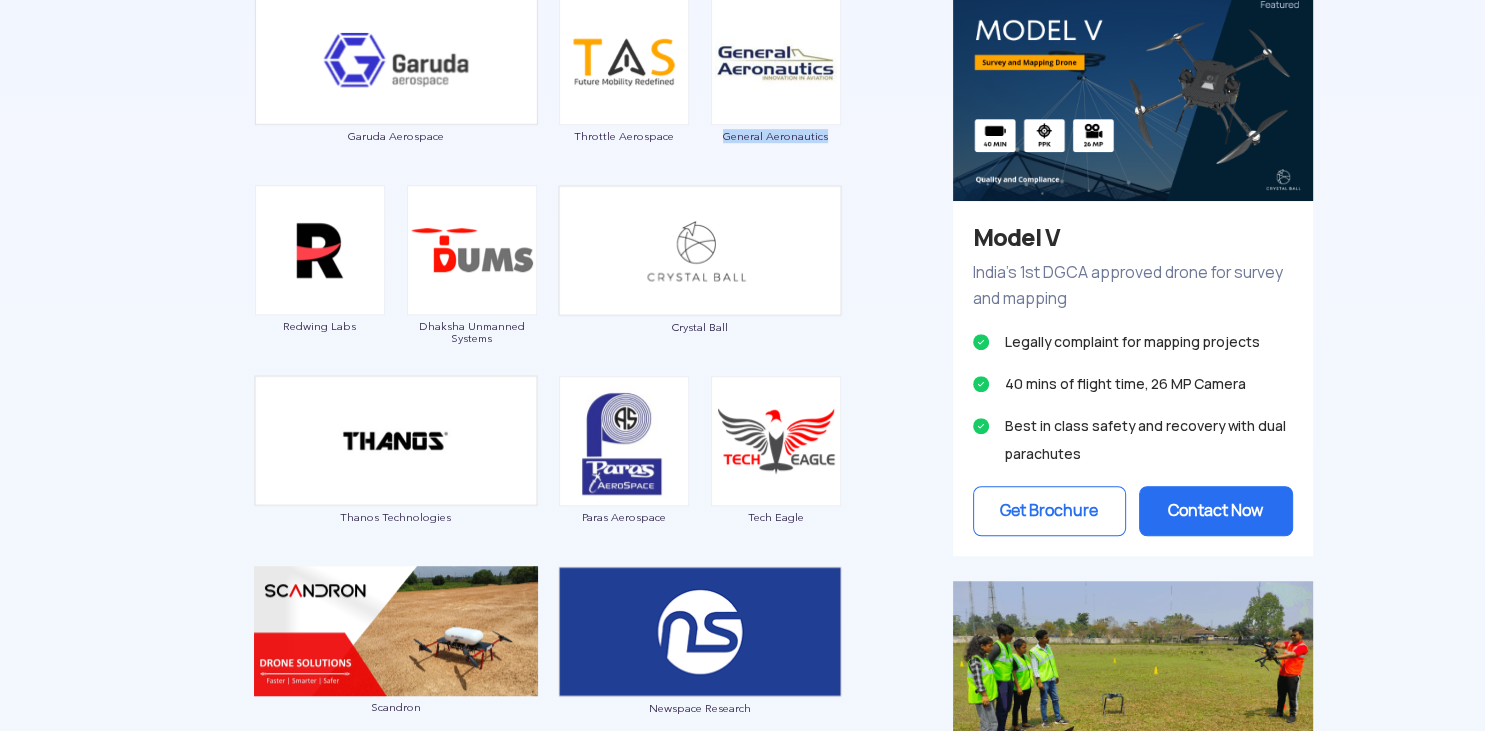 drag, startPoint x: 707, startPoint y: 127, endPoint x: 852, endPoint y: 138, distance: 145.41664 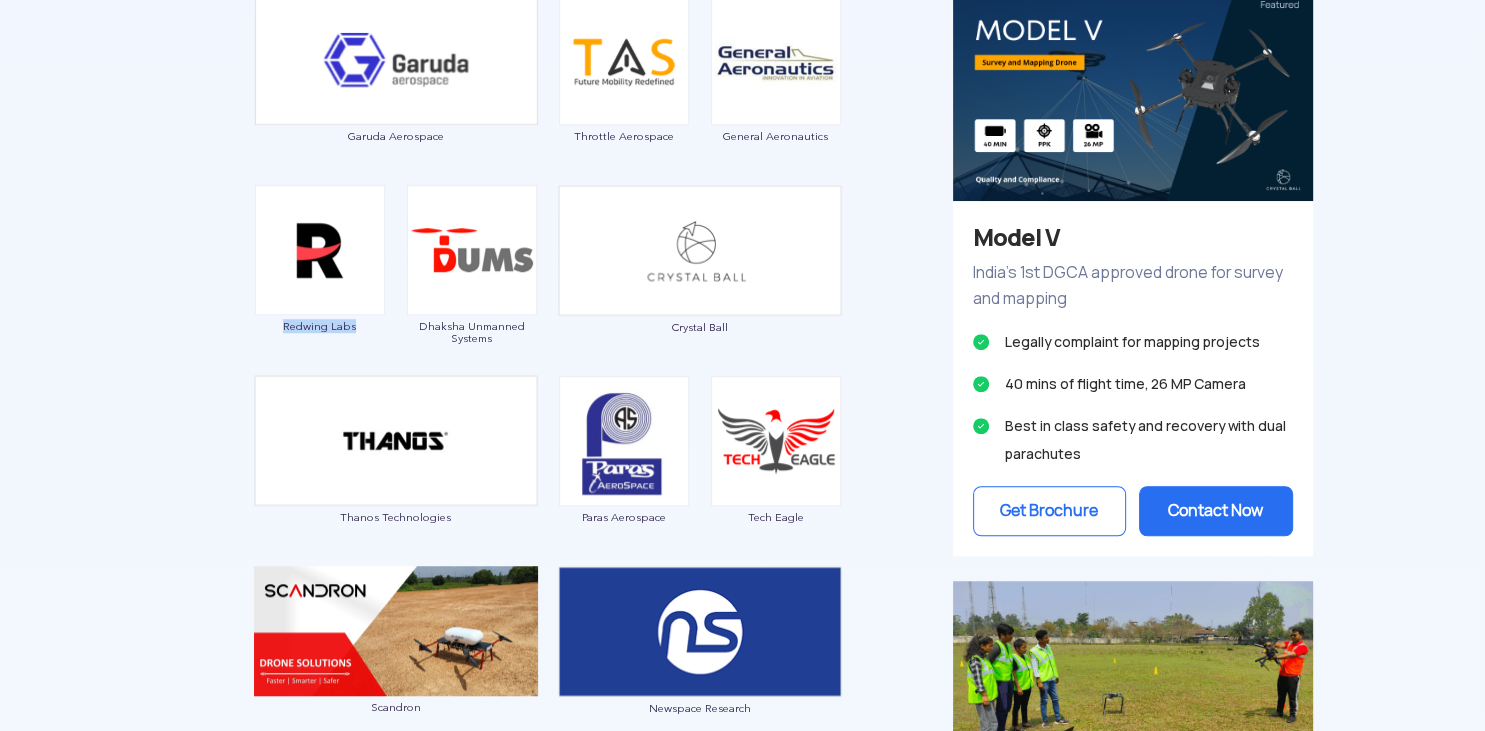 drag, startPoint x: 239, startPoint y: 325, endPoint x: 376, endPoint y: 325, distance: 137 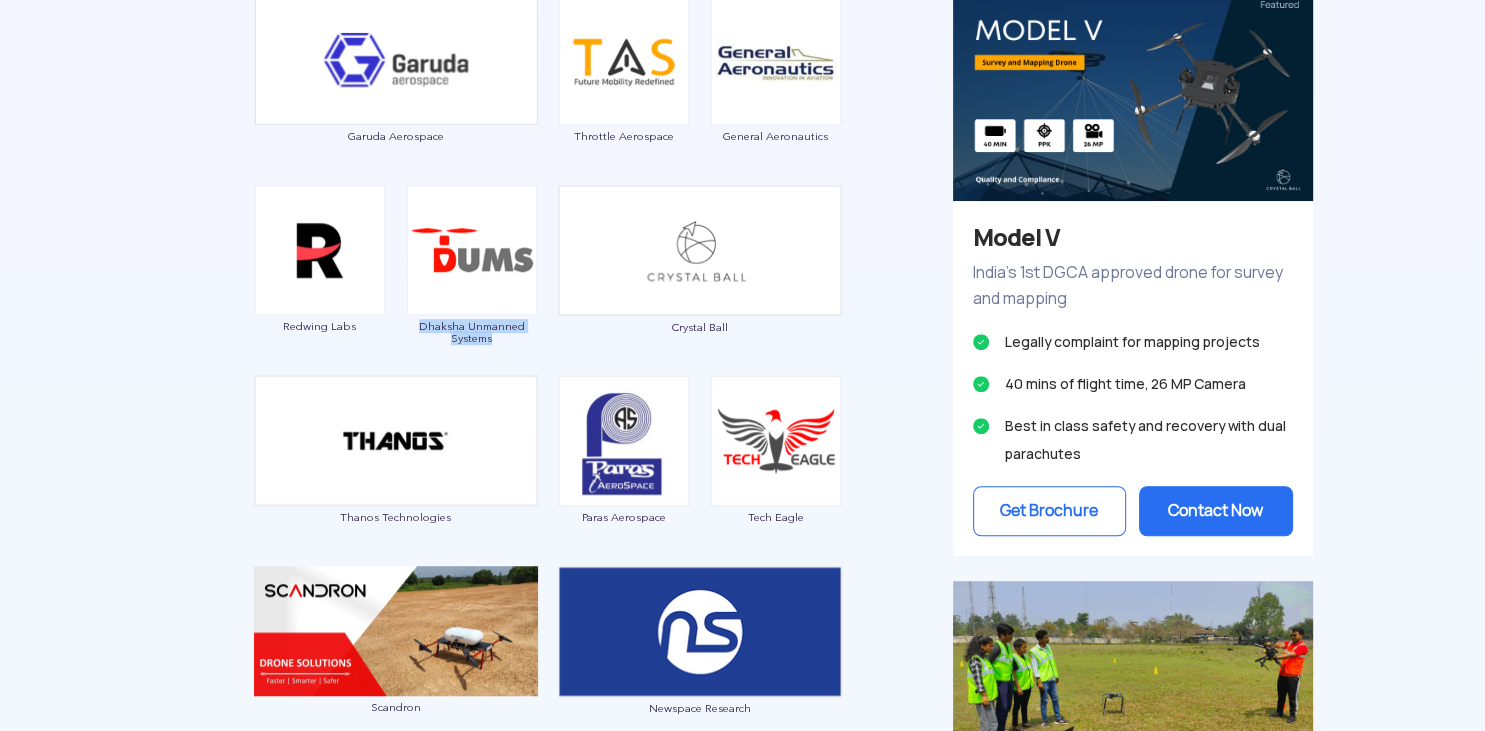 drag, startPoint x: 399, startPoint y: 326, endPoint x: 497, endPoint y: 340, distance: 98.99495 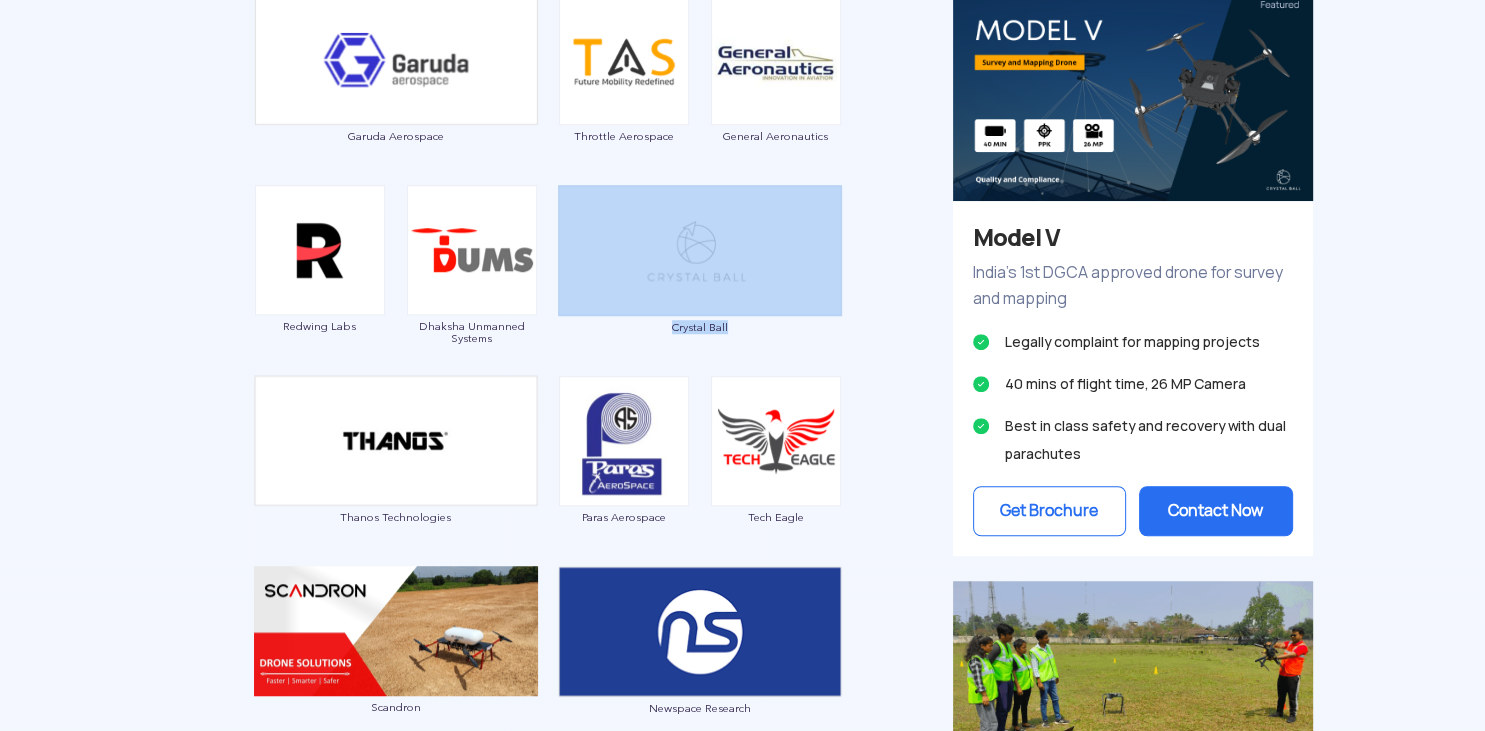 drag, startPoint x: 618, startPoint y: 315, endPoint x: 752, endPoint y: 324, distance: 134.3019 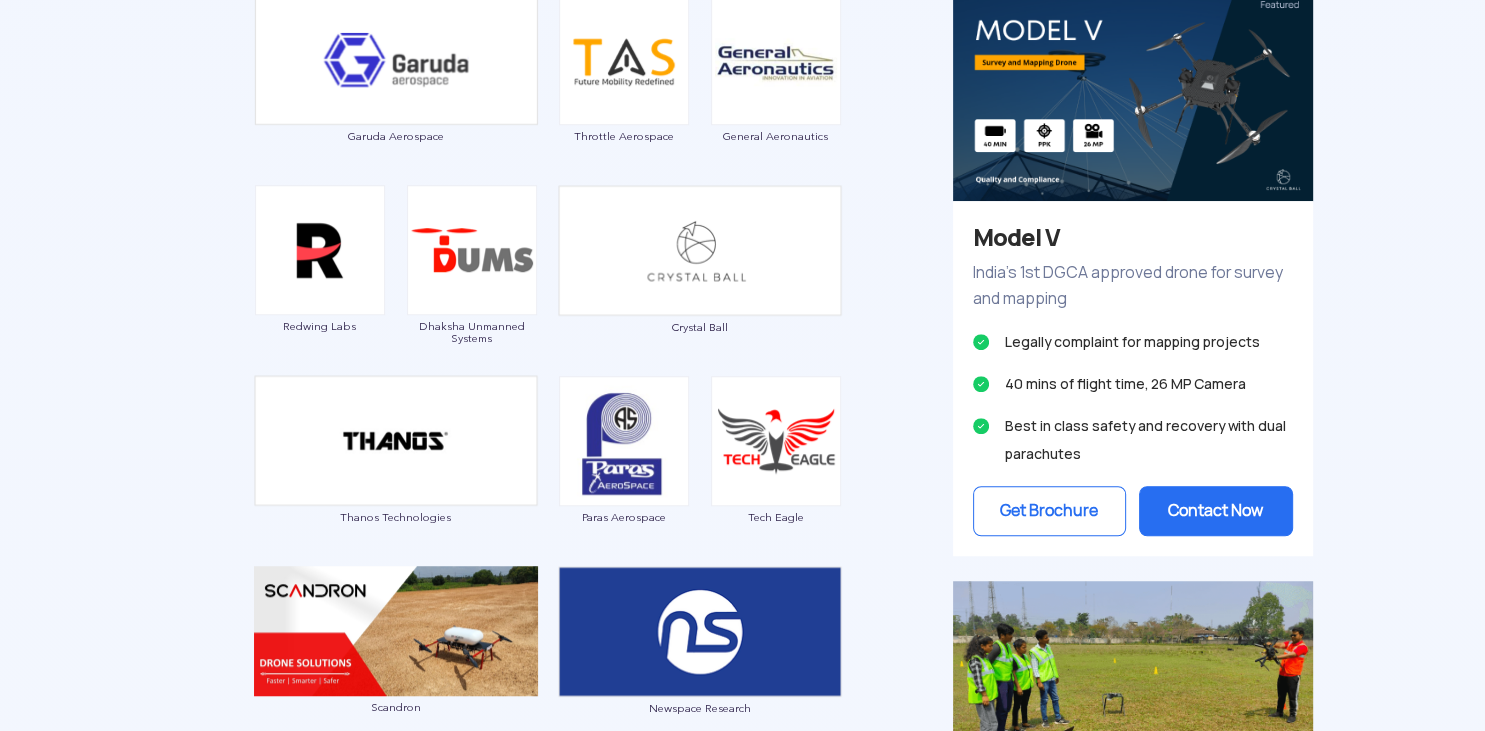 click on "Crystal Ball" at bounding box center [700, 270] 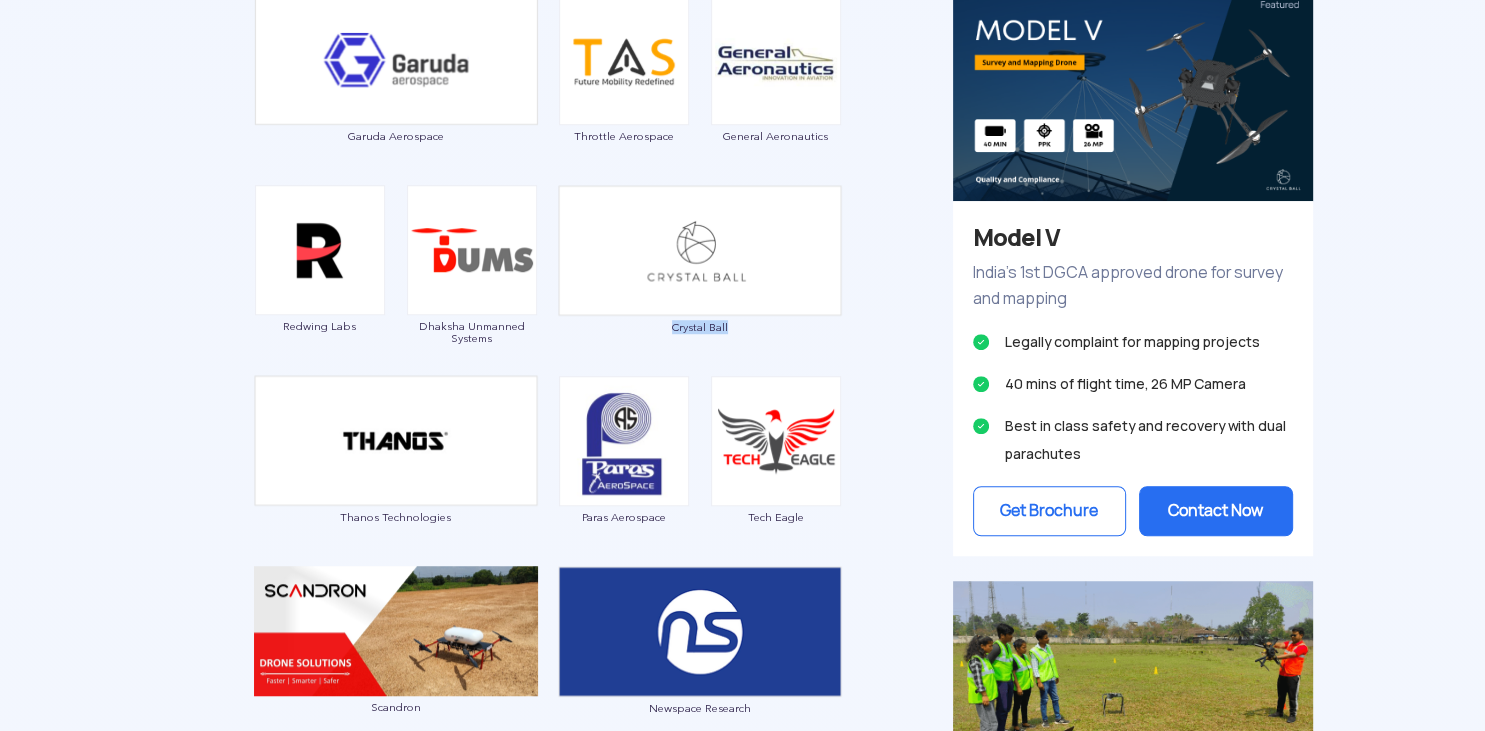drag, startPoint x: 742, startPoint y: 338, endPoint x: 661, endPoint y: 346, distance: 81.394104 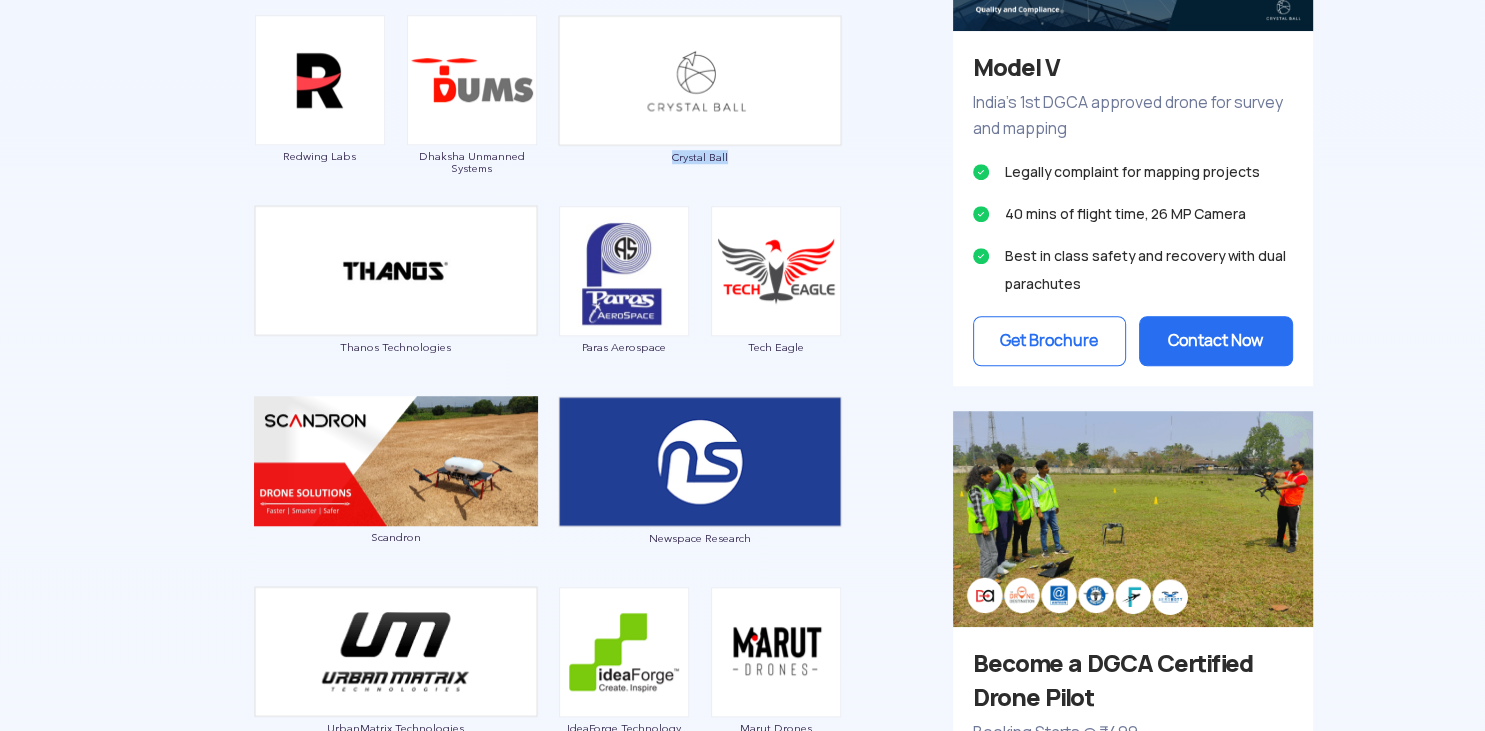 scroll, scrollTop: 1478, scrollLeft: 0, axis: vertical 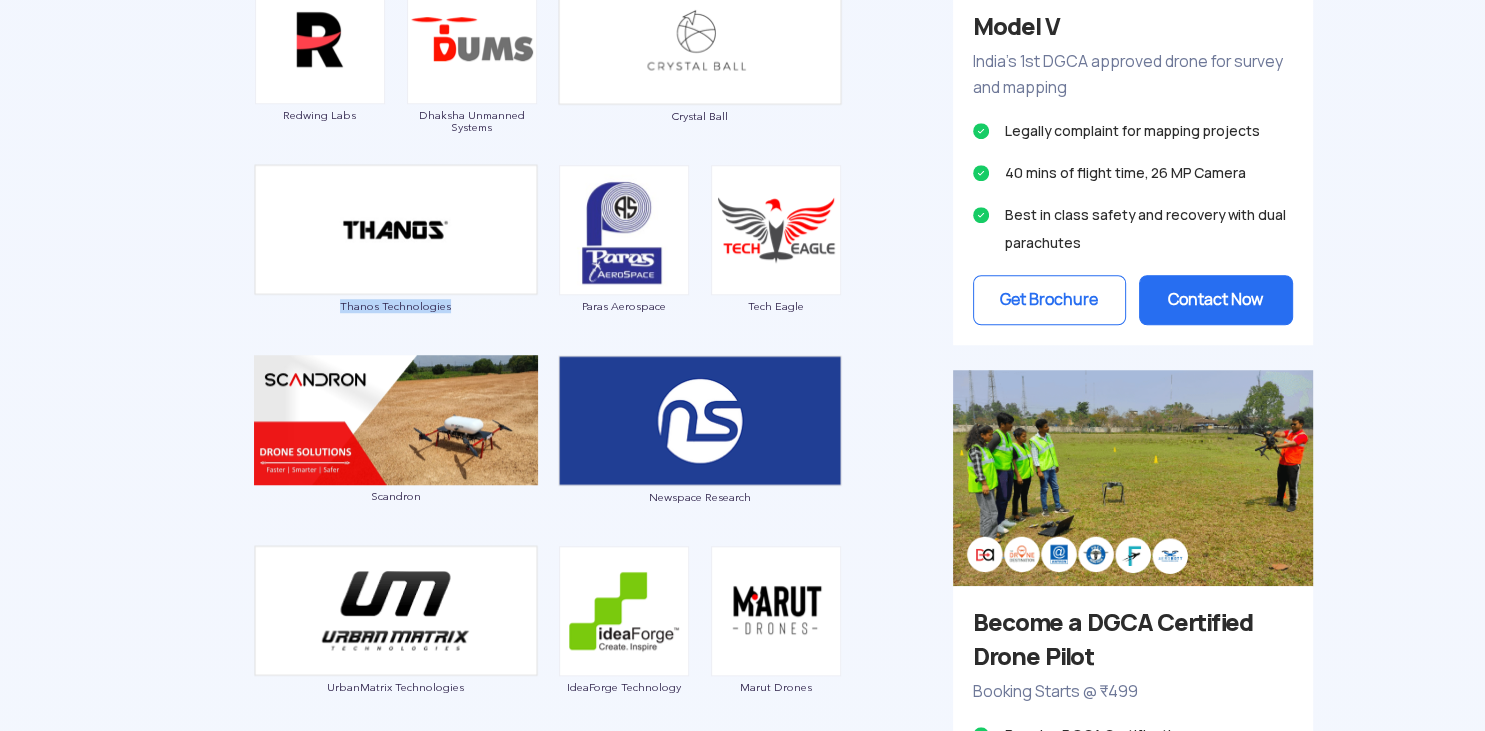 drag, startPoint x: 501, startPoint y: 316, endPoint x: 334, endPoint y: 314, distance: 167.01198 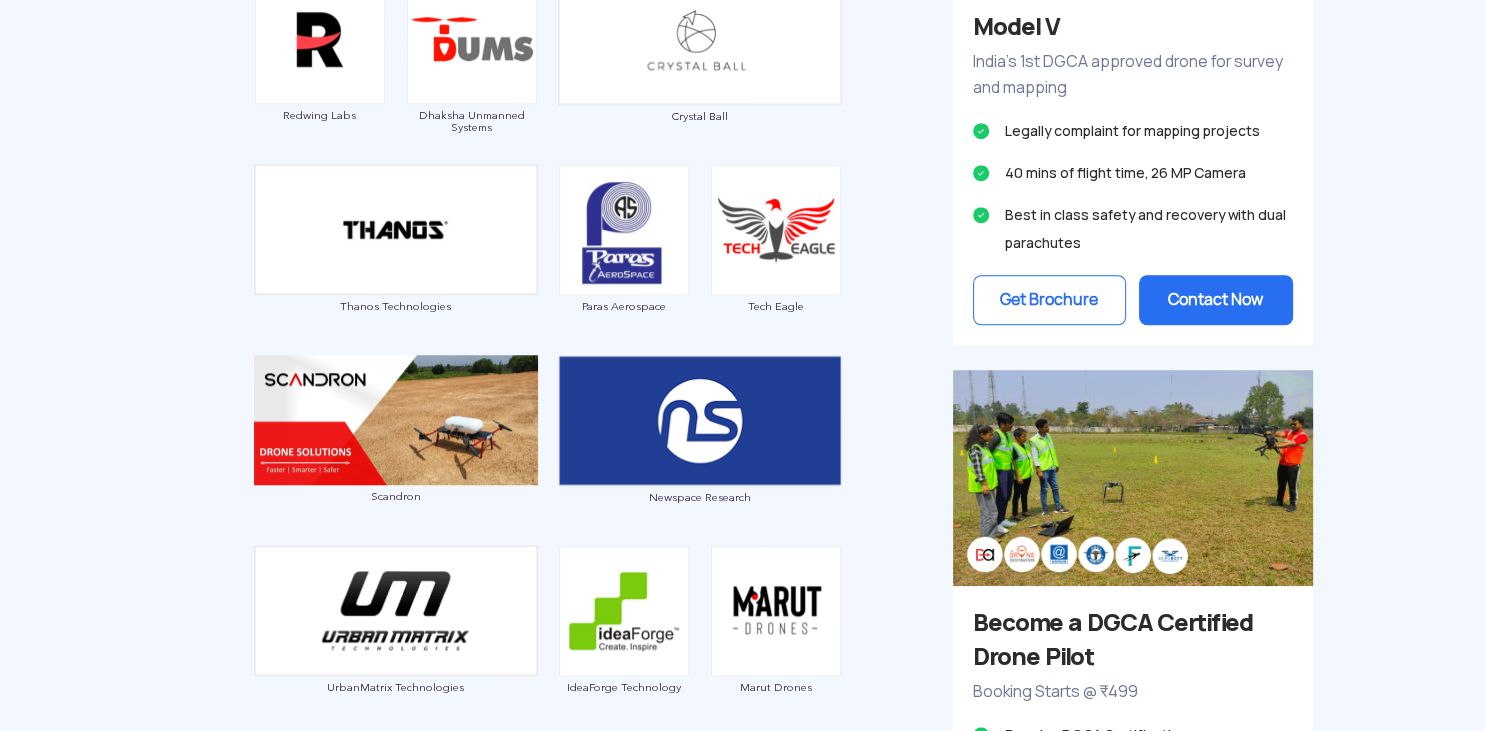 click on "Garuda Aerospace Throttle Aerospace General Aeronautics Redwing Labs Dhaksha Unmanned Systems Crystal Ball Thanos Technologies Paras Aerospace Tech Eagle Scandron Newspace Research UrbanMatrix Technologies IdeaForge Technology Marut Drones Indrones VTOL Aviation India CD Space Garudaastra Aeroinventive Solutions Jatayu Unmanned Systems Aerologiks IRUS Numel Solutions DroniX Technolgies Aarav Unmanned Systems Taneja Aerospace & Aviation Limited Daybest SKYX Aerospace EagleEye Drones Tech Mahindra Magnum Wings Skytex Unmanned Aerial Solutions Empyrean Robotic Technologies Kadet Defence Systems DTOWN ROBOTICS Nibrus Technologies Pvt. Ltd CerebroSpark Innovations LLP Sagar Defence Engineering Exodrone Systems Rospace Technology Mirai-Drone Hindustan Aeronautics Limited Vyomik Drones Skye Air The Drone Learner's Club,BIET Jhansi Samhams Technologies EndureAir Aurora Integrated Systems Hubblefly Technologies Asteria Aerospace Z-Axis machines Pvt. Ltd. Roboz Dotin Tech UAVIO Labs MagicMyna Alpha Security & Defense" at bounding box center [548, 2452] 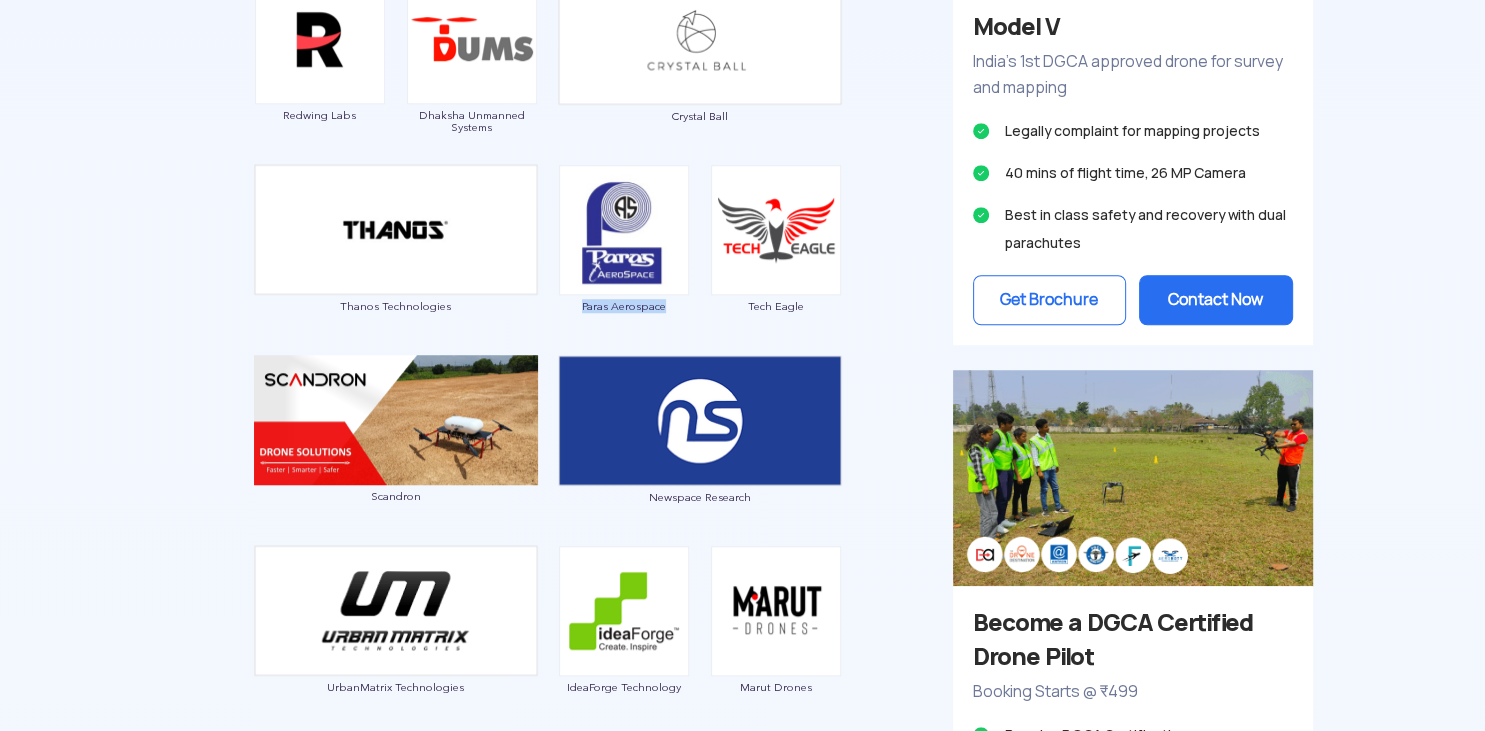 drag, startPoint x: 554, startPoint y: 306, endPoint x: 670, endPoint y: 299, distance: 116.21101 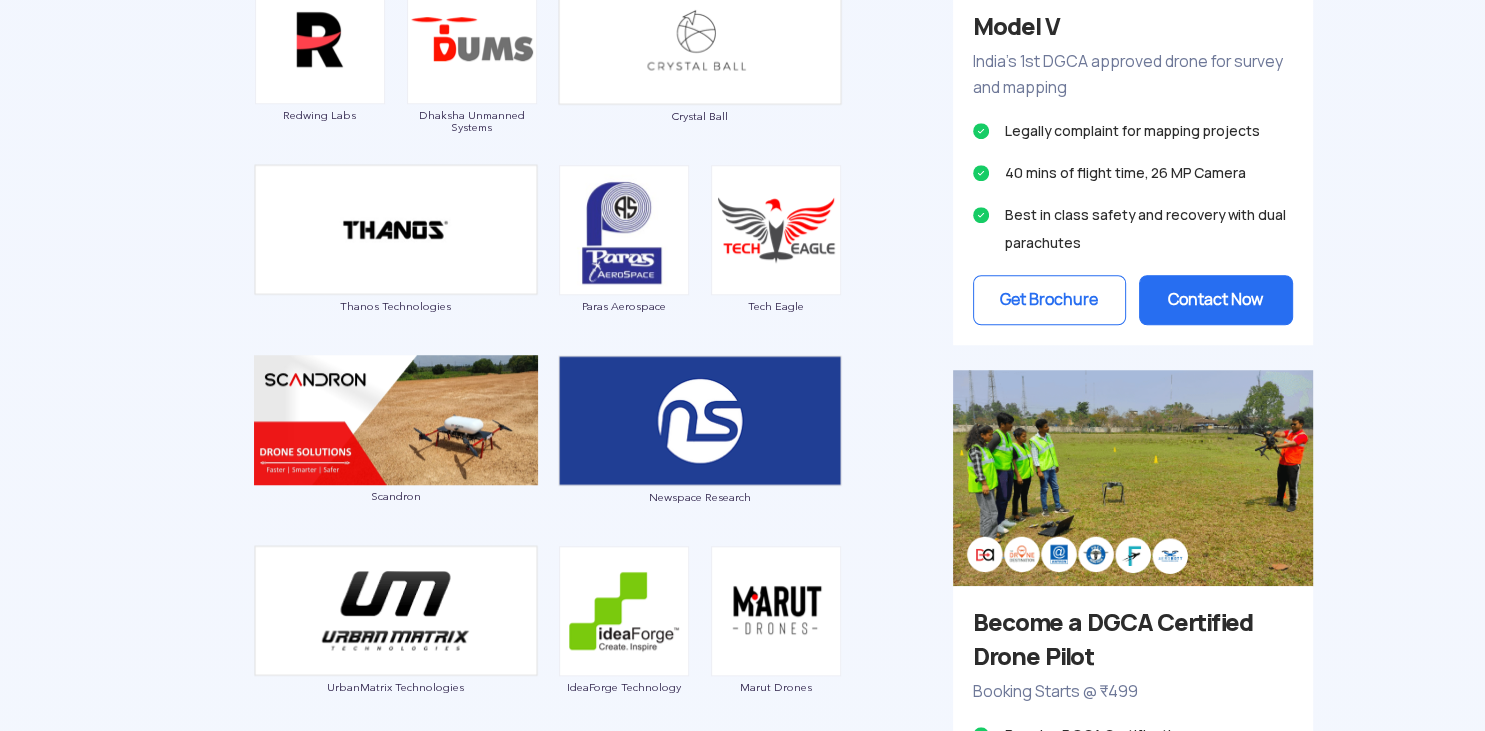 click on "Garuda Aerospace Throttle Aerospace General Aeronautics Redwing Labs Dhaksha Unmanned Systems Crystal Ball Thanos Technologies Paras Aerospace Tech Eagle Scandron Newspace Research UrbanMatrix Technologies IdeaForge Technology Marut Drones Indrones VTOL Aviation India CD Space Garudaastra Aeroinventive Solutions Jatayu Unmanned Systems Aerologiks IRUS Numel Solutions DroniX Technolgies Aarav Unmanned Systems Taneja Aerospace & Aviation Limited Daybest SKYX Aerospace EagleEye Drones Tech Mahindra Magnum Wings Skytex Unmanned Aerial Solutions Empyrean Robotic Technologies Kadet Defence Systems DTOWN ROBOTICS Nibrus Technologies Pvt. Ltd CerebroSpark Innovations LLP Sagar Defence Engineering Exodrone Systems Rospace Technology Mirai-Drone Hindustan Aeronautics Limited Vyomik Drones Skye Air The Drone Learner's Club,BIET Jhansi Samhams Technologies EndureAir Aurora Integrated Systems Hubblefly Technologies Asteria Aerospace Z-Axis machines Pvt. Ltd. Roboz Dotin Tech UAVIO Labs MagicMyna Alpha Security & Defense" at bounding box center (548, 2452) 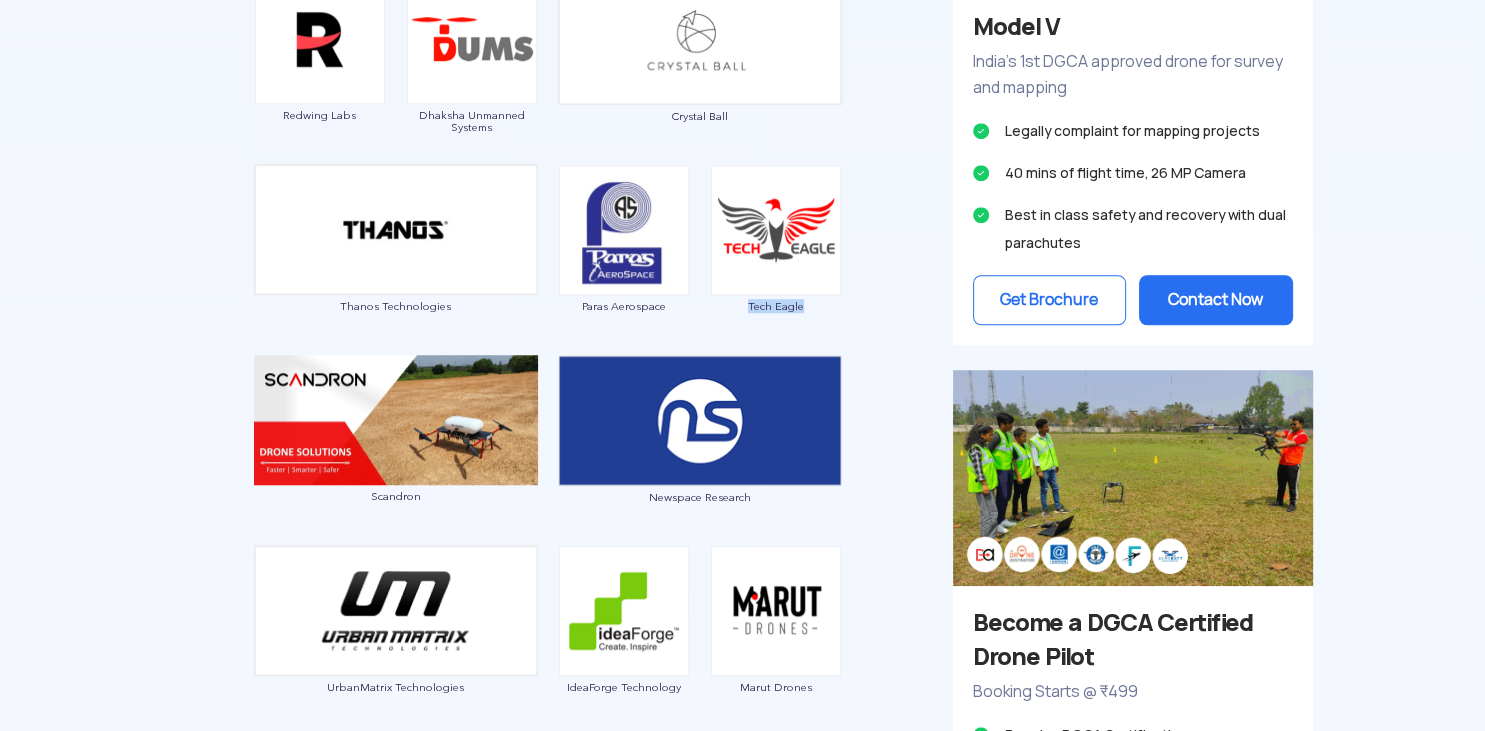 drag, startPoint x: 860, startPoint y: 302, endPoint x: 728, endPoint y: 305, distance: 132.03409 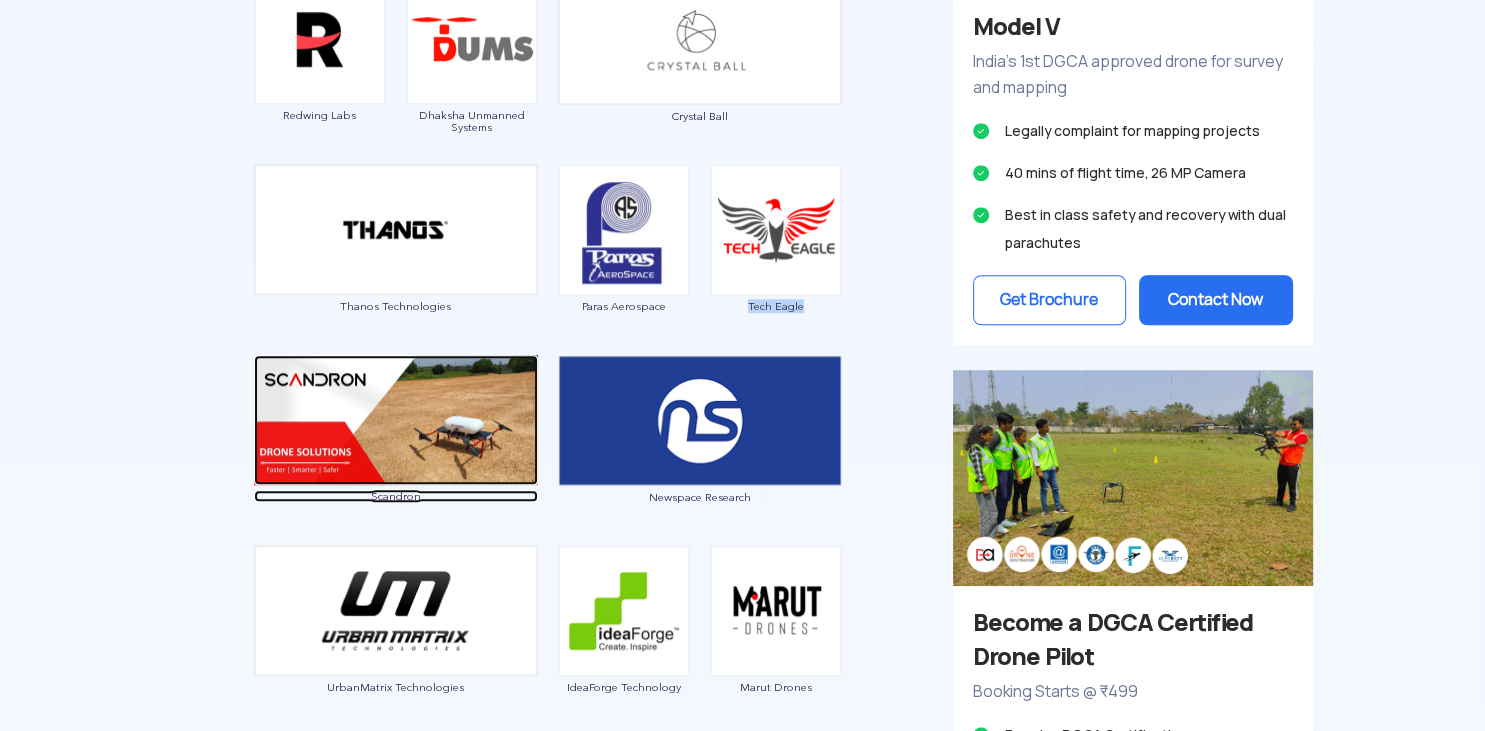 click on "Scandron" at bounding box center [396, 496] 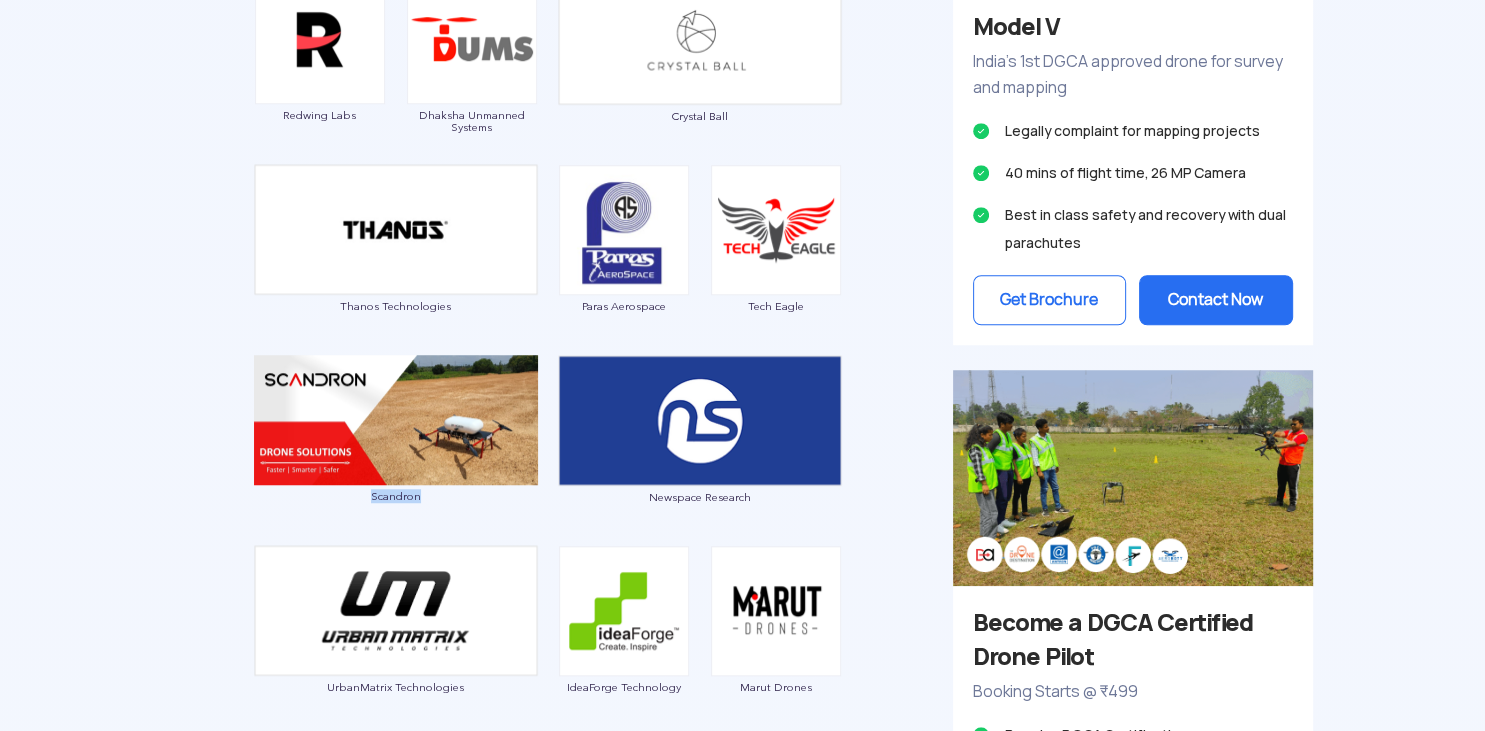 drag, startPoint x: 268, startPoint y: 517, endPoint x: 436, endPoint y: 490, distance: 170.1558 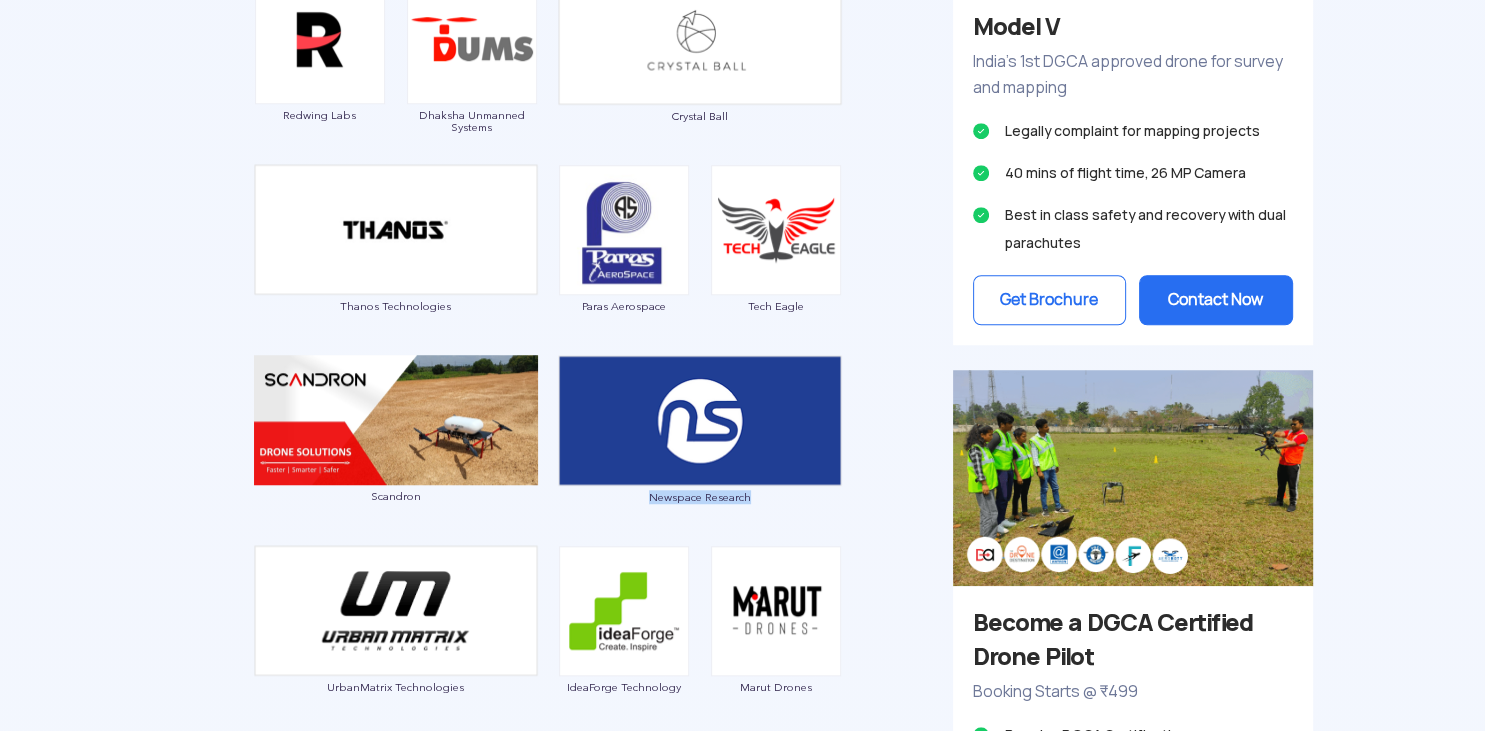 drag, startPoint x: 805, startPoint y: 514, endPoint x: 603, endPoint y: 511, distance: 202.02228 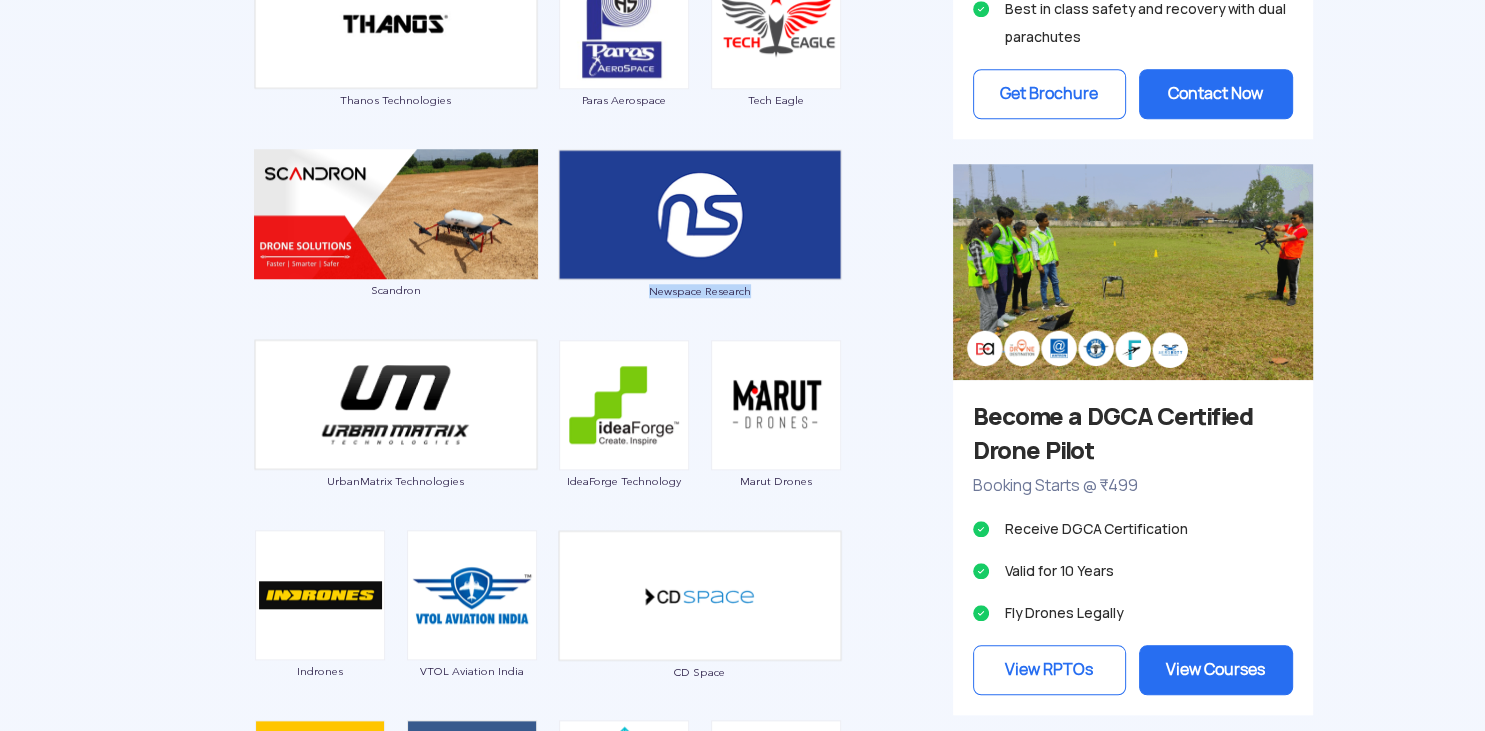 scroll, scrollTop: 1689, scrollLeft: 0, axis: vertical 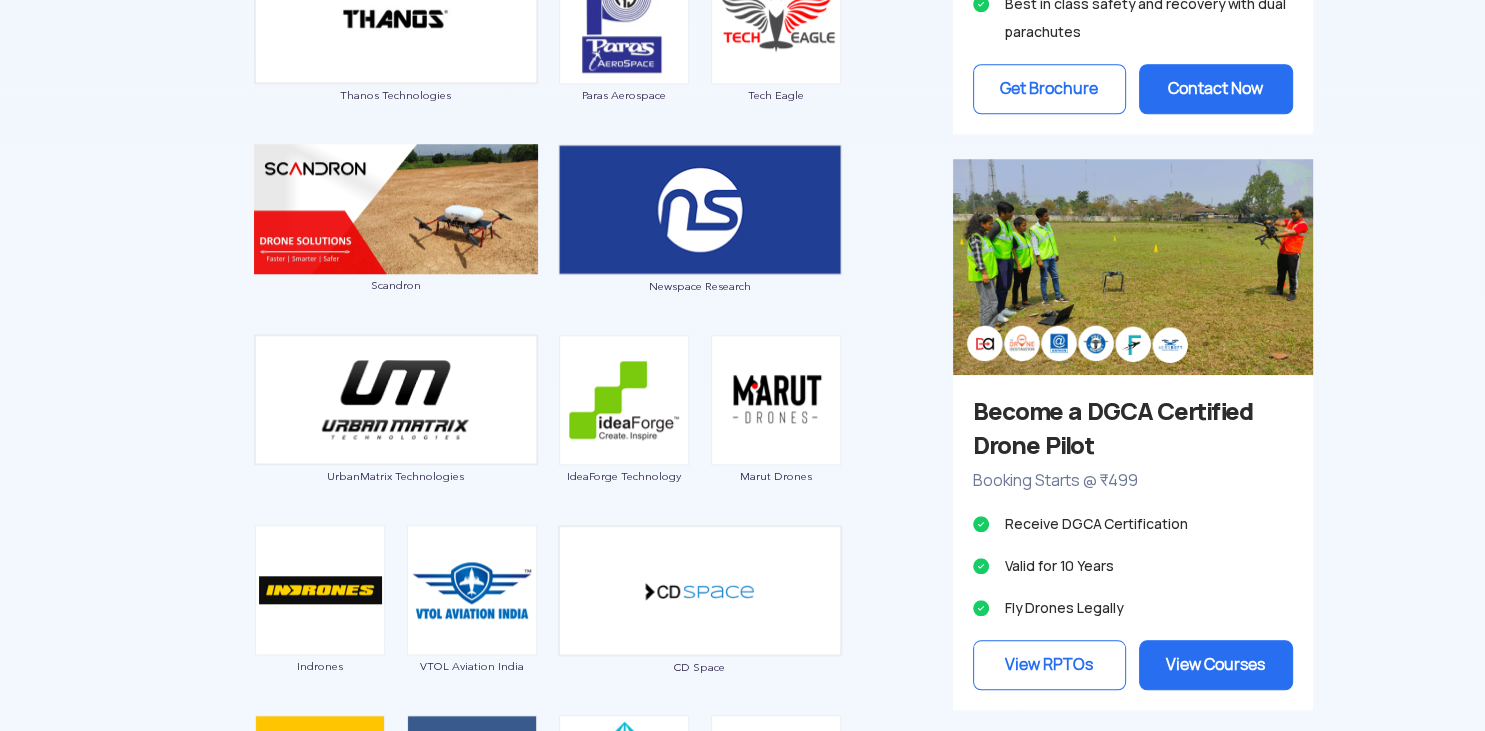 click on "Showing  557  Drone Companies from All categories Select a Category Close All Categories ( 557 ) Indian Drone Manufacturers (103) Drone Training Institute And Rptos (31) Agricultural Drone Manufacturers (27) Drone Service Companies (227) Utm And Remote Id (12) Drone Safety Systems (1) Military Drones (16) Npnt, Gcs And Data Management Softwares (10) Drone Insurance (3) Sensor Payloads And Camera (2) Counter Drone Technology (12) Vc & Corporate Investments (8) Drone Spare & Batteries (19) Regulatory Bodies And Industry Associations (23) Drone Law Firms (3) Air Taxi (2) Events (3) Drone Components & Systems Manufacturer (32) Certification Body (3) Ecosystem & Network (1) Academia (19) Top Categories :   All Categories   Agri Drone Manufacturers   Drone Manufacturers   Training Institute & RPTOs   Service Companies   Drone Insurance INDIAN DRONE MANUFACTURERS 103 Companies Garuda Aerospace Throttle Aerospace General Aeronautics Redwing Labs Dhaksha Unmanned Systems Crystal Ball Thanos Technologies Tech Eagle" at bounding box center [742, 7488] 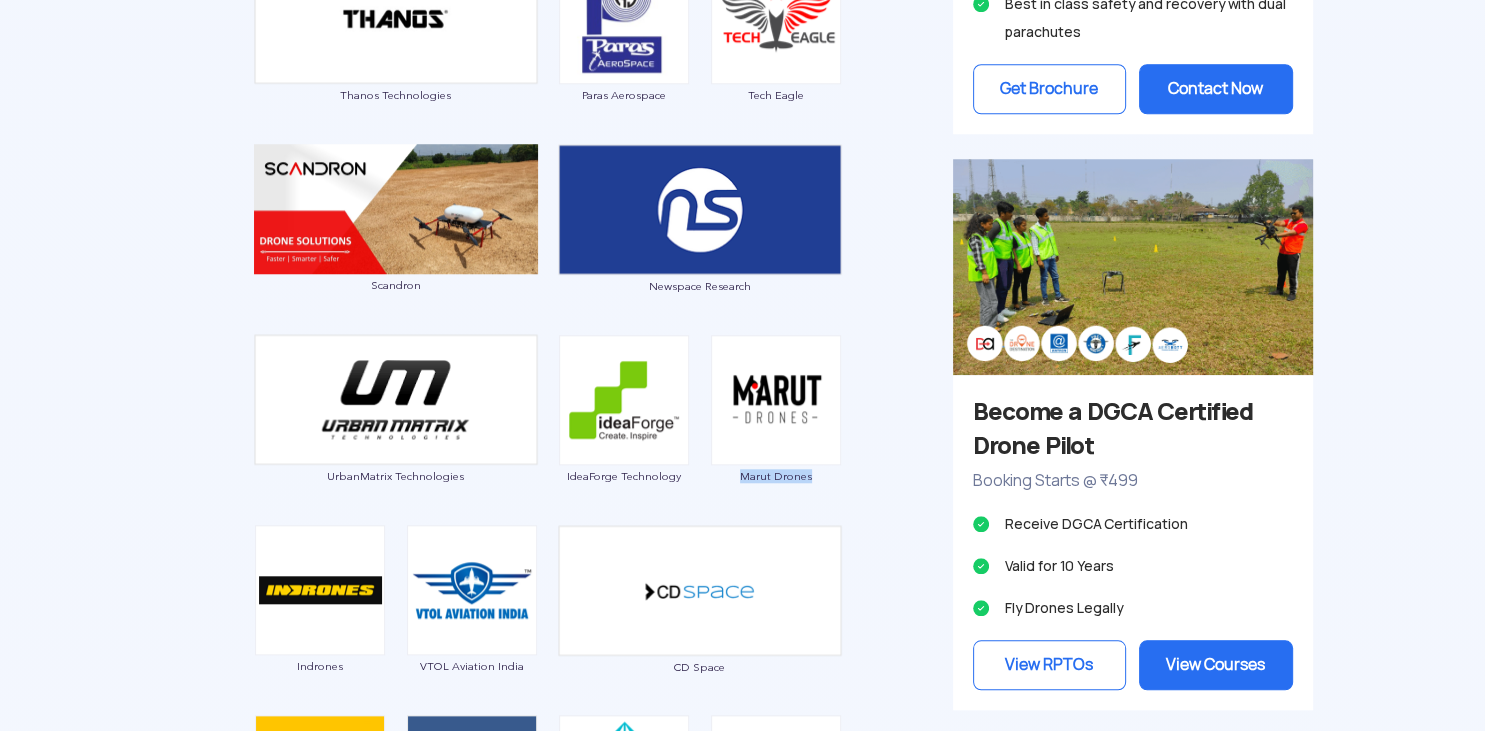 drag, startPoint x: 836, startPoint y: 472, endPoint x: 726, endPoint y: 495, distance: 112.37882 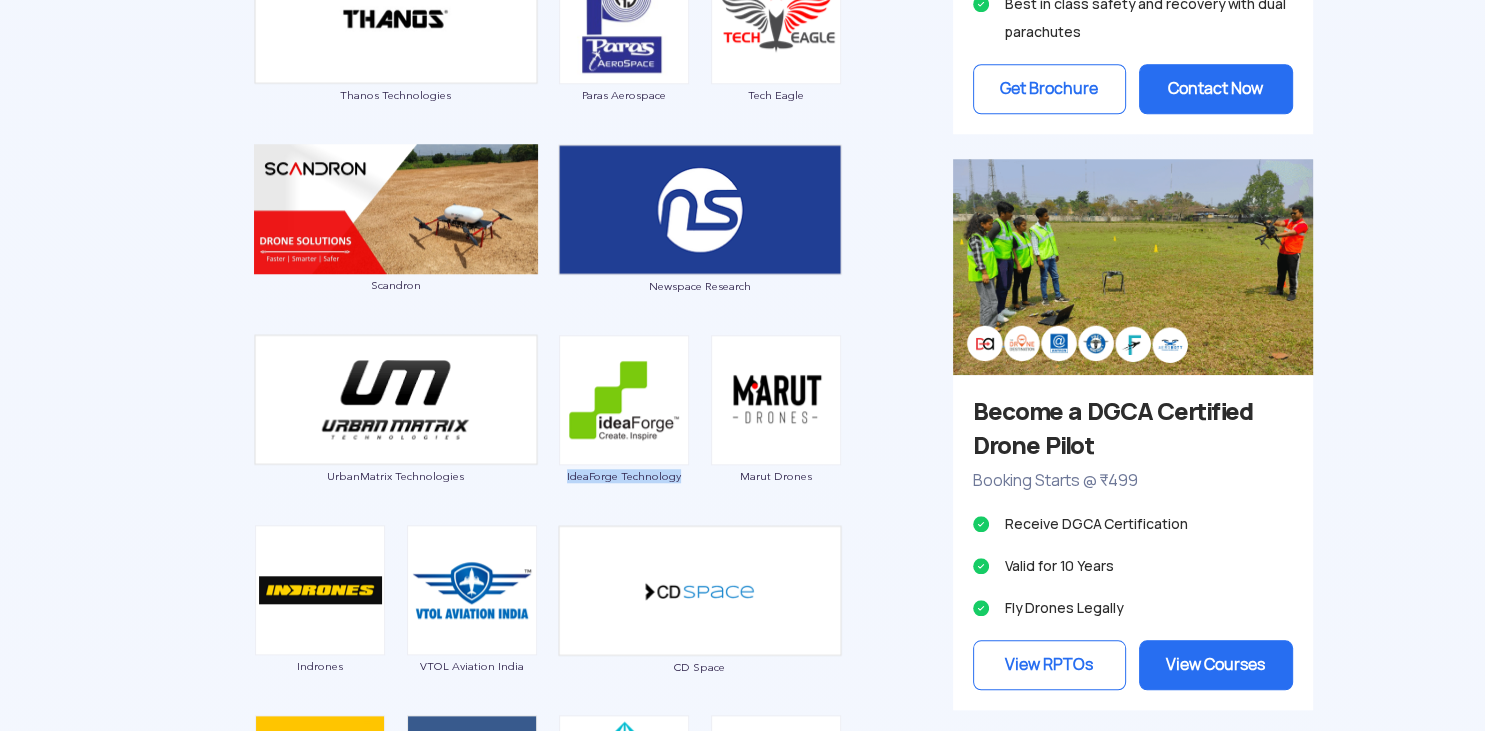 drag, startPoint x: 698, startPoint y: 481, endPoint x: 554, endPoint y: 496, distance: 144.77914 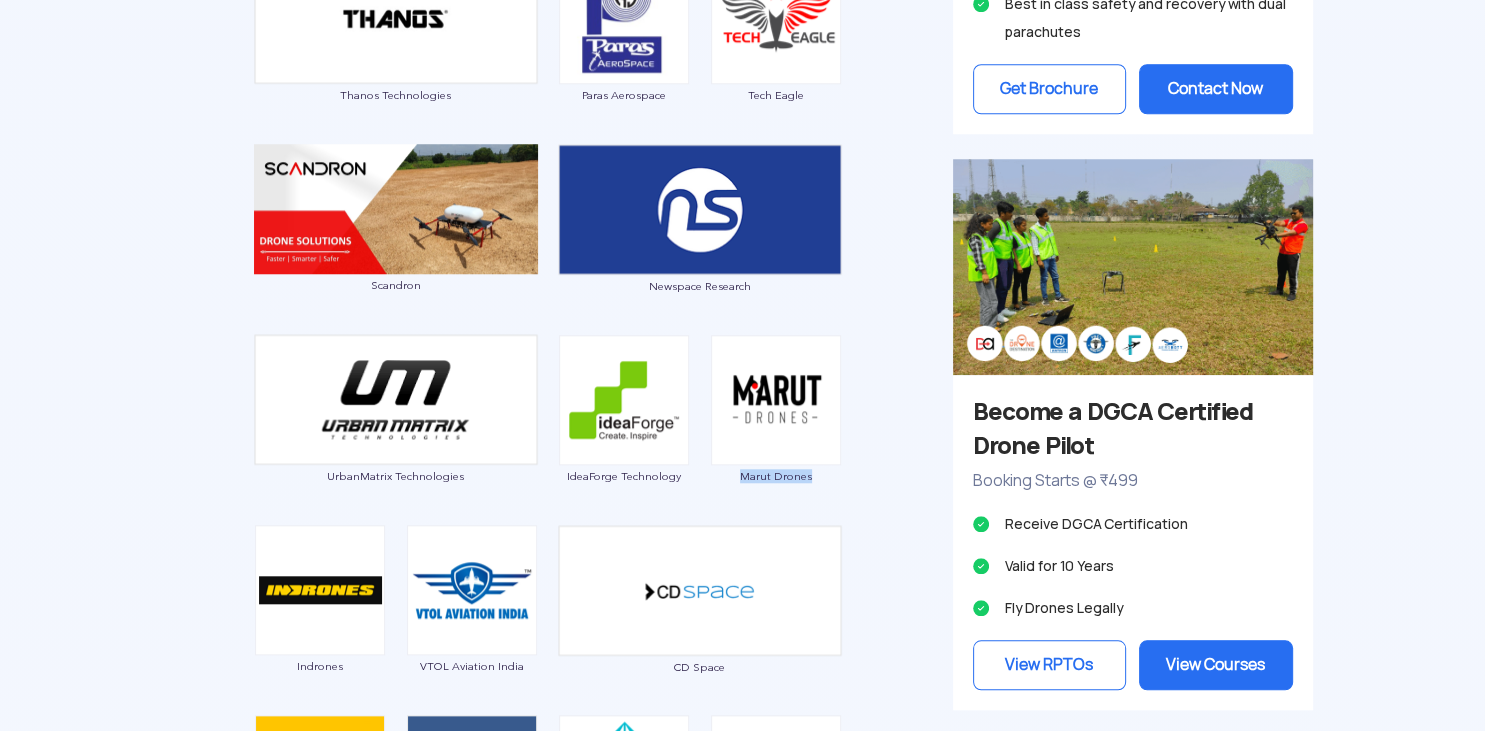 drag, startPoint x: 822, startPoint y: 469, endPoint x: 730, endPoint y: 486, distance: 93.55747 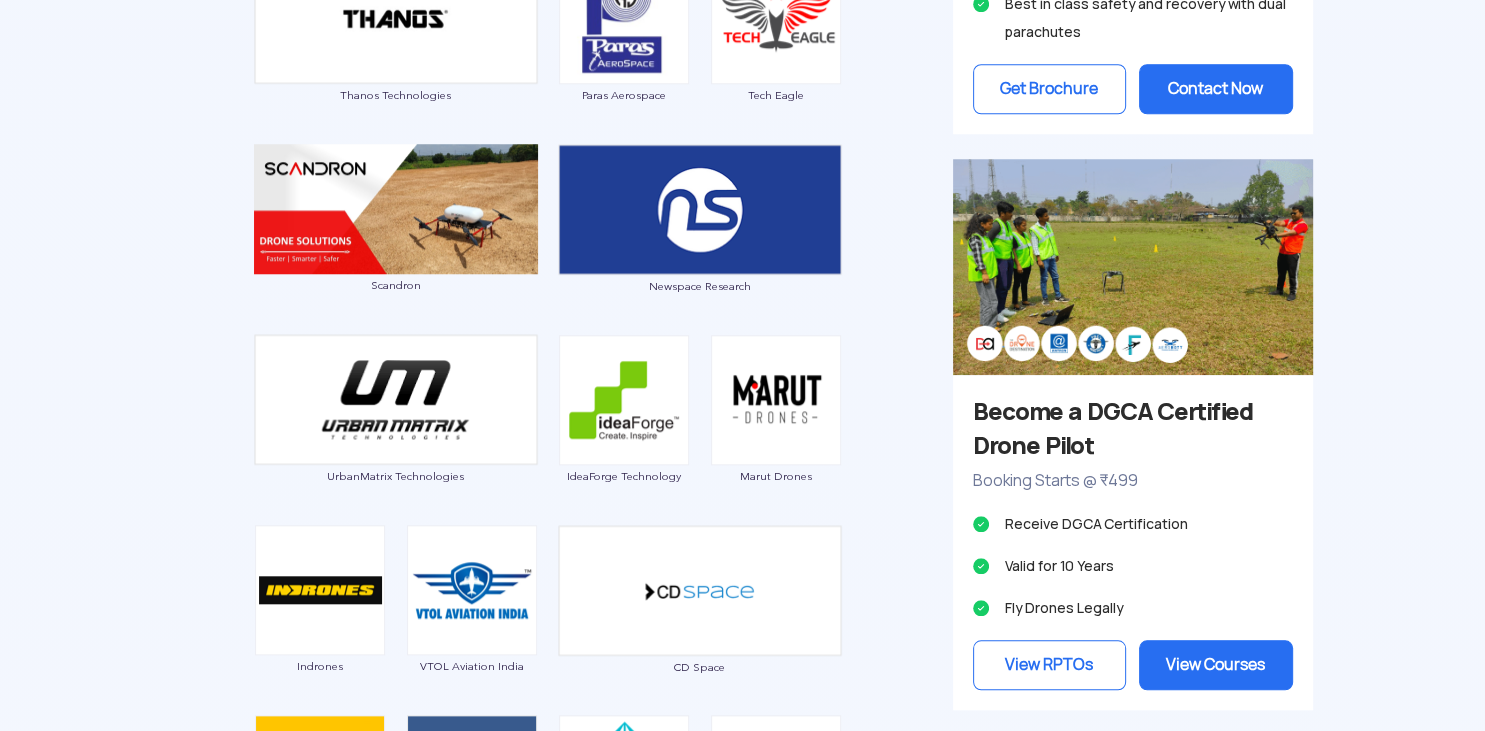 click on "Garuda Aerospace Throttle Aerospace General Aeronautics Redwing Labs Dhaksha Unmanned Systems Crystal Ball Thanos Technologies Paras Aerospace Tech Eagle Scandron Newspace Research UrbanMatrix Technologies IdeaForge Technology Marut Drones Indrones VTOL Aviation India CD Space Garudaastra Aeroinventive Solutions Jatayu Unmanned Systems Aerologiks IRUS Numel Solutions DroniX Technolgies Aarav Unmanned Systems Taneja Aerospace & Aviation Limited Daybest SKYX Aerospace EagleEye Drones Tech Mahindra Magnum Wings Skytex Unmanned Aerial Solutions Empyrean Robotic Technologies Kadet Defence Systems DTOWN ROBOTICS Nibrus Technologies Pvt. Ltd CerebroSpark Innovations LLP Sagar Defence Engineering Exodrone Systems Rospace Technology Mirai-Drone Hindustan Aeronautics Limited Vyomik Drones Skye Air The Drone Learner's Club,BIET Jhansi Samhams Technologies EndureAir Aurora Integrated Systems Hubblefly Technologies Asteria Aerospace Z-Axis machines Pvt. Ltd. Roboz Dotin Tech UAVIO Labs MagicMyna Alpha Security & Defense" at bounding box center [548, 2241] 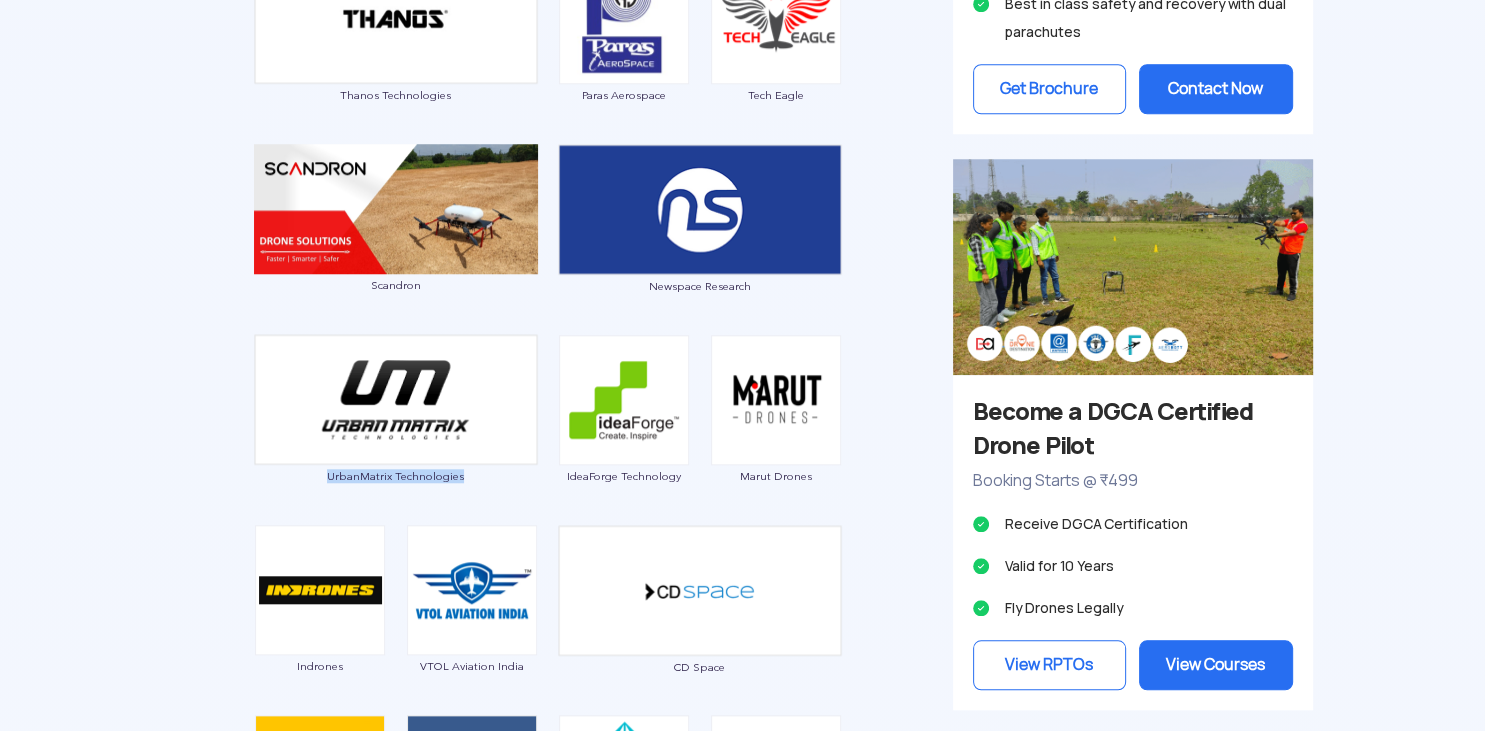 drag, startPoint x: 472, startPoint y: 494, endPoint x: 310, endPoint y: 484, distance: 162.30835 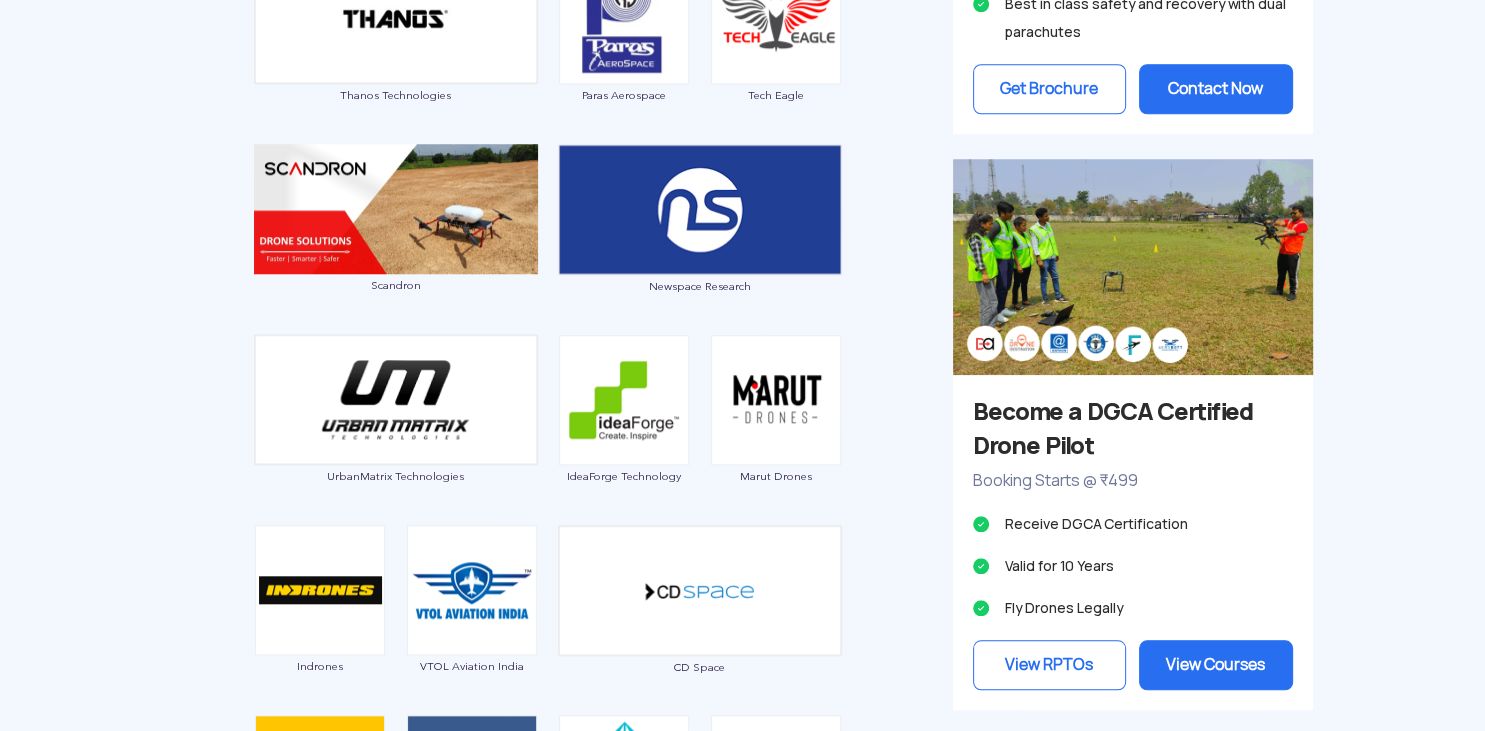 click on "Marut Drones" at bounding box center [776, 476] 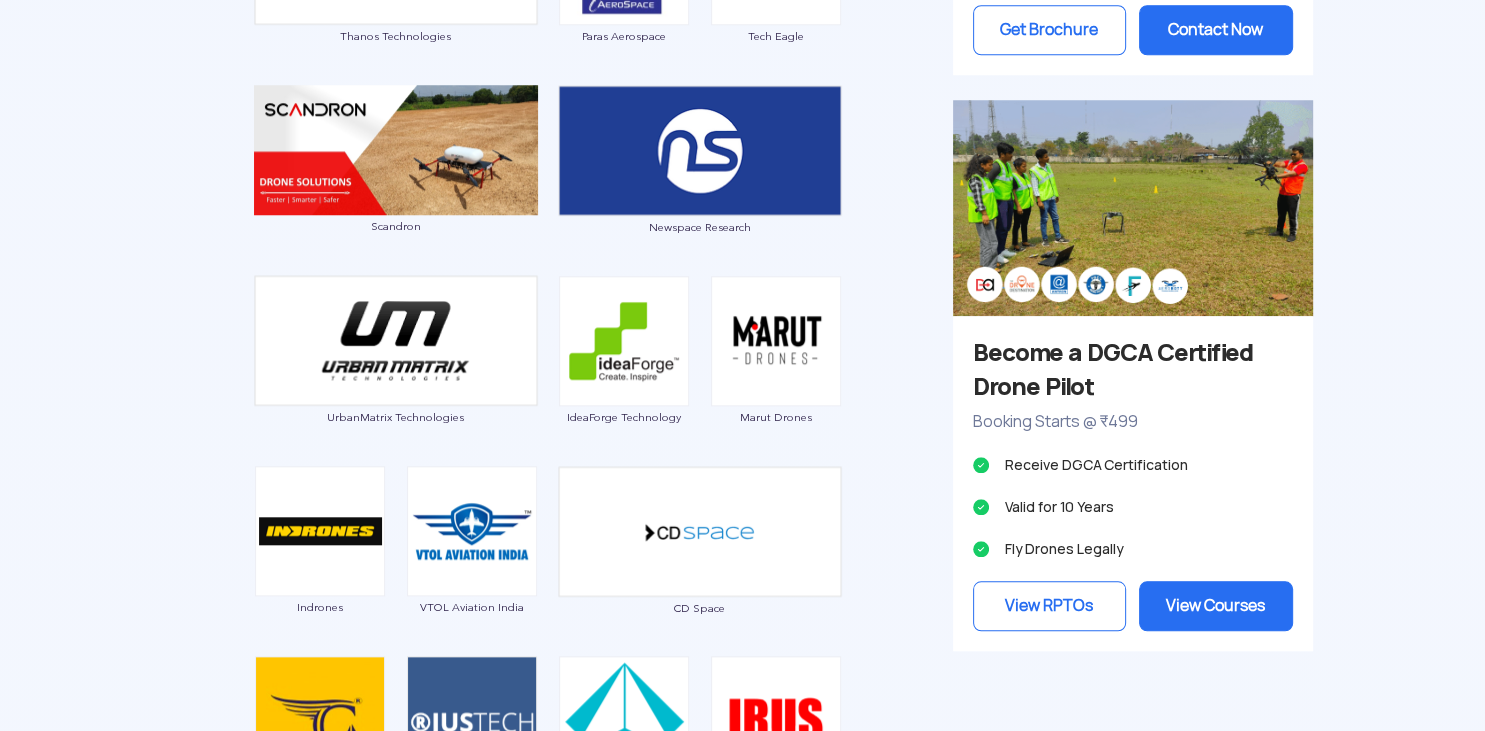 scroll, scrollTop: 1795, scrollLeft: 0, axis: vertical 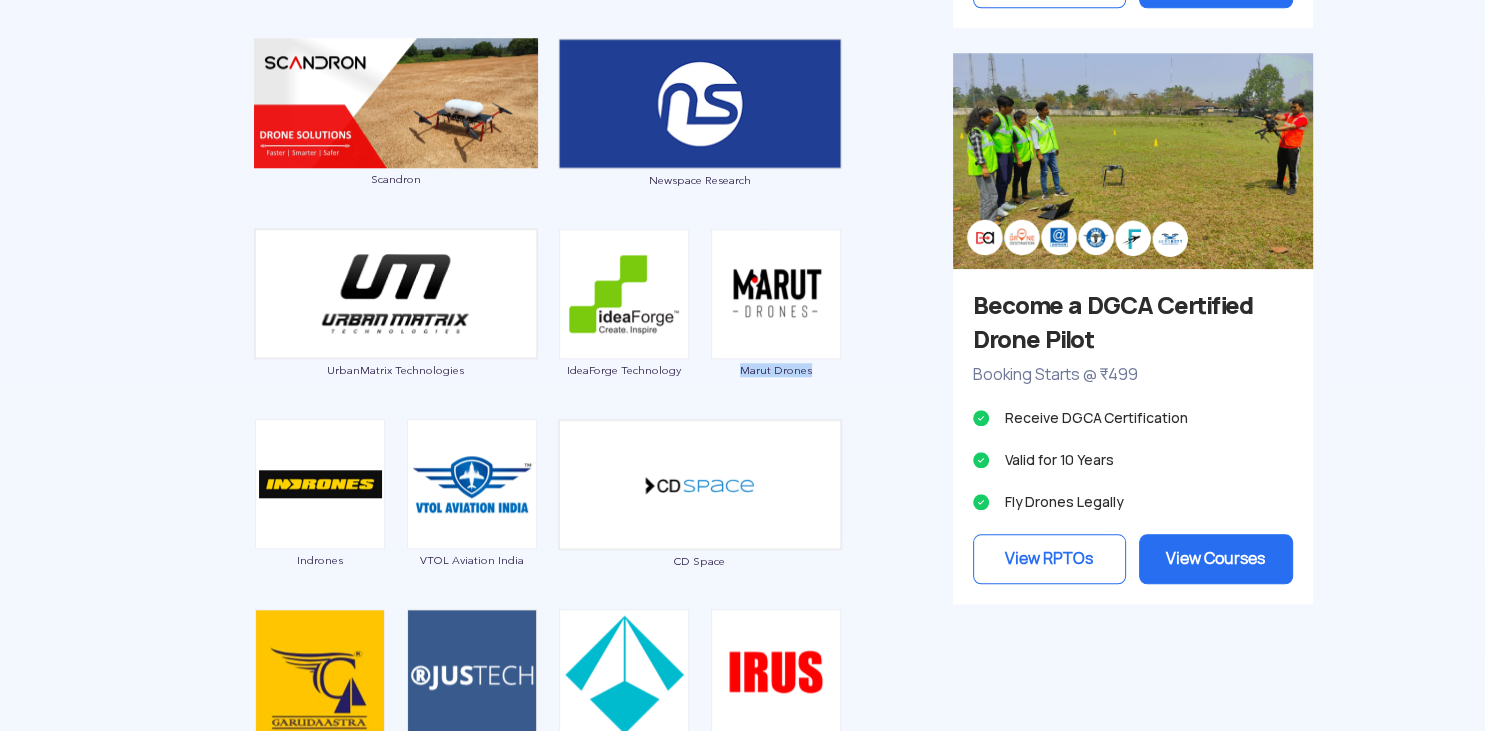 drag, startPoint x: 723, startPoint y: 368, endPoint x: 831, endPoint y: 369, distance: 108.00463 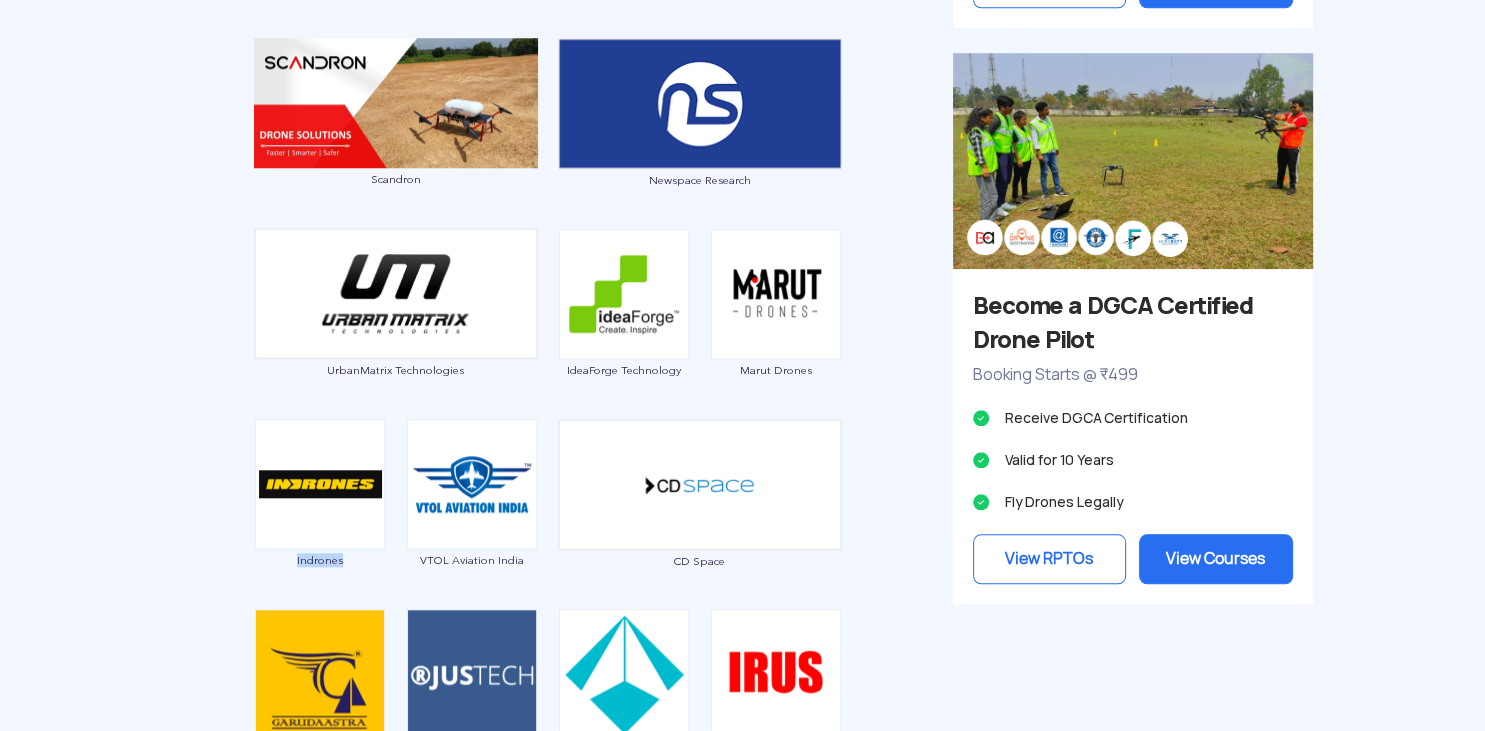 drag, startPoint x: 362, startPoint y: 575, endPoint x: 275, endPoint y: 572, distance: 87.05171 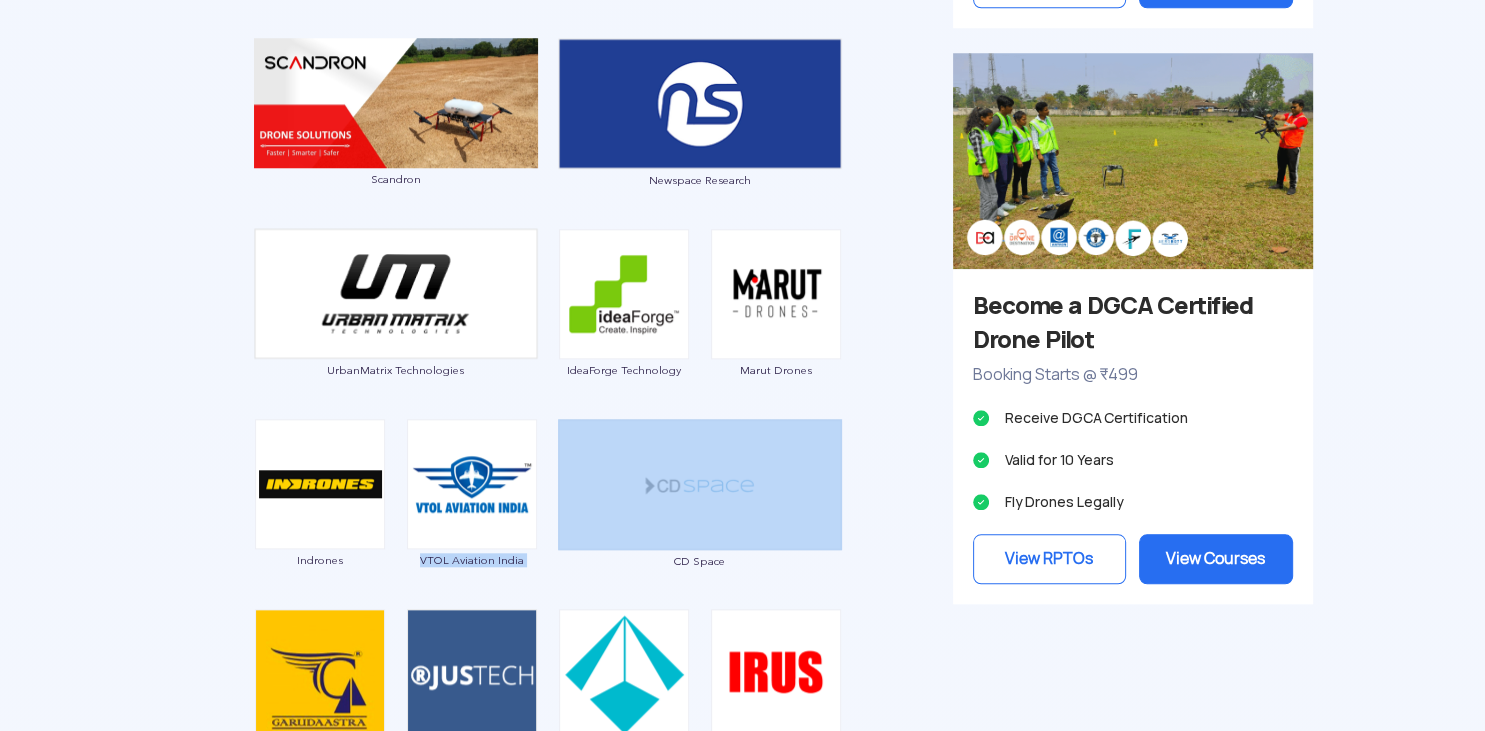 drag, startPoint x: 550, startPoint y: 557, endPoint x: 410, endPoint y: 579, distance: 141.71803 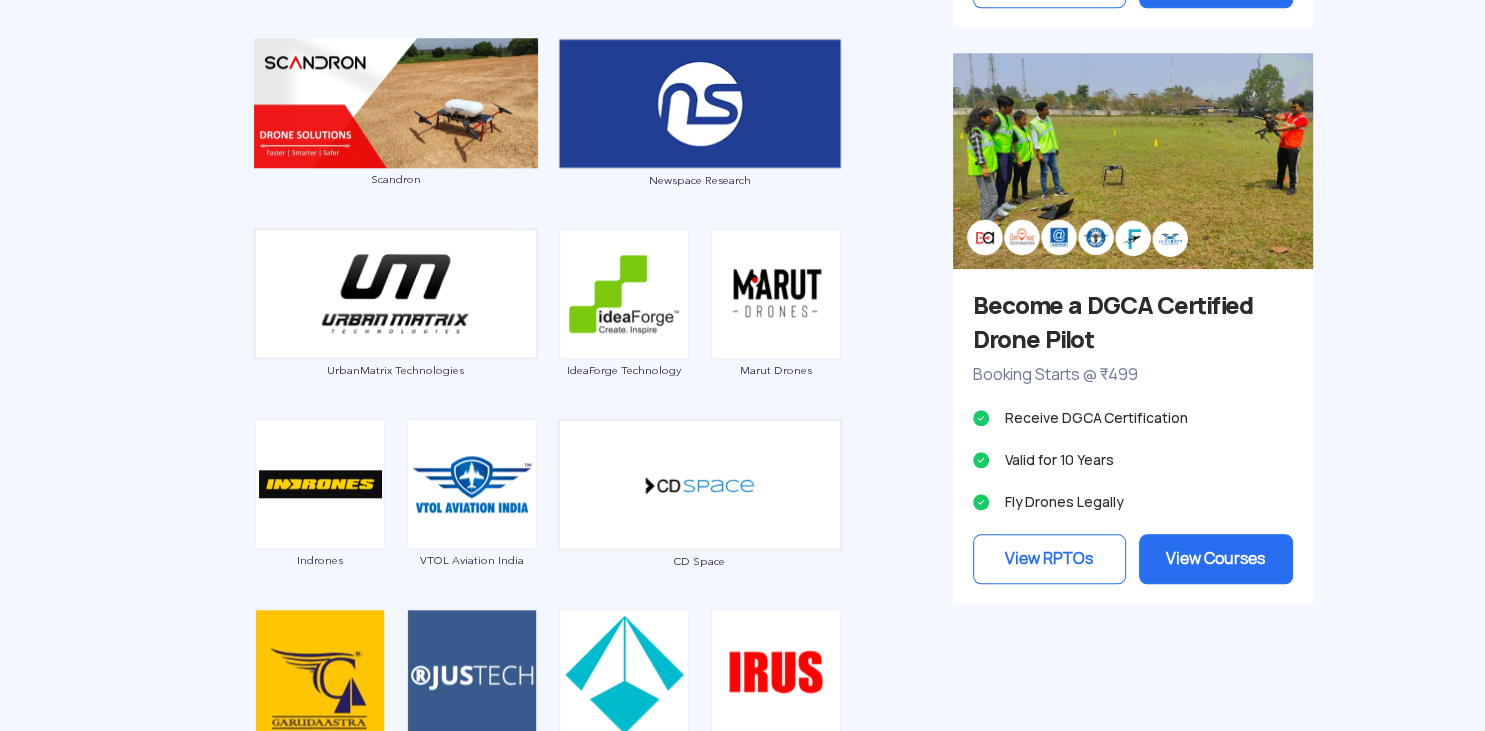 click on "VTOL Aviation India" at bounding box center [472, 504] 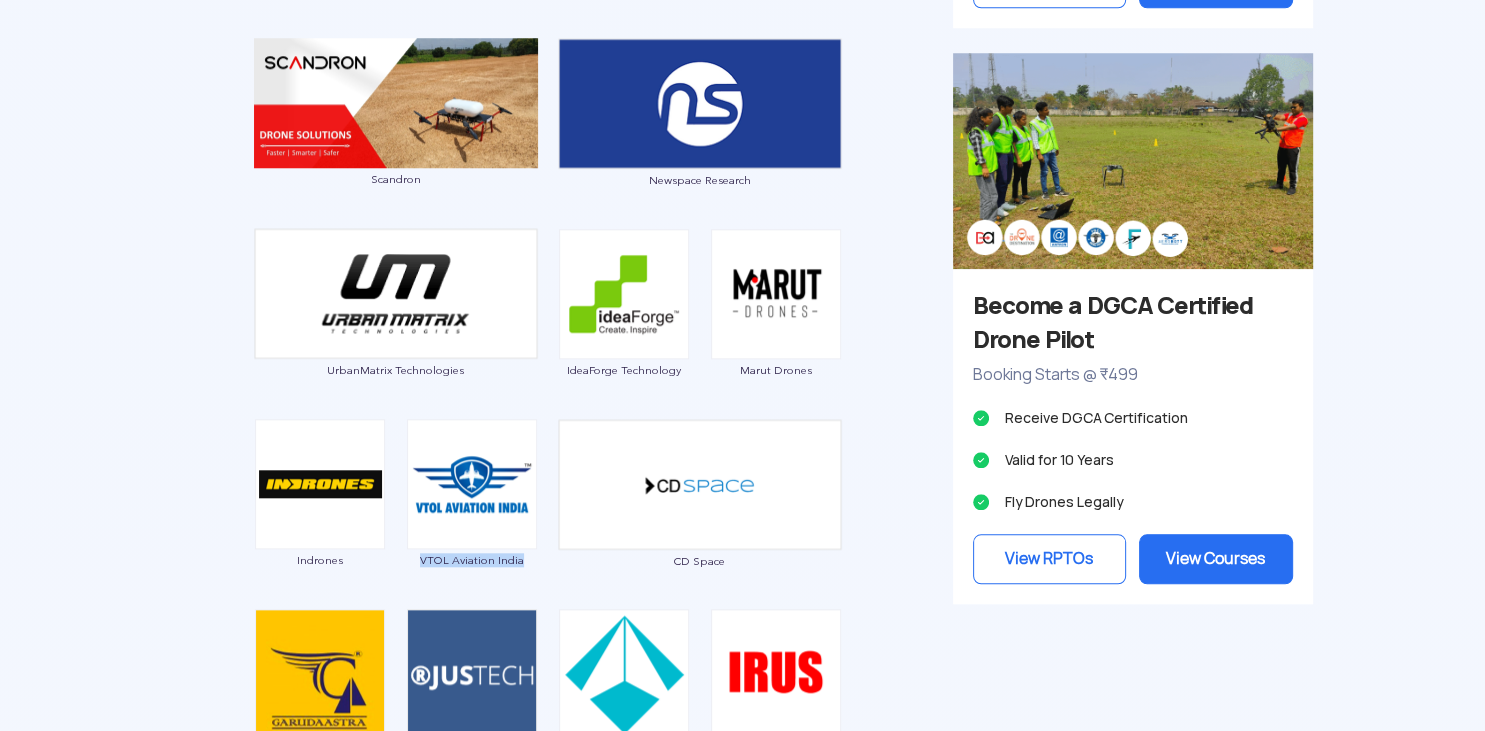 drag, startPoint x: 400, startPoint y: 562, endPoint x: 538, endPoint y: 553, distance: 138.29317 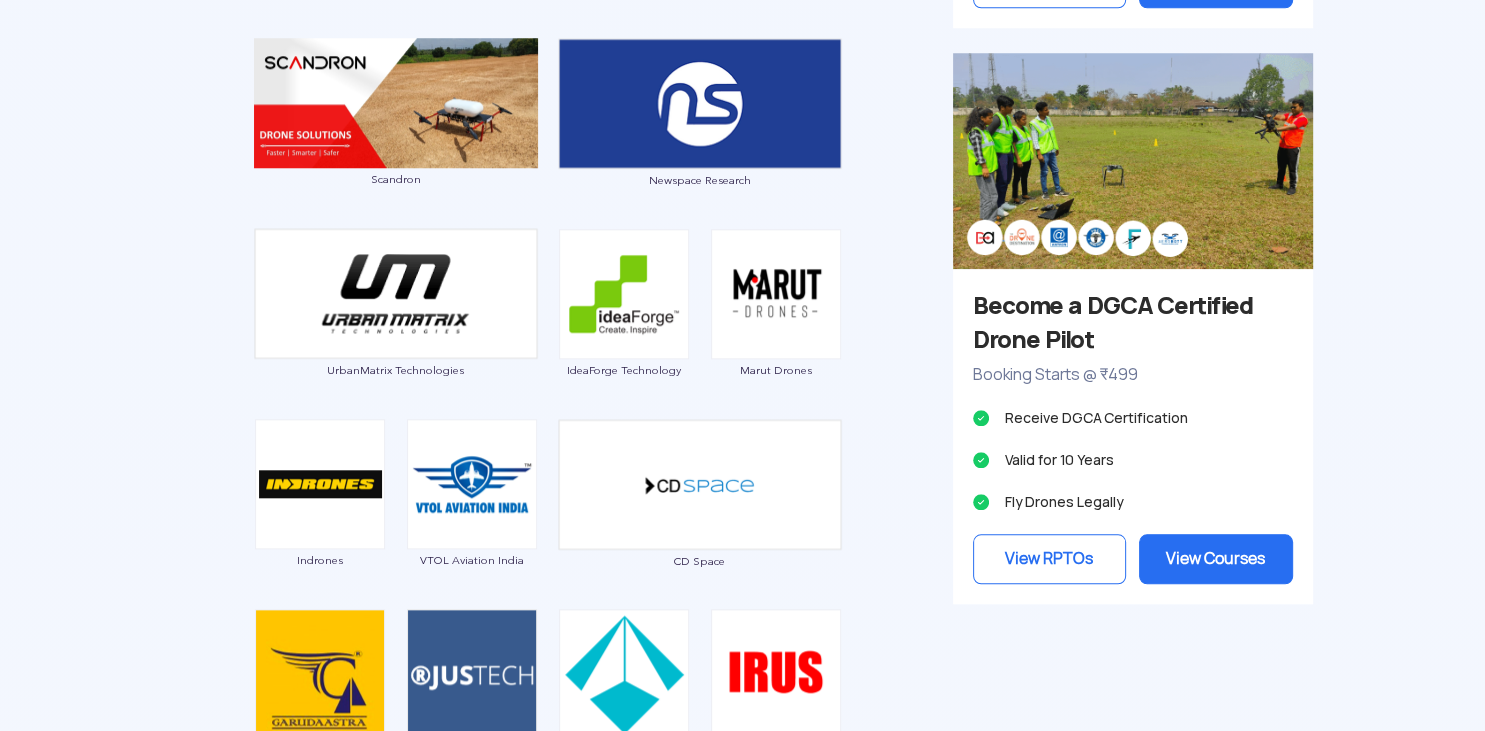 click on "CD Space" at bounding box center (700, 504) 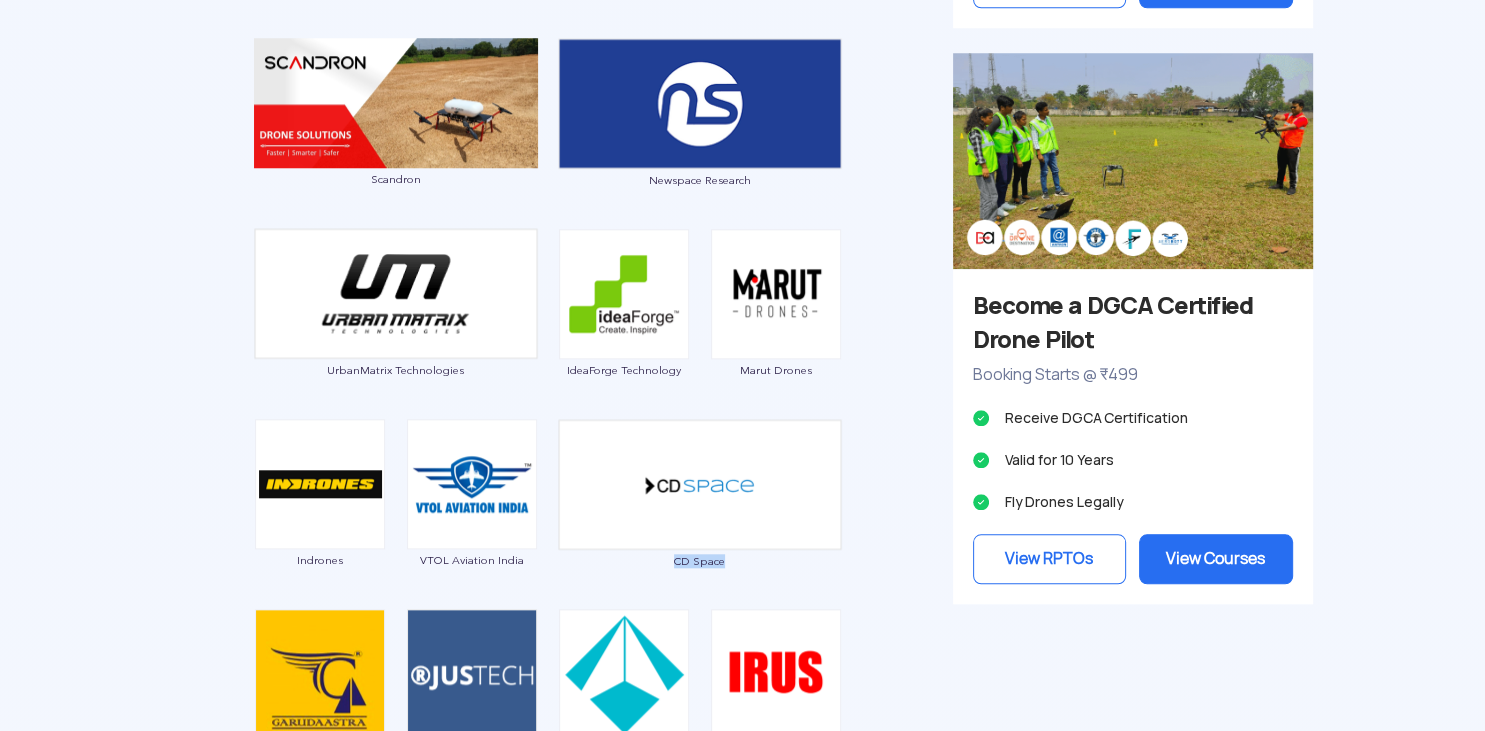 drag, startPoint x: 746, startPoint y: 586, endPoint x: 649, endPoint y: 584, distance: 97.020615 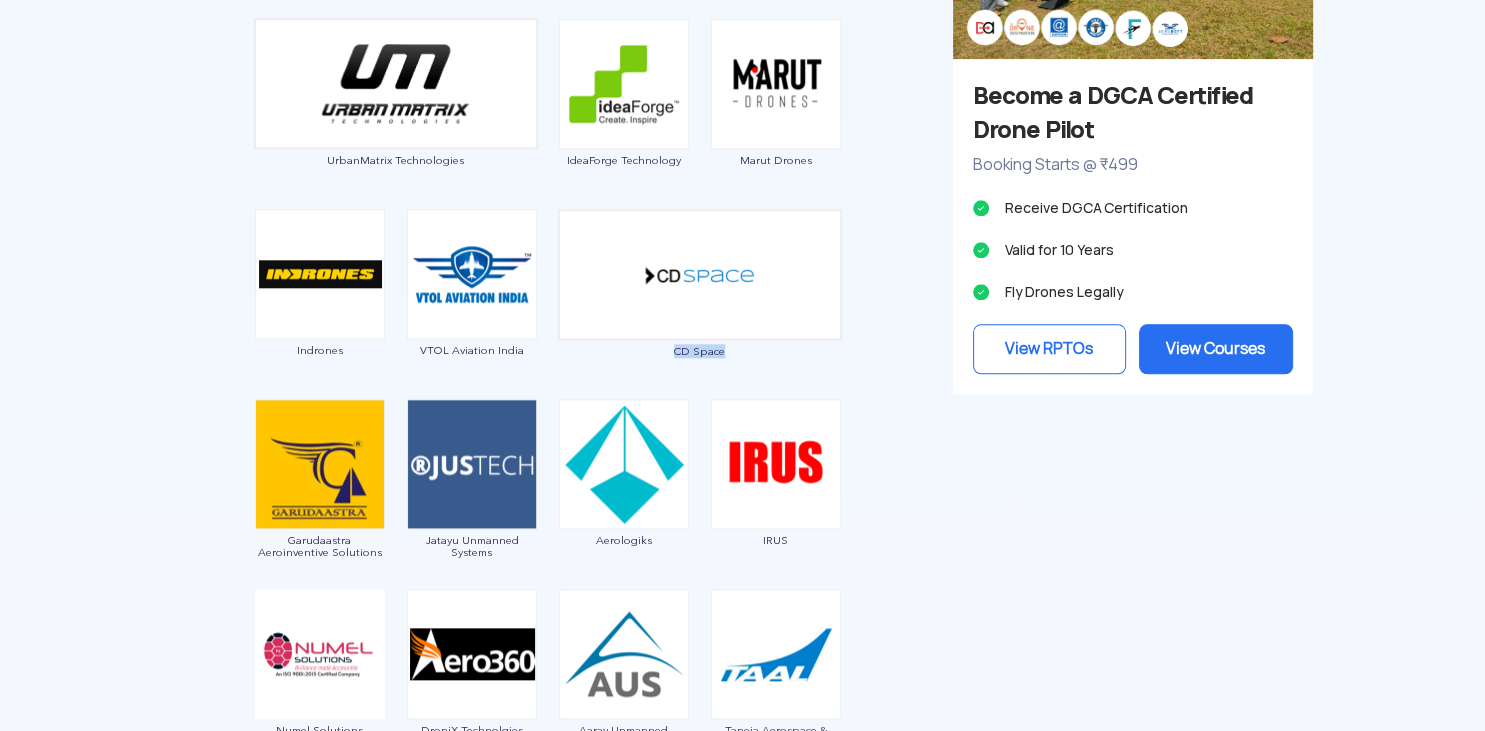 scroll, scrollTop: 2006, scrollLeft: 0, axis: vertical 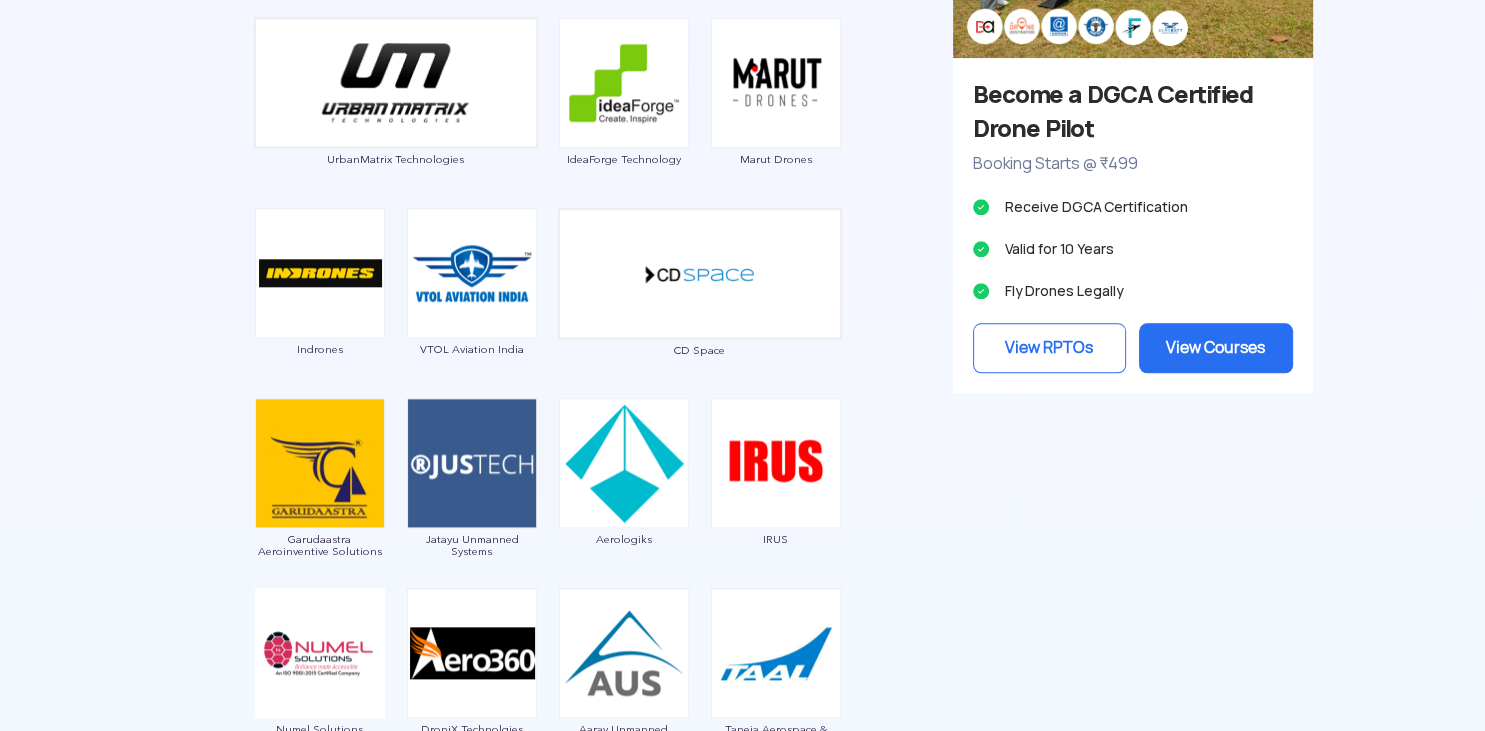click on "Showing  557  Drone Companies from All categories Select a Category Close All Categories ( 557 ) Indian Drone Manufacturers (103) Drone Training Institute And Rptos (31) Agricultural Drone Manufacturers (27) Drone Service Companies (227) Utm And Remote Id (12) Drone Safety Systems (1) Military Drones (16) Npnt, Gcs And Data Management Softwares (10) Drone Insurance (3) Sensor Payloads And Camera (2) Counter Drone Technology (12) Vc & Corporate Investments (8) Drone Spare & Batteries (19) Regulatory Bodies And Industry Associations (23) Drone Law Firms (3) Air Taxi (2) Events (3) Drone Components & Systems Manufacturer (32) Certification Body (3) Ecosystem & Network (1) Academia (19) Top Categories :   All Categories   Agri Drone Manufacturers   Drone Manufacturers   Training Institute & RPTOs   Service Companies   Drone Insurance INDIAN DRONE MANUFACTURERS 103 Companies Garuda Aerospace Throttle Aerospace General Aeronautics Redwing Labs Dhaksha Unmanned Systems Crystal Ball Thanos Technologies Tech Eagle" at bounding box center (742, 7171) 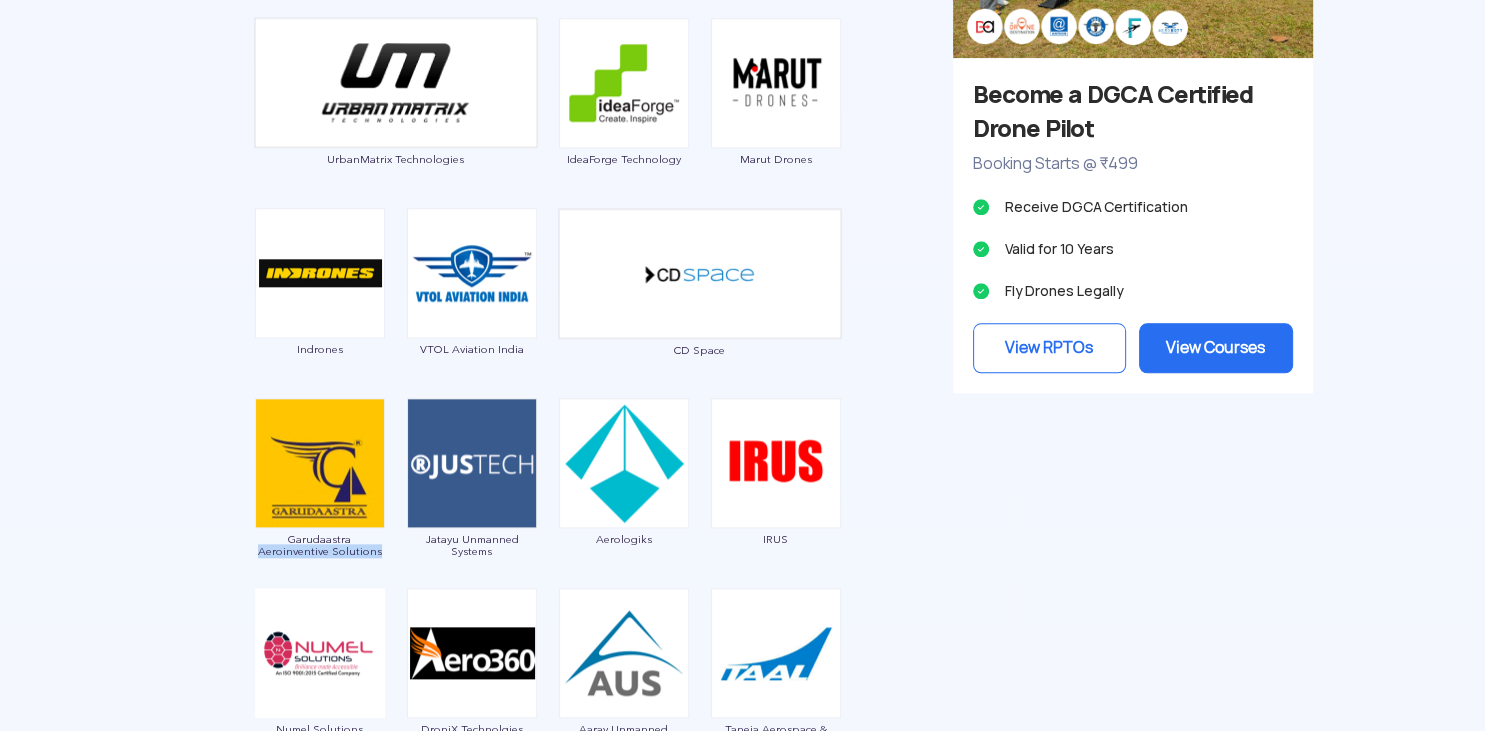drag, startPoint x: 223, startPoint y: 550, endPoint x: 383, endPoint y: 546, distance: 160.04999 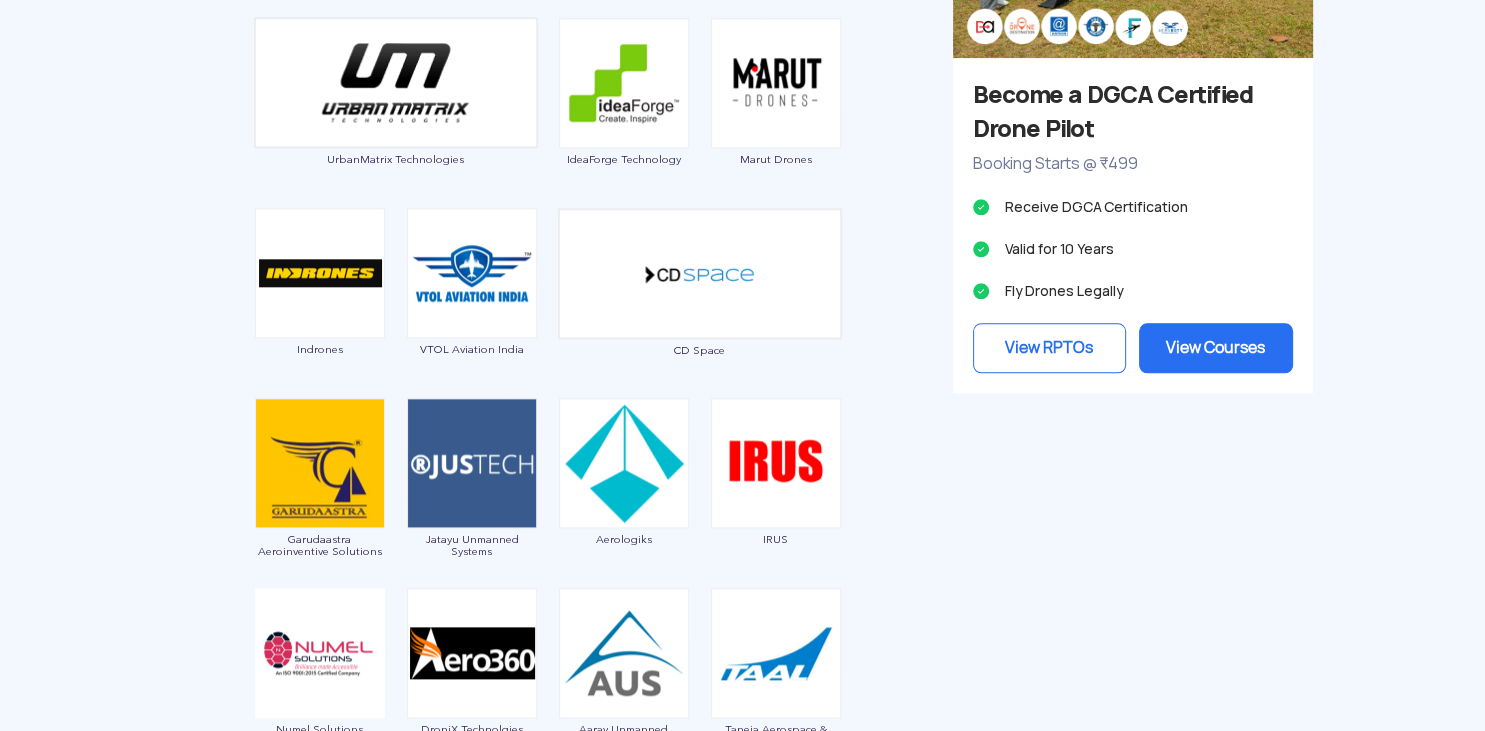 click on "Garuda Aerospace Throttle Aerospace General Aeronautics Redwing Labs Dhaksha Unmanned Systems Crystal Ball Thanos Technologies Paras Aerospace Tech Eagle Scandron Newspace Research UrbanMatrix Technologies IdeaForge Technology Marut Drones Indrones VTOL Aviation India CD Space Garudaastra Aeroinventive Solutions Jatayu Unmanned Systems Aerologiks IRUS Numel Solutions DroniX Technolgies Aarav Unmanned Systems Taneja Aerospace & Aviation Limited Daybest SKYX Aerospace EagleEye Drones Tech Mahindra Magnum Wings Skytex Unmanned Aerial Solutions Empyrean Robotic Technologies Kadet Defence Systems DTOWN ROBOTICS Nibrus Technologies Pvt. Ltd CerebroSpark Innovations LLP Sagar Defence Engineering Exodrone Systems Rospace Technology Mirai-Drone Hindustan Aeronautics Limited Vyomik Drones Skye Air The Drone Learner's Club,BIET Jhansi Samhams Technologies EndureAir Aurora Integrated Systems Hubblefly Technologies Asteria Aerospace Z-Axis machines Pvt. Ltd. Roboz Dotin Tech UAVIO Labs MagicMyna Alpha Security & Defense" at bounding box center [548, 1924] 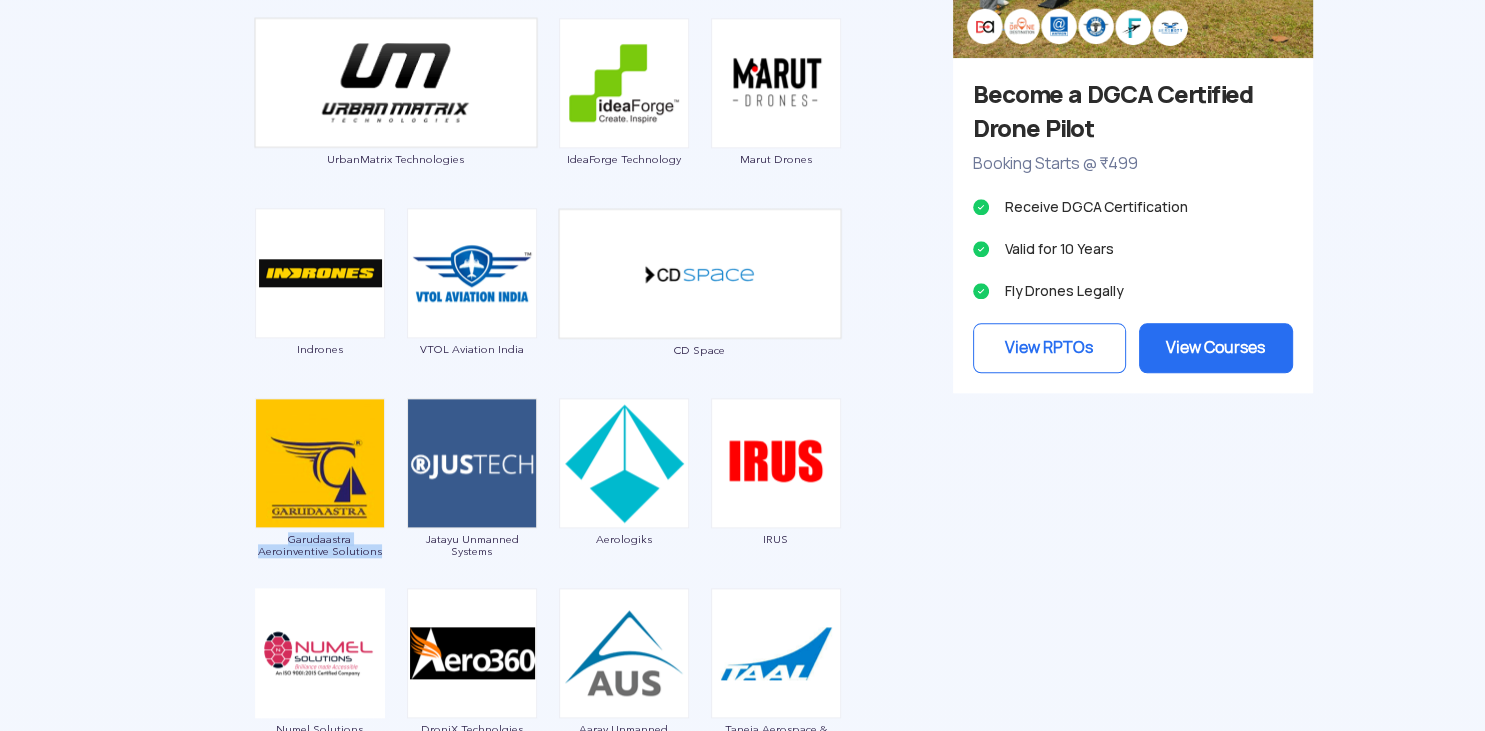 drag, startPoint x: 382, startPoint y: 561, endPoint x: 285, endPoint y: 534, distance: 100.68764 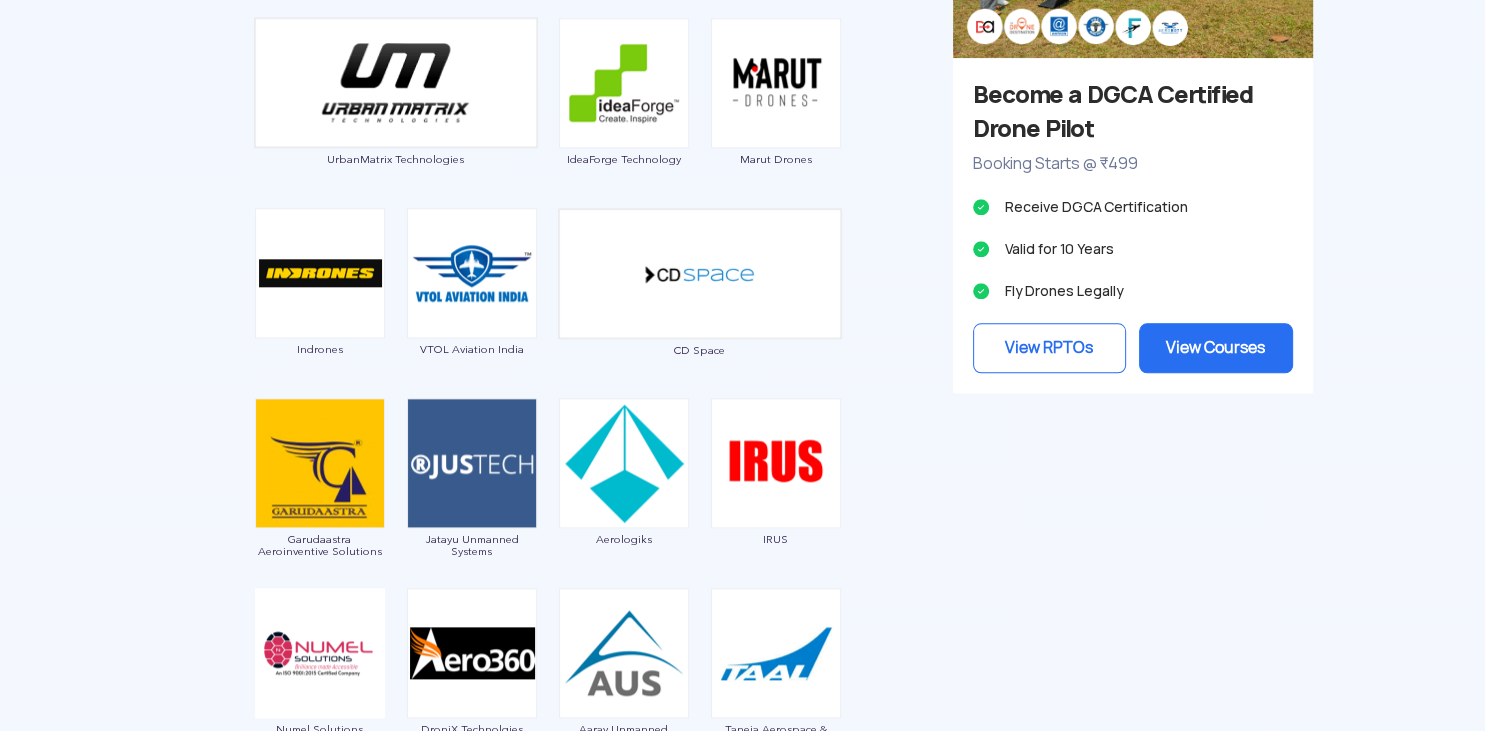 click on "Garuda Aerospace Throttle Aerospace General Aeronautics Redwing Labs Dhaksha Unmanned Systems Crystal Ball Thanos Technologies Paras Aerospace Tech Eagle Scandron Newspace Research UrbanMatrix Technologies IdeaForge Technology Marut Drones Indrones VTOL Aviation India CD Space Garudaastra Aeroinventive Solutions Jatayu Unmanned Systems Aerologiks IRUS Numel Solutions DroniX Technolgies Aarav Unmanned Systems Taneja Aerospace & Aviation Limited Daybest SKYX Aerospace EagleEye Drones Tech Mahindra Magnum Wings Skytex Unmanned Aerial Solutions Empyrean Robotic Technologies Kadet Defence Systems DTOWN ROBOTICS Nibrus Technologies Pvt. Ltd CerebroSpark Innovations LLP Sagar Defence Engineering Exodrone Systems Rospace Technology Mirai-Drone Hindustan Aeronautics Limited Vyomik Drones Skye Air The Drone Learner's Club,BIET Jhansi Samhams Technologies EndureAir Aurora Integrated Systems Hubblefly Technologies Asteria Aerospace Z-Axis machines Pvt. Ltd. Roboz Dotin Tech UAVIO Labs MagicMyna Alpha Security & Defense" at bounding box center (548, 1924) 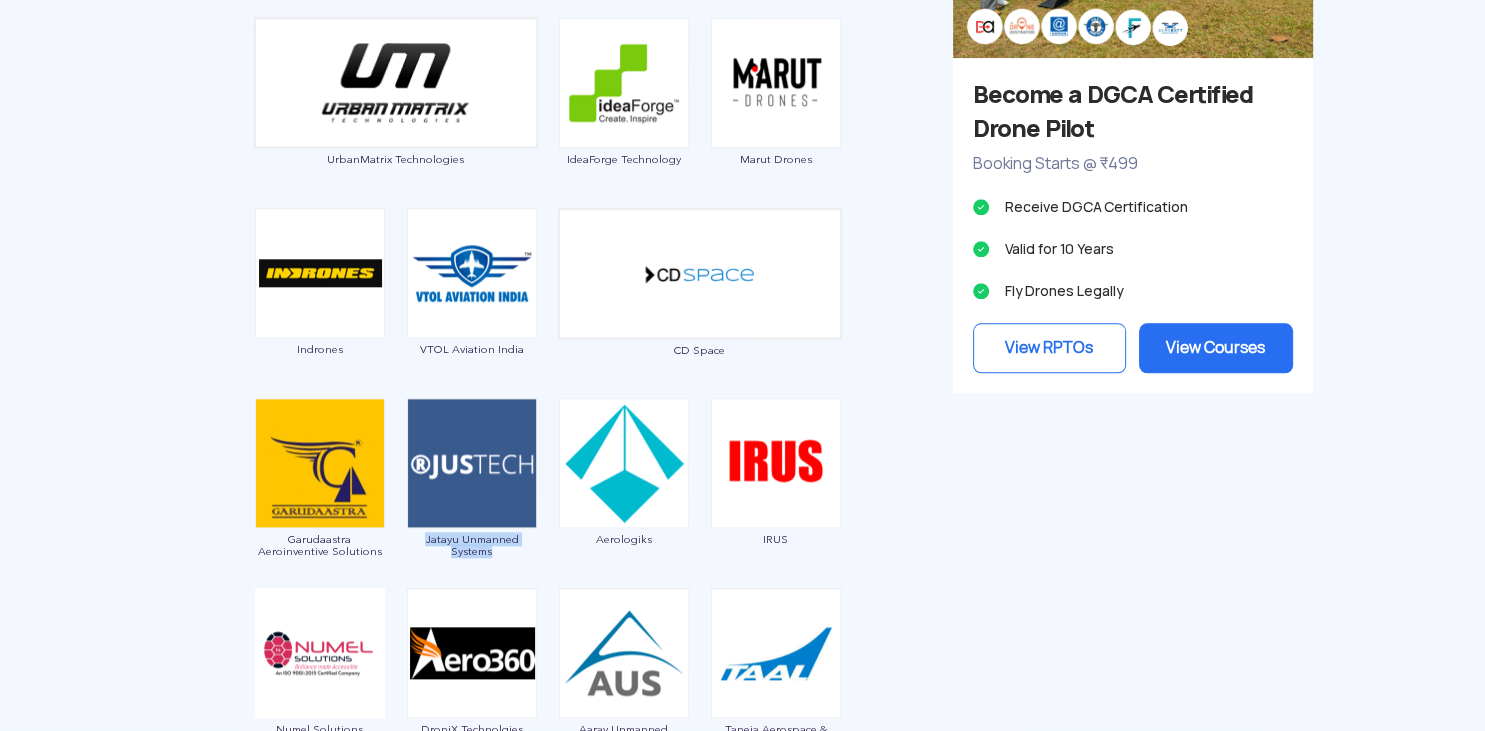 drag, startPoint x: 504, startPoint y: 561, endPoint x: 427, endPoint y: 535, distance: 81.27115 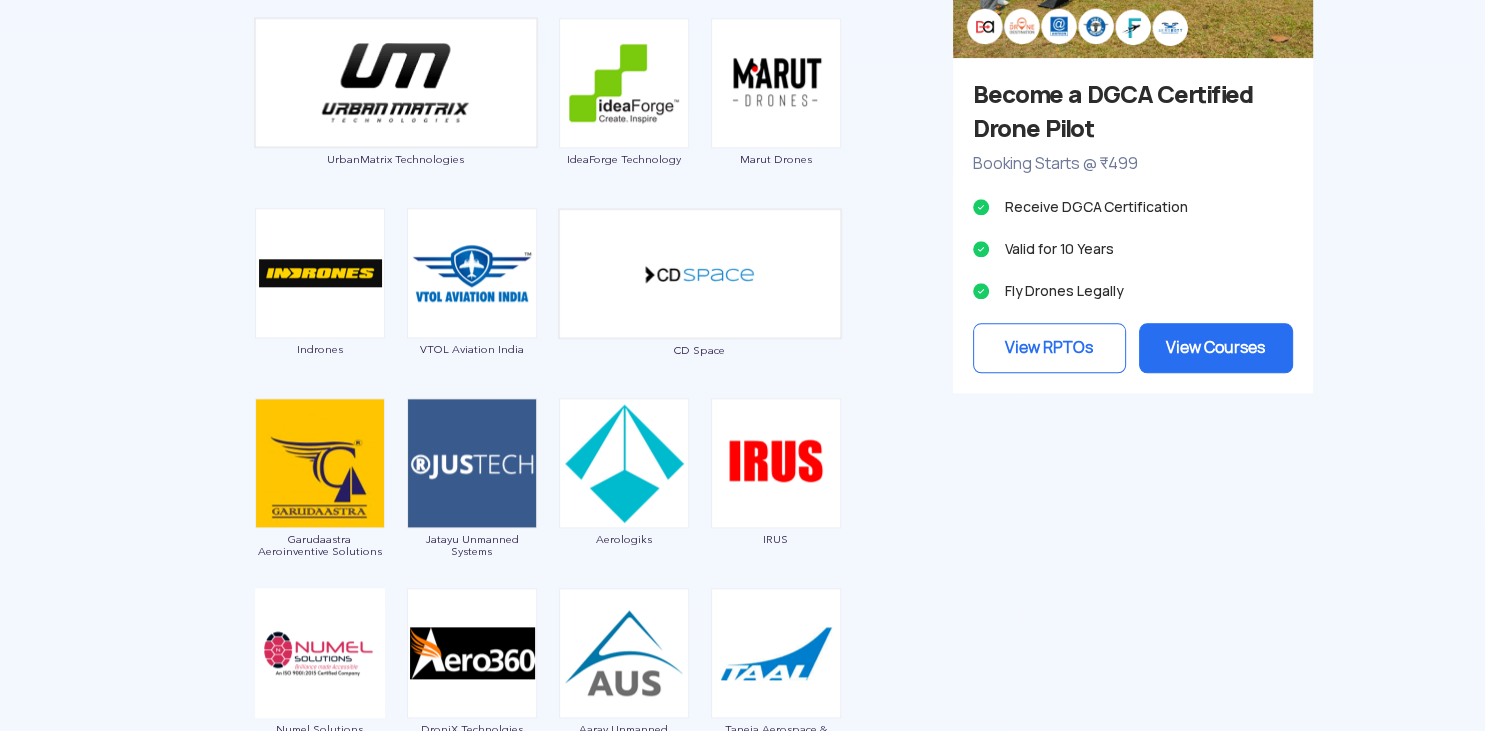 click on "Garuda Aerospace Throttle Aerospace General Aeronautics Redwing Labs Dhaksha Unmanned Systems Crystal Ball Thanos Technologies Paras Aerospace Tech Eagle Scandron Newspace Research UrbanMatrix Technologies IdeaForge Technology Marut Drones Indrones VTOL Aviation India CD Space Garudaastra Aeroinventive Solutions Jatayu Unmanned Systems Aerologiks IRUS Numel Solutions DroniX Technolgies Aarav Unmanned Systems Taneja Aerospace & Aviation Limited Daybest SKYX Aerospace EagleEye Drones Tech Mahindra Magnum Wings Skytex Unmanned Aerial Solutions Empyrean Robotic Technologies Kadet Defence Systems DTOWN ROBOTICS Nibrus Technologies Pvt. Ltd CerebroSpark Innovations LLP Sagar Defence Engineering Exodrone Systems Rospace Technology Mirai-Drone Hindustan Aeronautics Limited Vyomik Drones Skye Air The Drone Learner's Club,BIET Jhansi Samhams Technologies EndureAir Aurora Integrated Systems Hubblefly Technologies Asteria Aerospace Z-Axis machines Pvt. Ltd. Roboz Dotin Tech UAVIO Labs MagicMyna Alpha Security & Defense" at bounding box center (548, 1924) 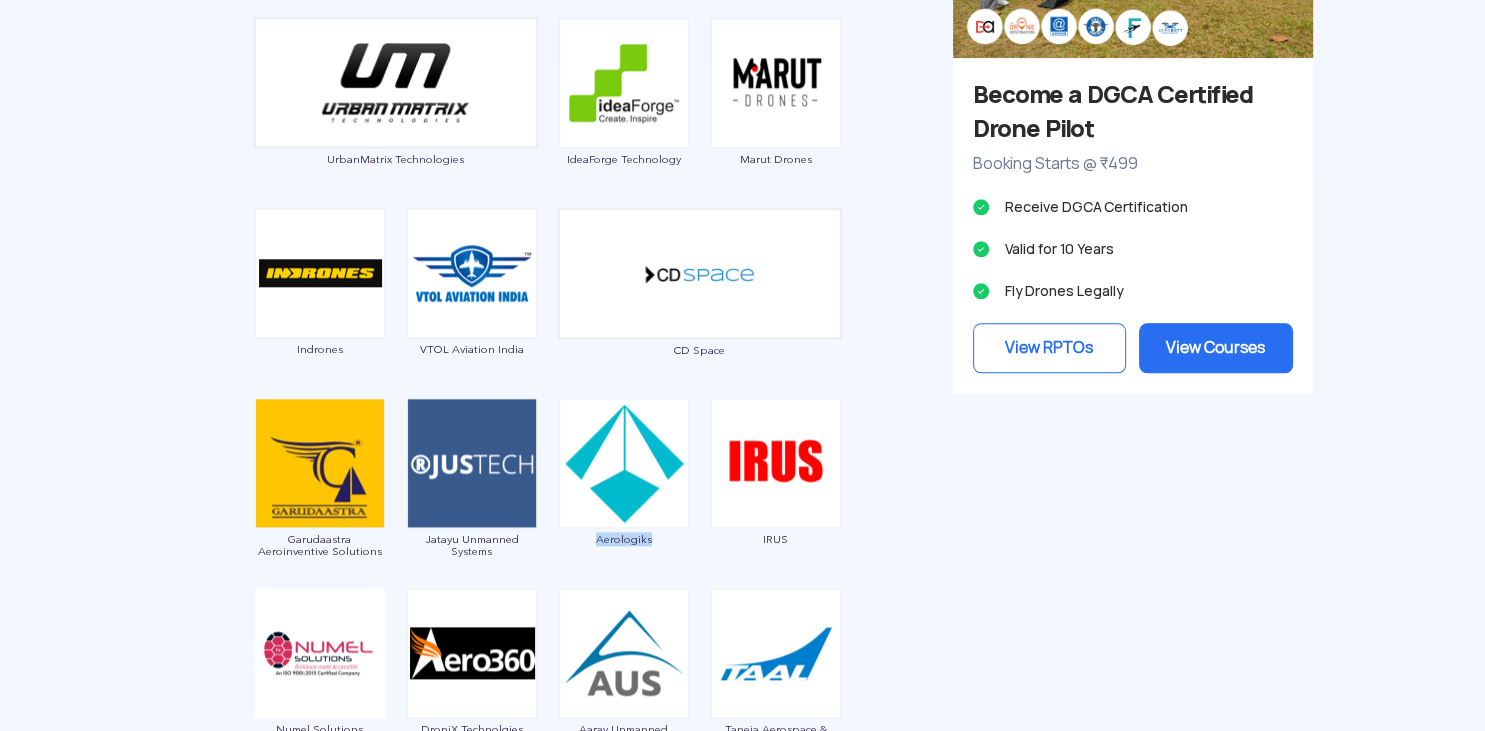 drag, startPoint x: 692, startPoint y: 541, endPoint x: 601, endPoint y: 558, distance: 92.574295 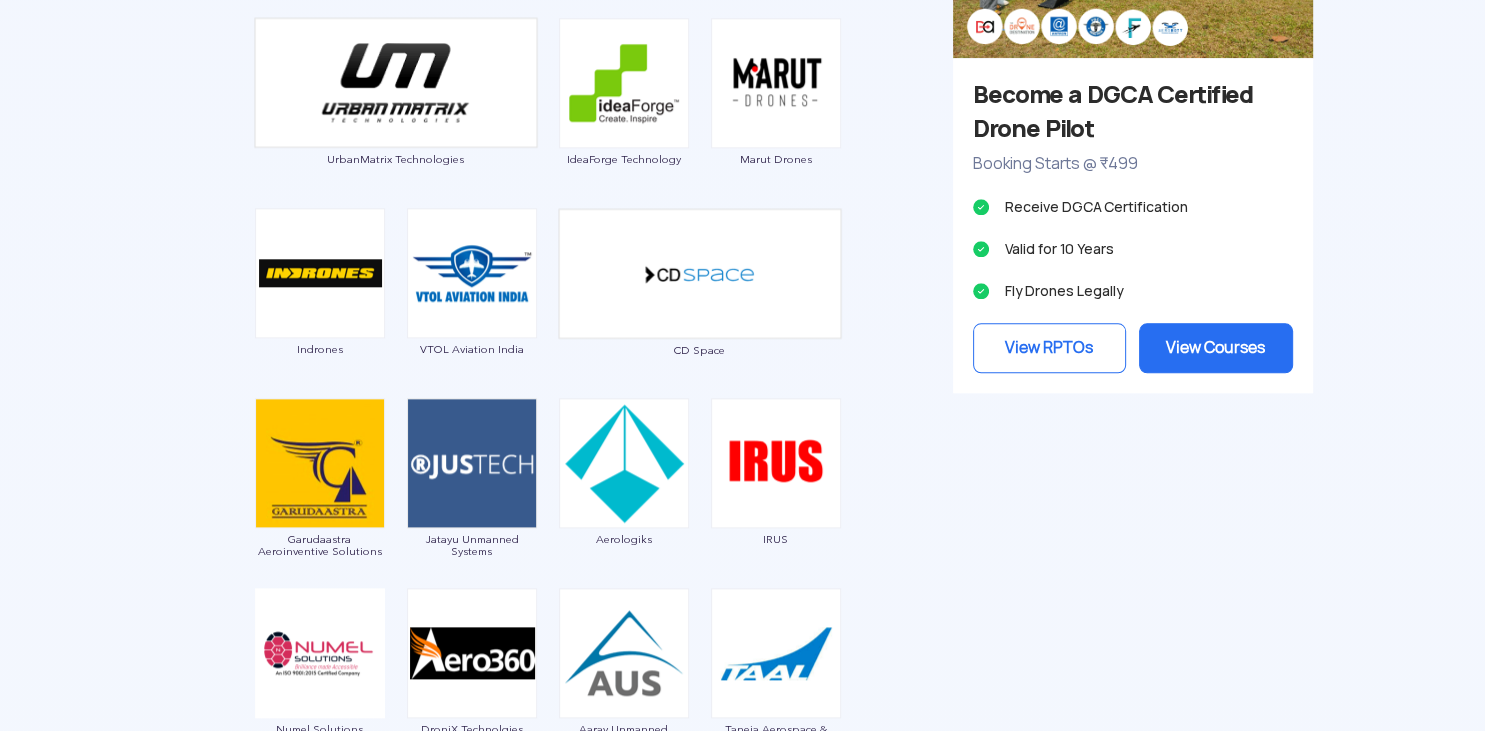 click on "Garuda Aerospace Throttle Aerospace General Aeronautics Redwing Labs Dhaksha Unmanned Systems Crystal Ball Thanos Technologies Paras Aerospace Tech Eagle Scandron Newspace Research UrbanMatrix Technologies IdeaForge Technology Marut Drones Indrones VTOL Aviation India CD Space Garudaastra Aeroinventive Solutions Jatayu Unmanned Systems Aerologiks IRUS Numel Solutions DroniX Technolgies Aarav Unmanned Systems Taneja Aerospace & Aviation Limited Daybest SKYX Aerospace EagleEye Drones Tech Mahindra Magnum Wings Skytex Unmanned Aerial Solutions Empyrean Robotic Technologies Kadet Defence Systems DTOWN ROBOTICS Nibrus Technologies Pvt. Ltd CerebroSpark Innovations LLP Sagar Defence Engineering Exodrone Systems Rospace Technology Mirai-Drone Hindustan Aeronautics Limited Vyomik Drones Skye Air The Drone Learner's Club,BIET Jhansi Samhams Technologies EndureAir Aurora Integrated Systems Hubblefly Technologies Asteria Aerospace Z-Axis machines Pvt. Ltd. Roboz Dotin Tech UAVIO Labs MagicMyna Alpha Security & Defense" at bounding box center (548, 1924) 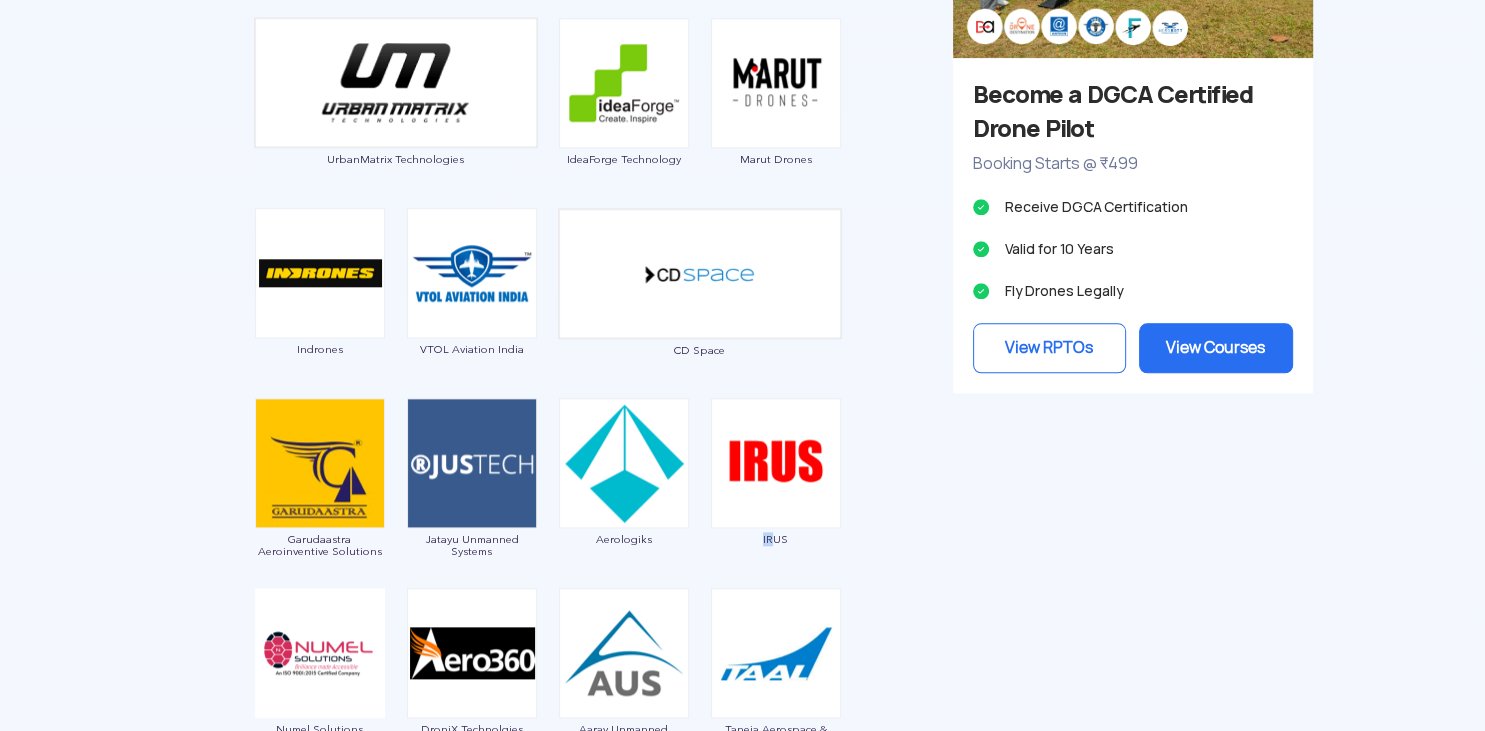 drag, startPoint x: 770, startPoint y: 559, endPoint x: 750, endPoint y: 550, distance: 21.931713 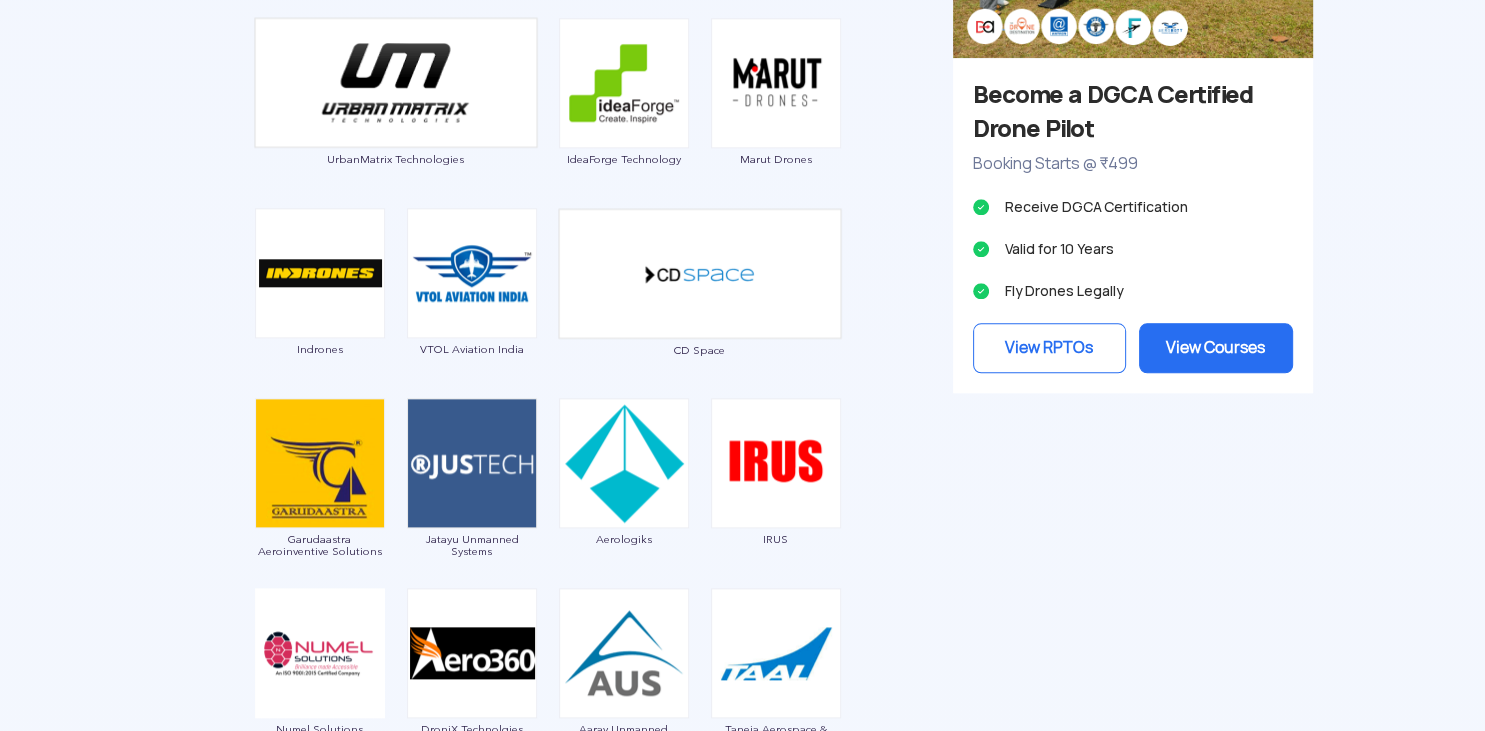 click on "IRUS" at bounding box center (776, 483) 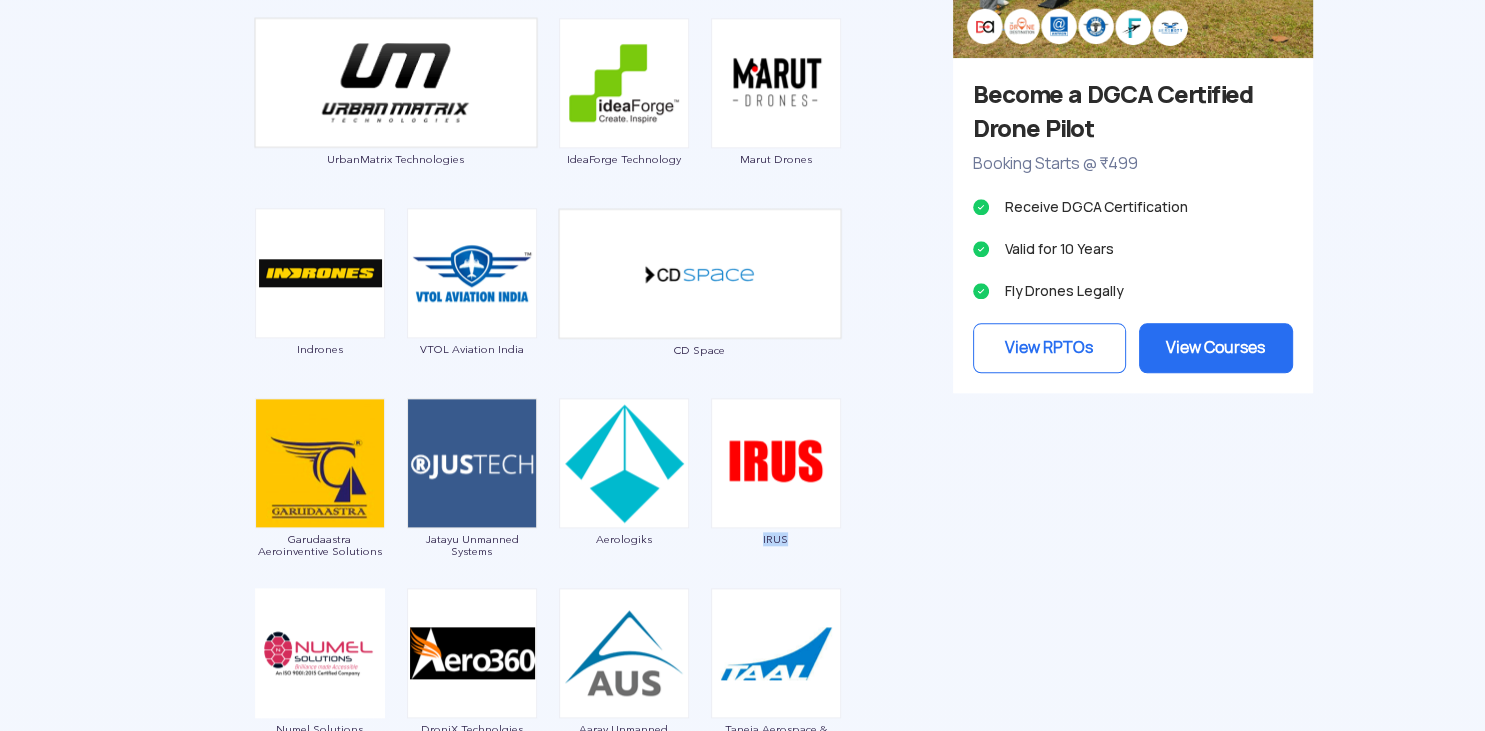drag, startPoint x: 827, startPoint y: 557, endPoint x: 758, endPoint y: 546, distance: 69.87131 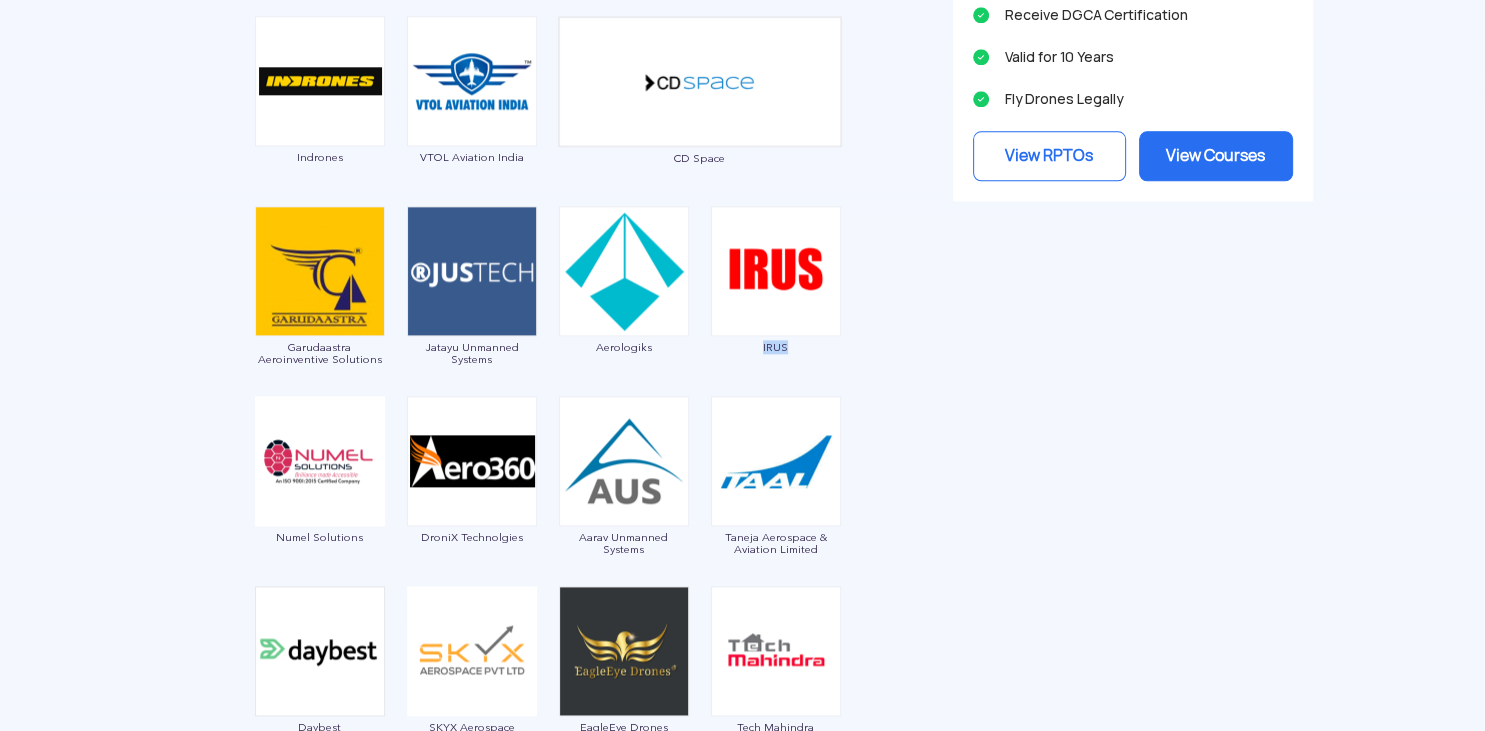 scroll, scrollTop: 2217, scrollLeft: 0, axis: vertical 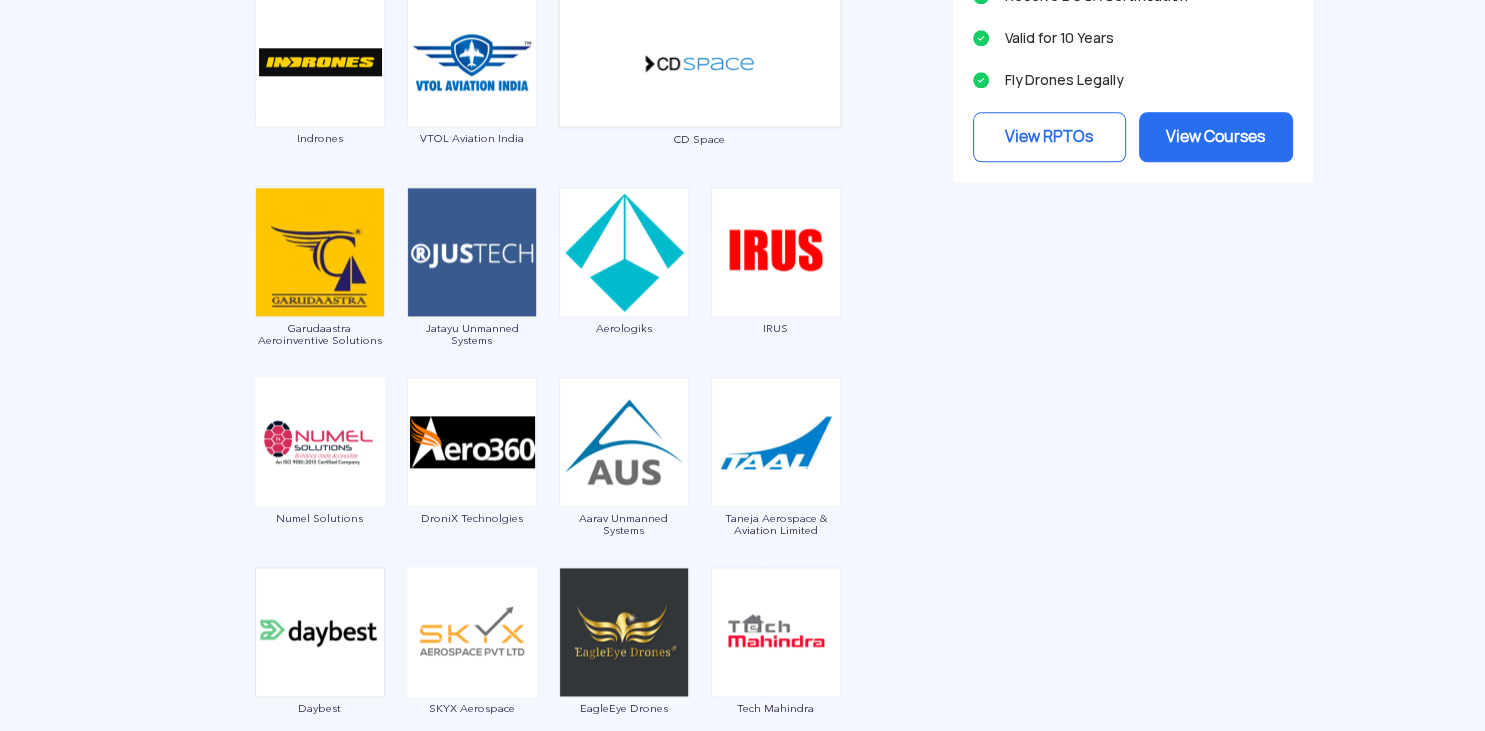 click on "Garuda Aerospace Throttle Aerospace General Aeronautics Redwing Labs Dhaksha Unmanned Systems Crystal Ball Thanos Technologies Paras Aerospace Tech Eagle Scandron Newspace Research UrbanMatrix Technologies IdeaForge Technology Marut Drones Indrones VTOL Aviation India CD Space Garudaastra Aeroinventive Solutions Jatayu Unmanned Systems Aerologiks IRUS Numel Solutions DroniX Technolgies Aarav Unmanned Systems Taneja Aerospace & Aviation Limited Daybest SKYX Aerospace EagleEye Drones Tech Mahindra Magnum Wings Skytex Unmanned Aerial Solutions Empyrean Robotic Technologies Kadet Defence Systems DTOWN ROBOTICS Nibrus Technologies Pvt. Ltd CerebroSpark Innovations LLP Sagar Defence Engineering Exodrone Systems Rospace Technology Mirai-Drone Hindustan Aeronautics Limited Vyomik Drones Skye Air The Drone Learner's Club,BIET Jhansi Samhams Technologies EndureAir Aurora Integrated Systems Hubblefly Technologies Asteria Aerospace Z-Axis machines Pvt. Ltd. Roboz Dotin Tech UAVIO Labs MagicMyna Alpha Security & Defense" at bounding box center (548, 1713) 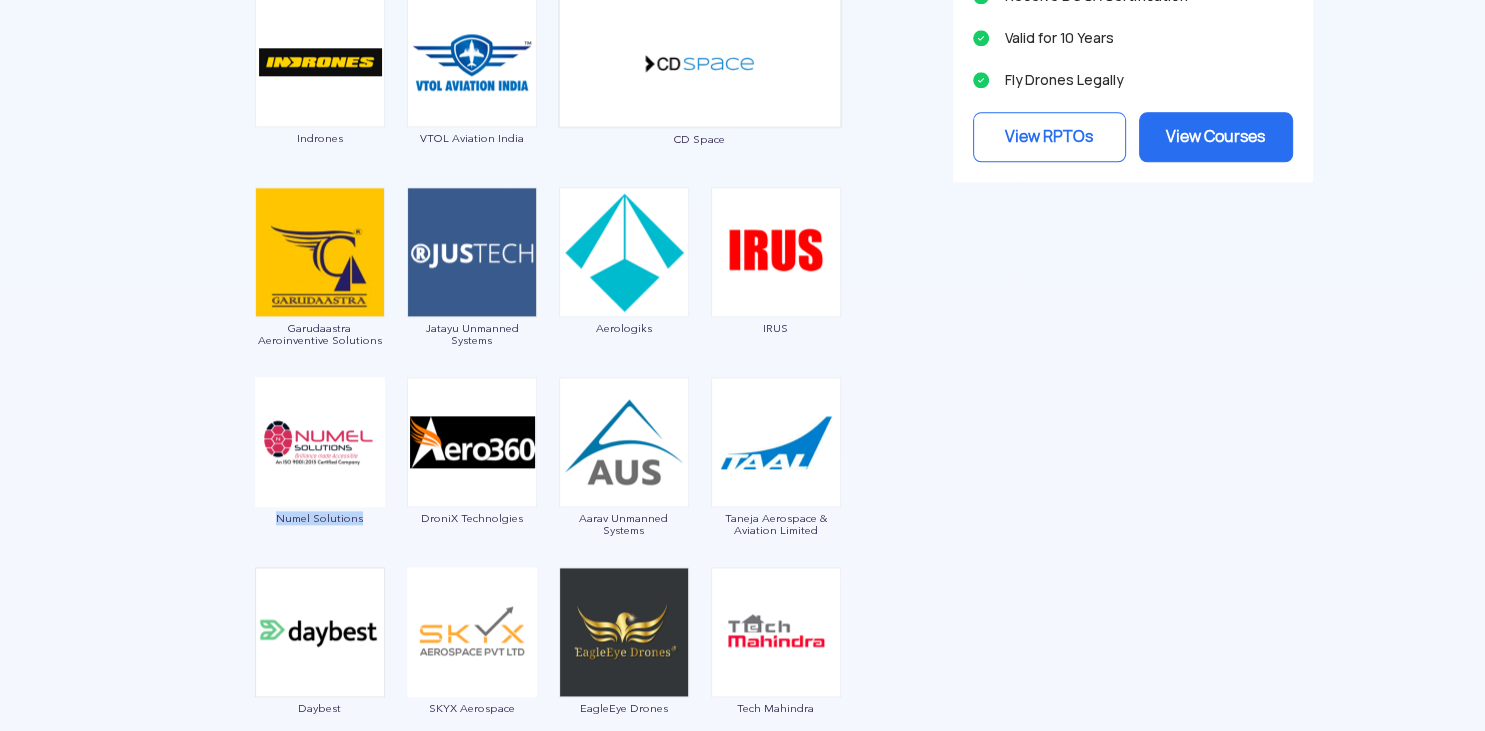 drag, startPoint x: 370, startPoint y: 528, endPoint x: 245, endPoint y: 533, distance: 125.09996 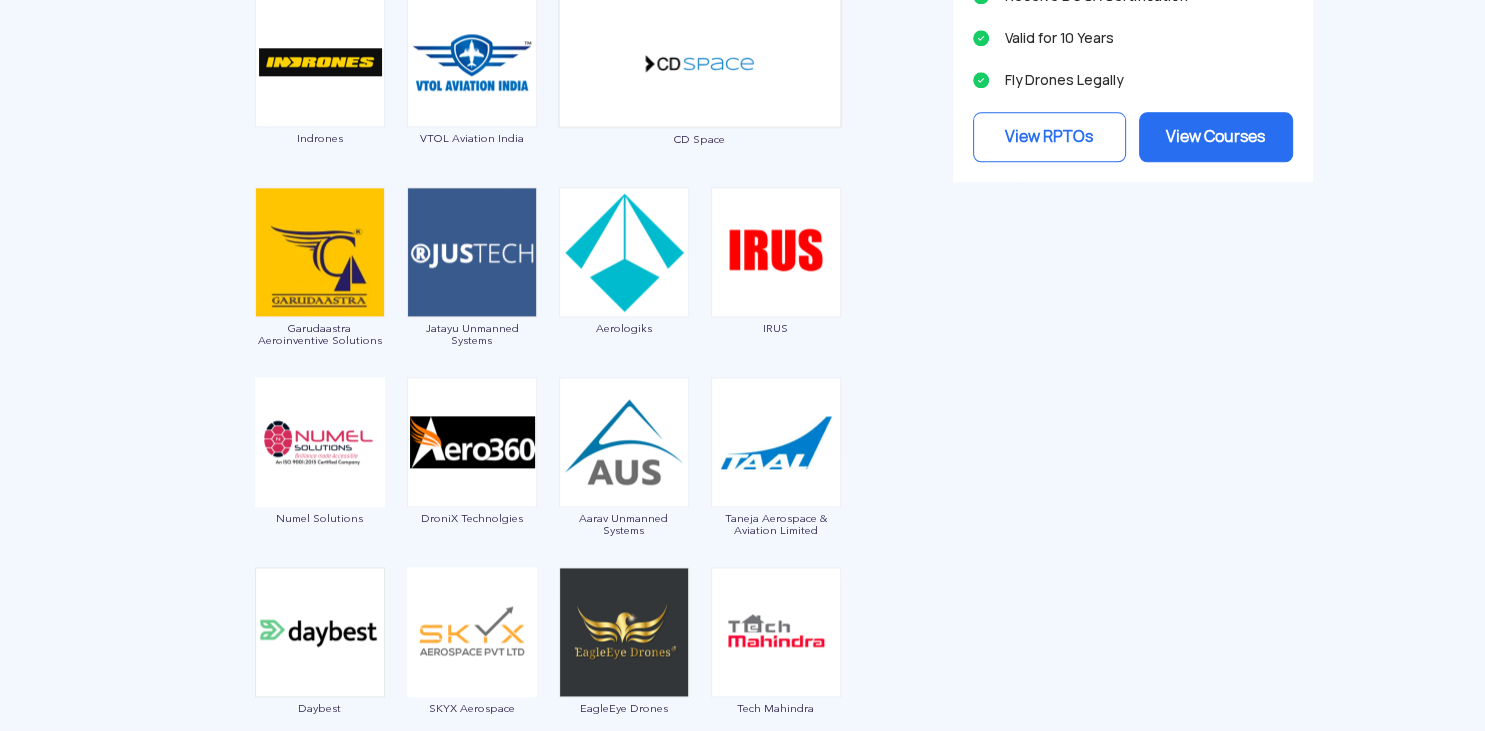 click on "DroniX Technolgies" at bounding box center [472, 462] 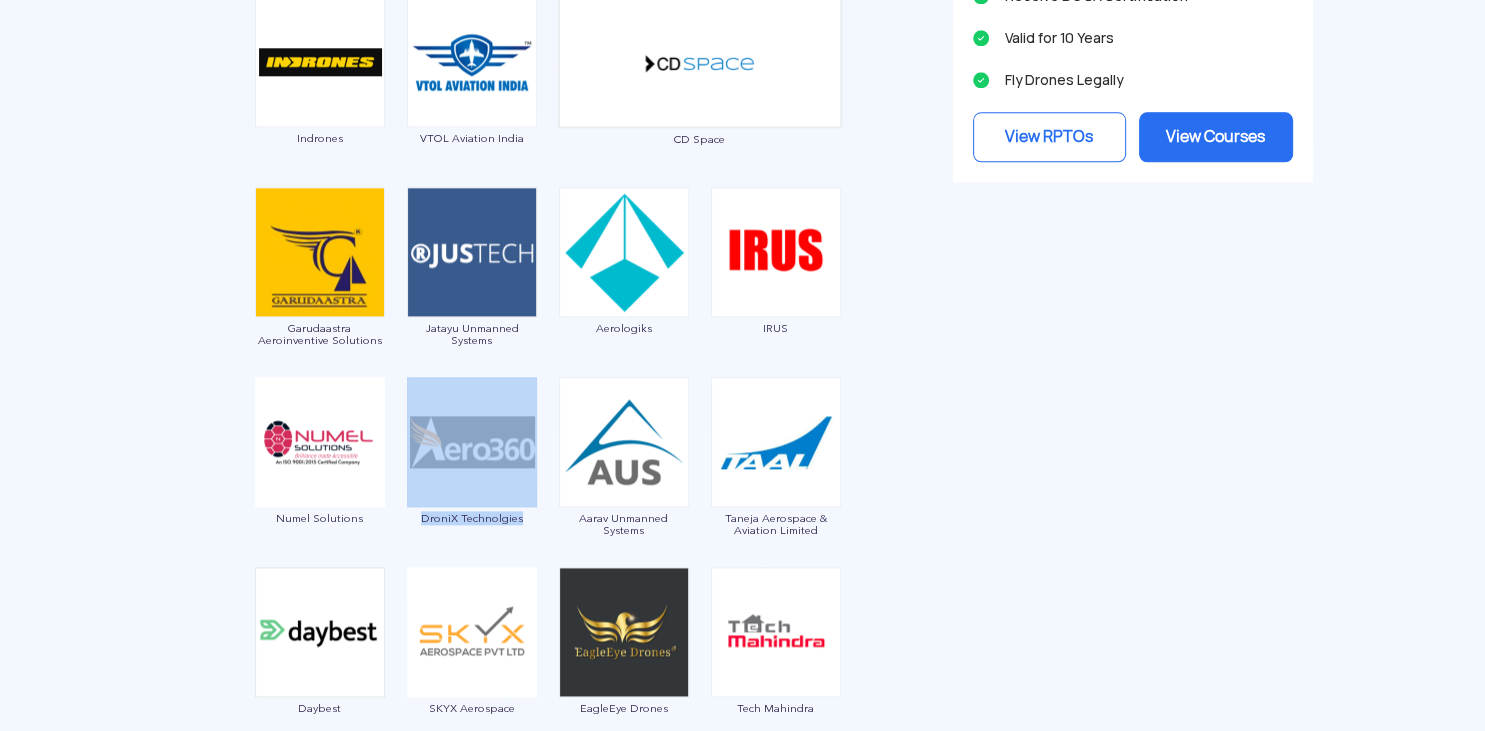 drag, startPoint x: 524, startPoint y: 526, endPoint x: 394, endPoint y: 546, distance: 131.52946 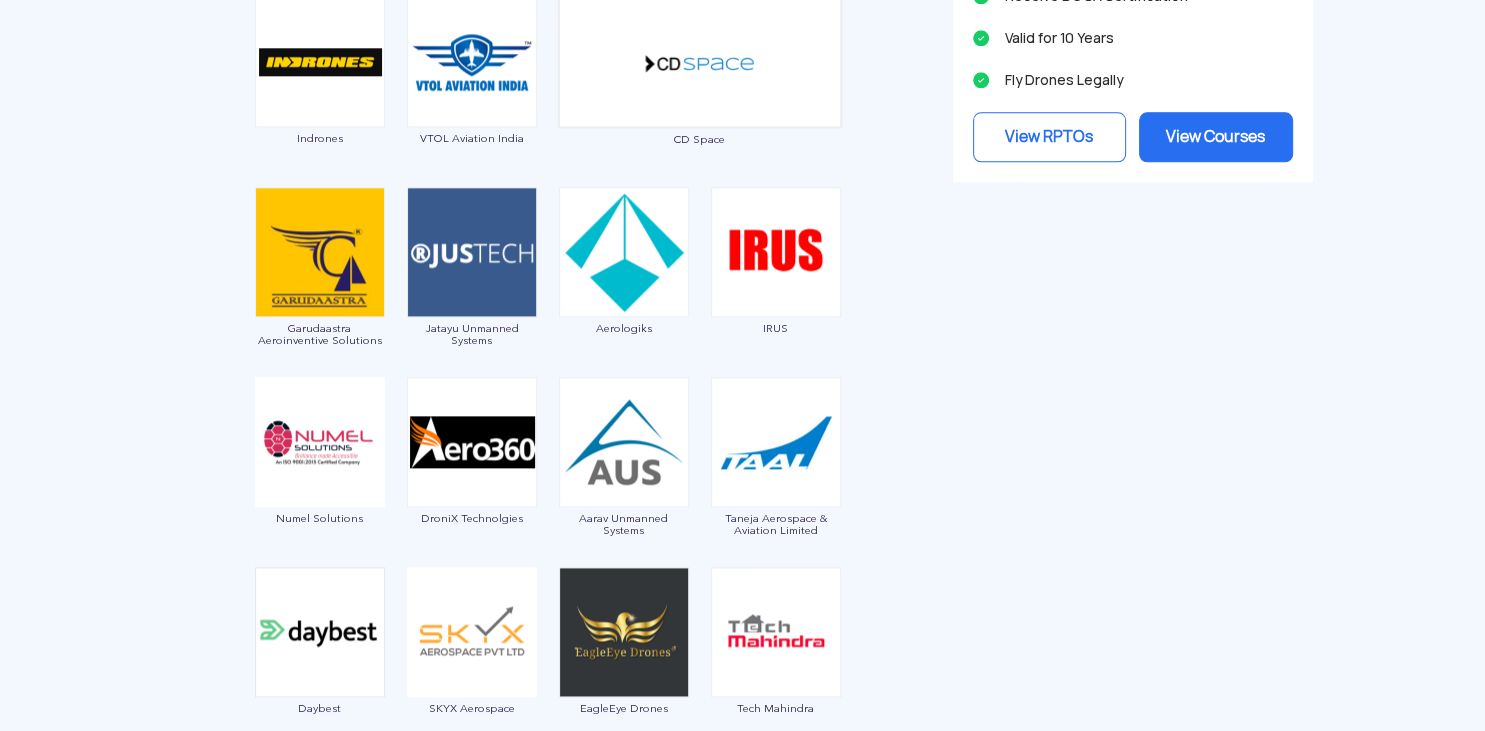 click on "Garuda Aerospace Throttle Aerospace General Aeronautics Redwing Labs Dhaksha Unmanned Systems Crystal Ball Thanos Technologies Paras Aerospace Tech Eagle Scandron Newspace Research UrbanMatrix Technologies IdeaForge Technology Marut Drones Indrones VTOL Aviation India CD Space Garudaastra Aeroinventive Solutions Jatayu Unmanned Systems Aerologiks IRUS Numel Solutions DroniX Technolgies Aarav Unmanned Systems Taneja Aerospace & Aviation Limited Daybest SKYX Aerospace EagleEye Drones Tech Mahindra Magnum Wings Skytex Unmanned Aerial Solutions Empyrean Robotic Technologies Kadet Defence Systems DTOWN ROBOTICS Nibrus Technologies Pvt. Ltd CerebroSpark Innovations LLP Sagar Defence Engineering Exodrone Systems Rospace Technology Mirai-Drone Hindustan Aeronautics Limited Vyomik Drones Skye Air The Drone Learner's Club,BIET Jhansi Samhams Technologies EndureAir Aurora Integrated Systems Hubblefly Technologies Asteria Aerospace Z-Axis machines Pvt. Ltd. Roboz Dotin Tech UAVIO Labs MagicMyna Alpha Security & Defense" at bounding box center [548, 1713] 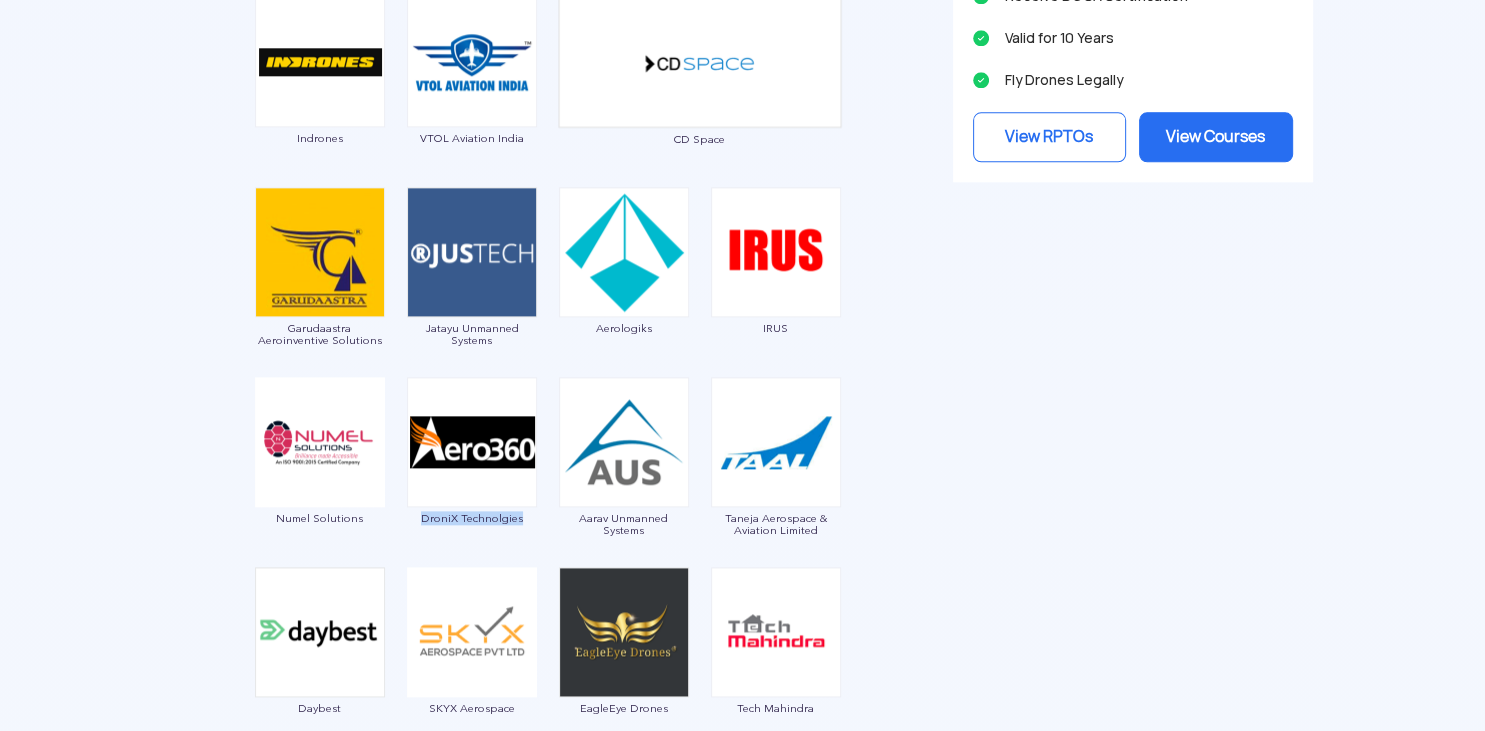 drag, startPoint x: 538, startPoint y: 539, endPoint x: 398, endPoint y: 528, distance: 140.43147 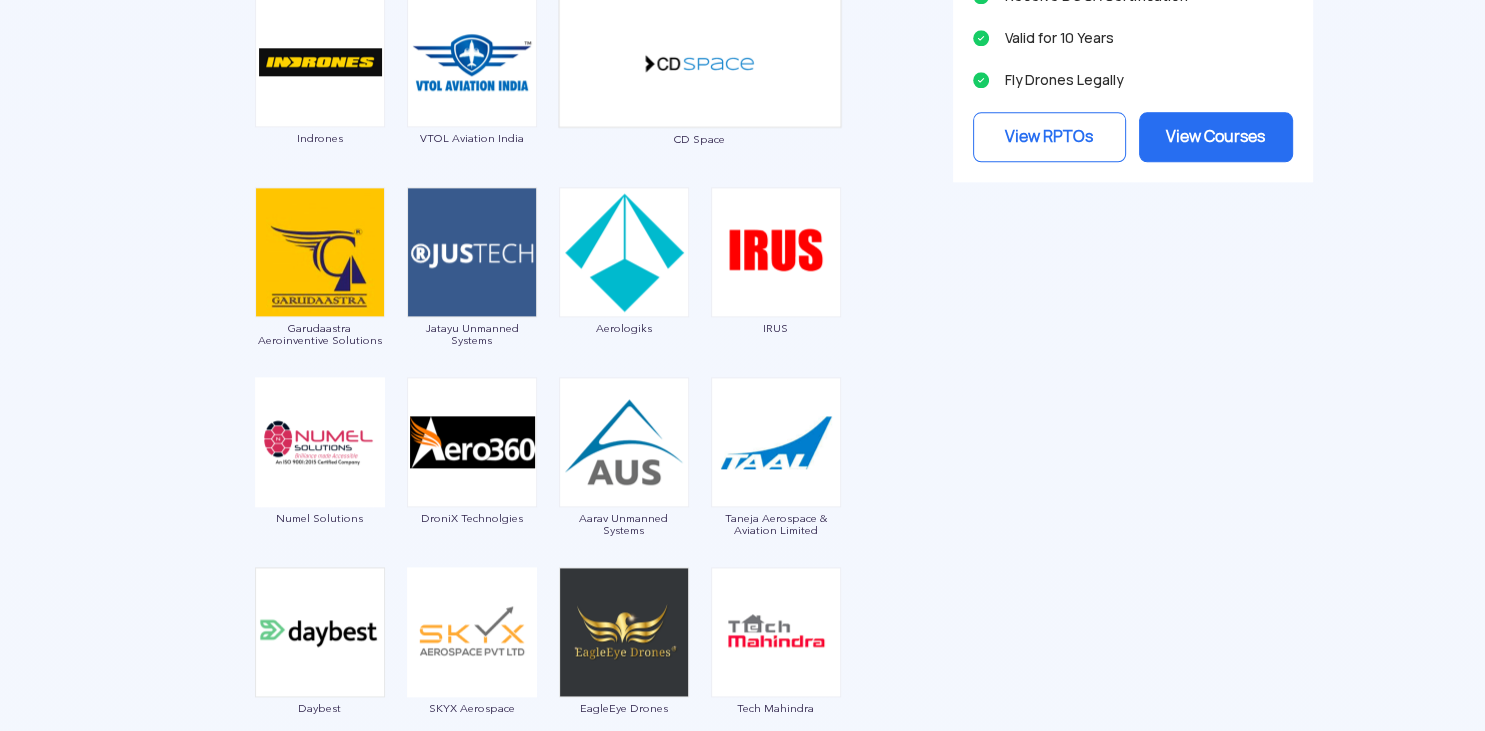 click on "Aarav Unmanned Systems" at bounding box center (624, 462) 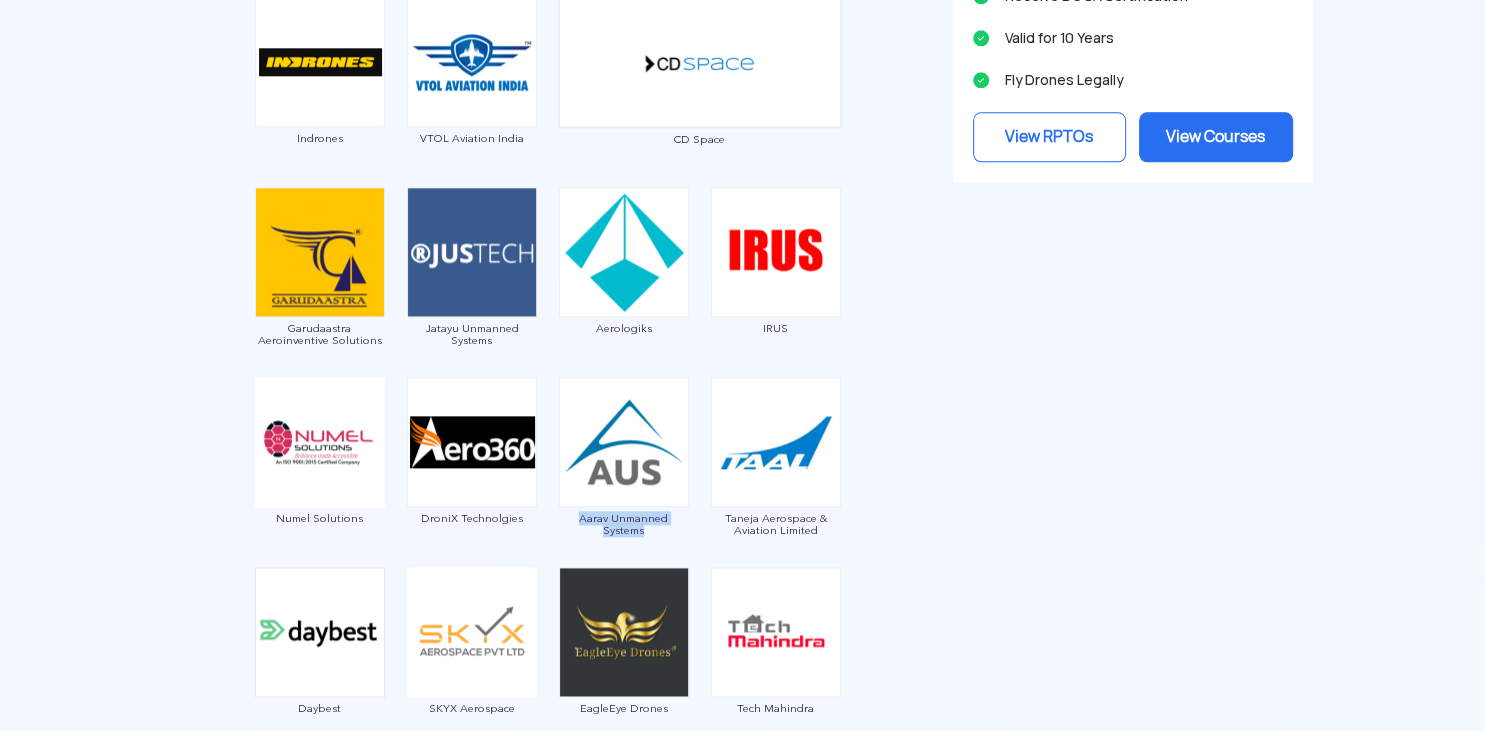 drag, startPoint x: 687, startPoint y: 532, endPoint x: 552, endPoint y: 528, distance: 135.05925 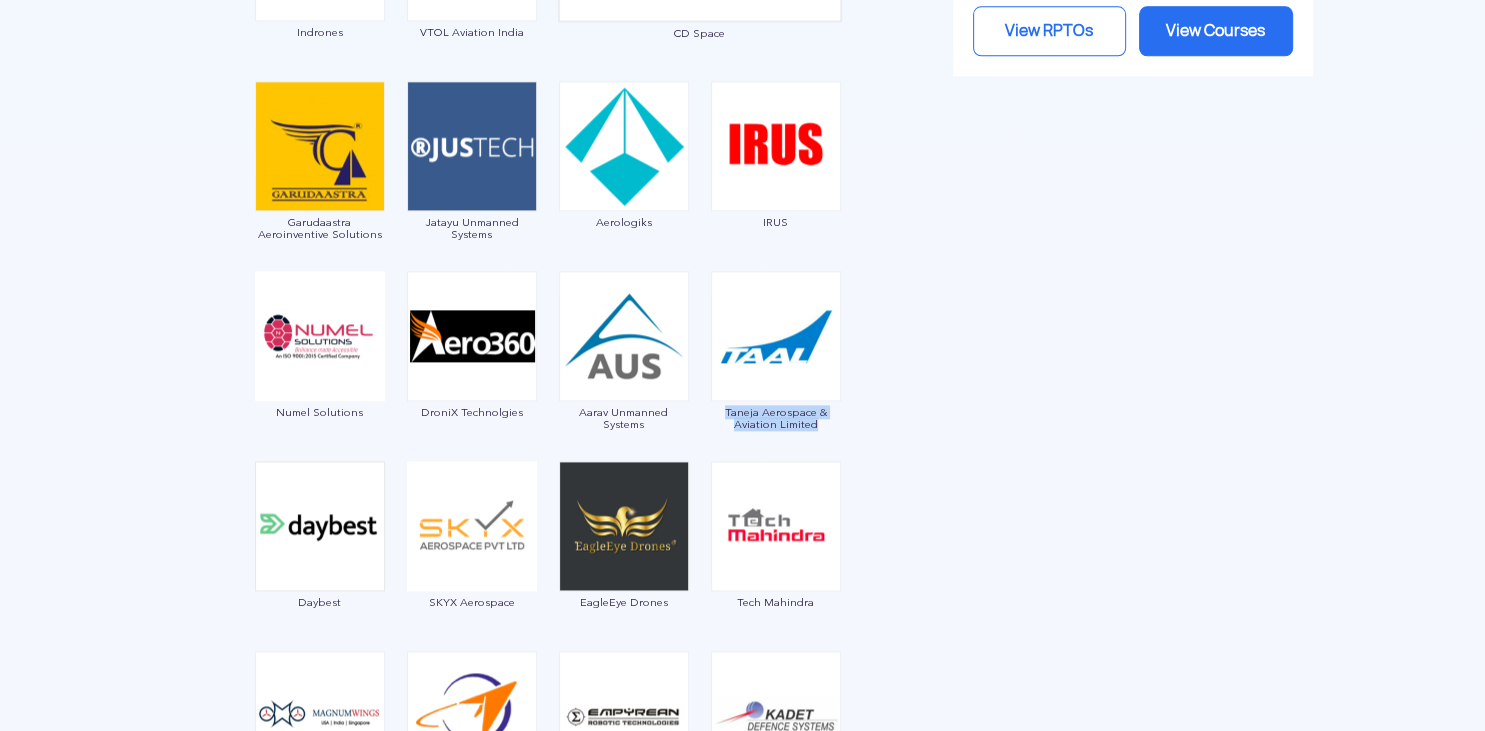 drag, startPoint x: 838, startPoint y: 432, endPoint x: 724, endPoint y: 414, distance: 115.41231 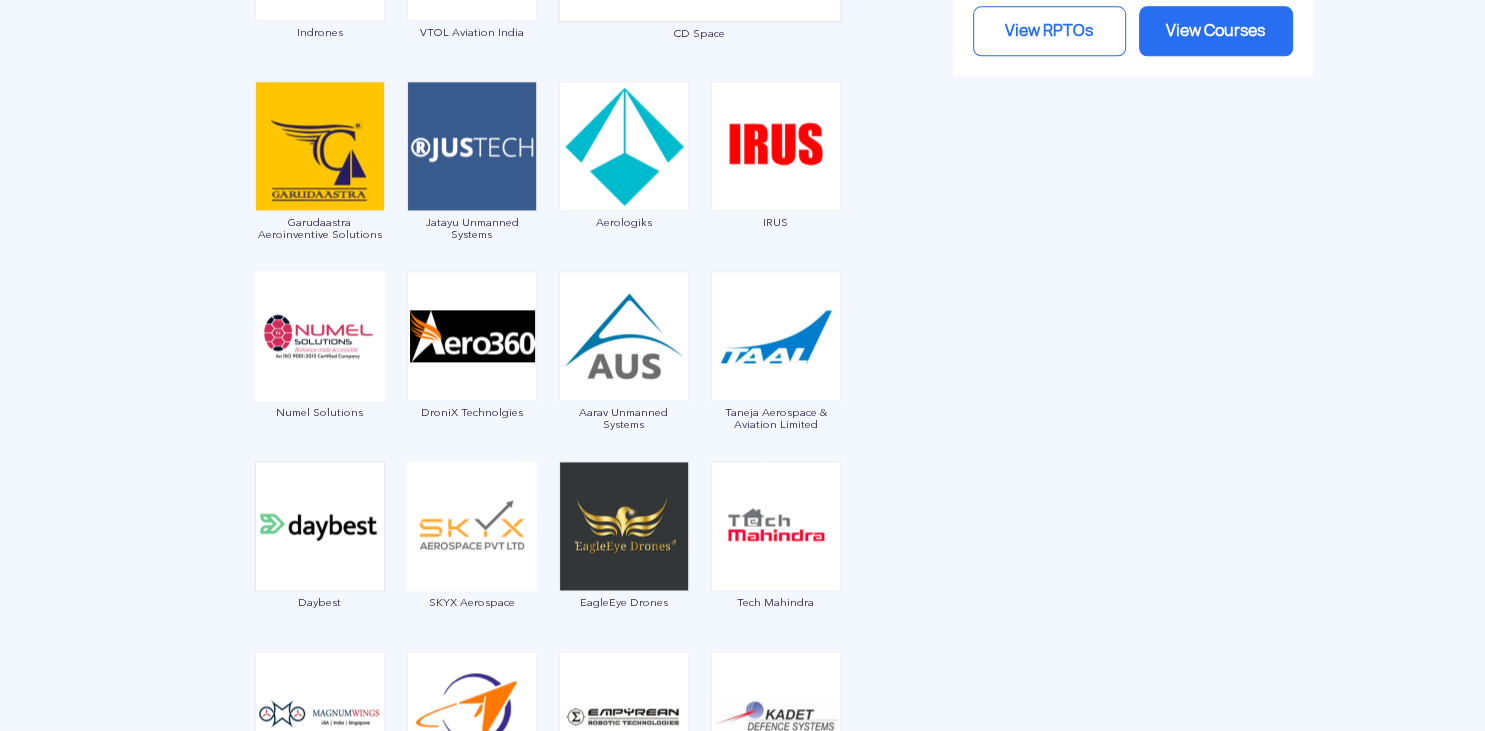 click on "Garuda Aerospace Throttle Aerospace General Aeronautics Redwing Labs Dhaksha Unmanned Systems Crystal Ball Thanos Technologies Paras Aerospace Tech Eagle Scandron Newspace Research UrbanMatrix Technologies IdeaForge Technology Marut Drones Indrones VTOL Aviation India CD Space Garudaastra Aeroinventive Solutions Jatayu Unmanned Systems Aerologiks IRUS Numel Solutions DroniX Technolgies Aarav Unmanned Systems Taneja Aerospace & Aviation Limited Daybest SKYX Aerospace EagleEye Drones Tech Mahindra Magnum Wings Skytex Unmanned Aerial Solutions Empyrean Robotic Technologies Kadet Defence Systems DTOWN ROBOTICS Nibrus Technologies Pvt. Ltd CerebroSpark Innovations LLP Sagar Defence Engineering Exodrone Systems Rospace Technology Mirai-Drone Hindustan Aeronautics Limited Vyomik Drones Skye Air The Drone Learner's Club,BIET Jhansi Samhams Technologies EndureAir Aurora Integrated Systems Hubblefly Technologies Asteria Aerospace Z-Axis machines Pvt. Ltd. Roboz Dotin Tech UAVIO Labs MagicMyna Alpha Security & Defense" at bounding box center (548, 1607) 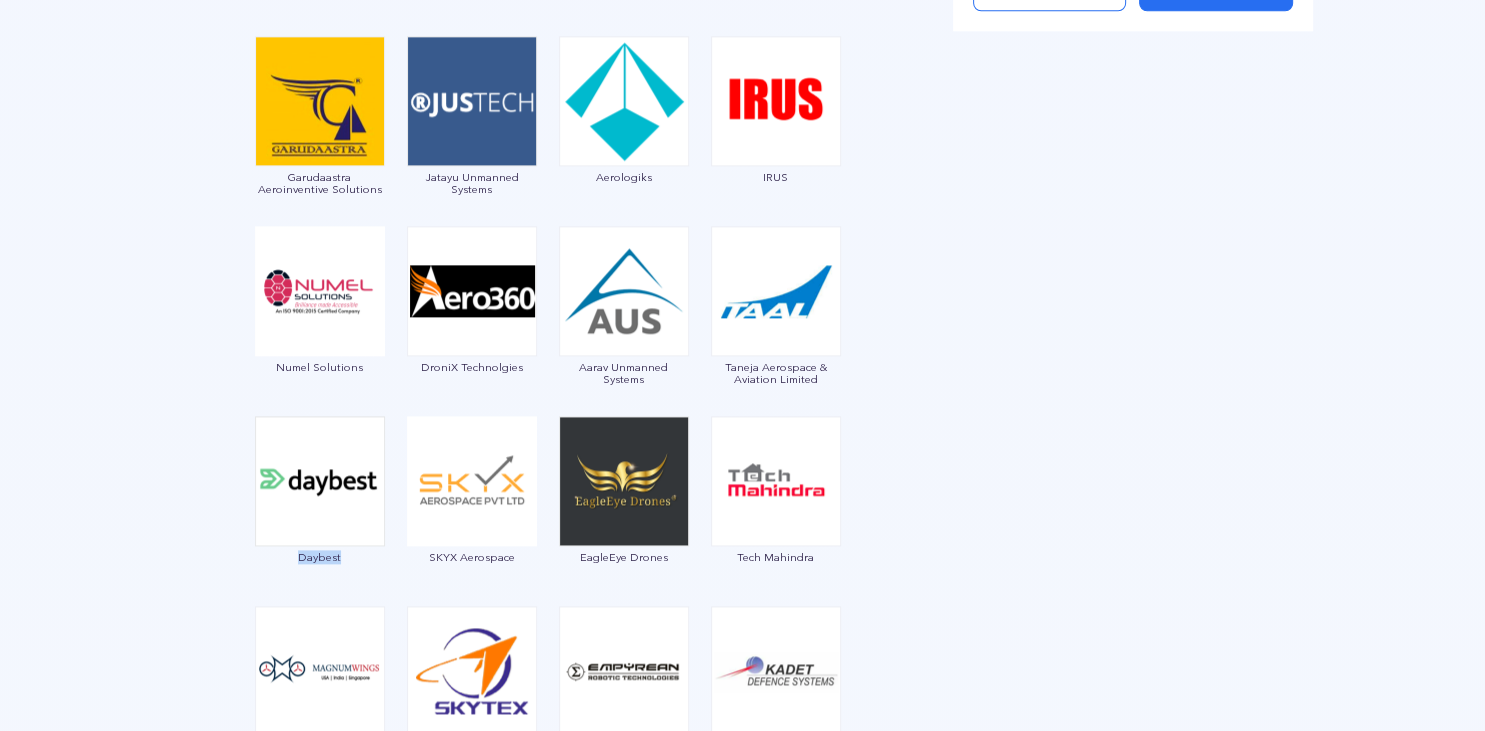 scroll, scrollTop: 2428, scrollLeft: 0, axis: vertical 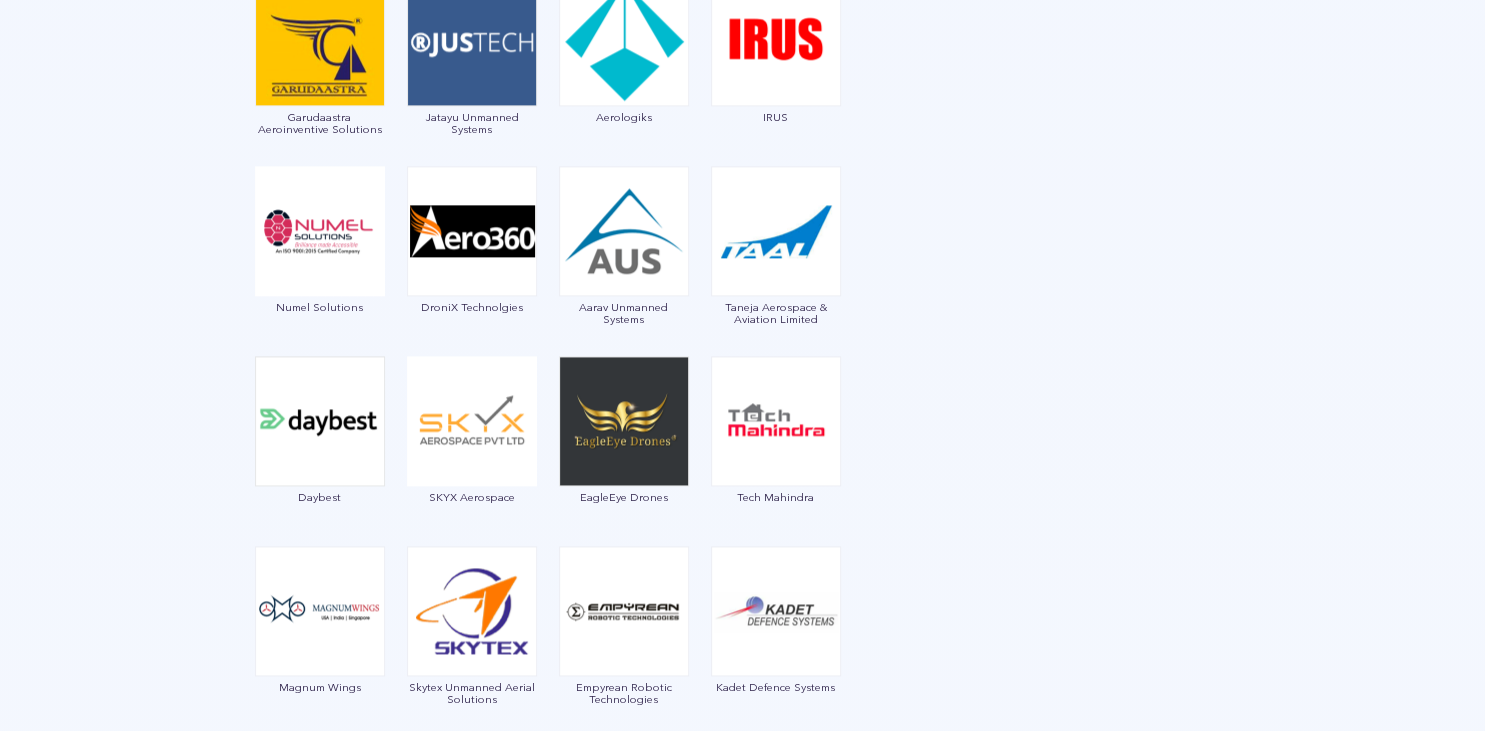 click on "Daybest" at bounding box center [320, 441] 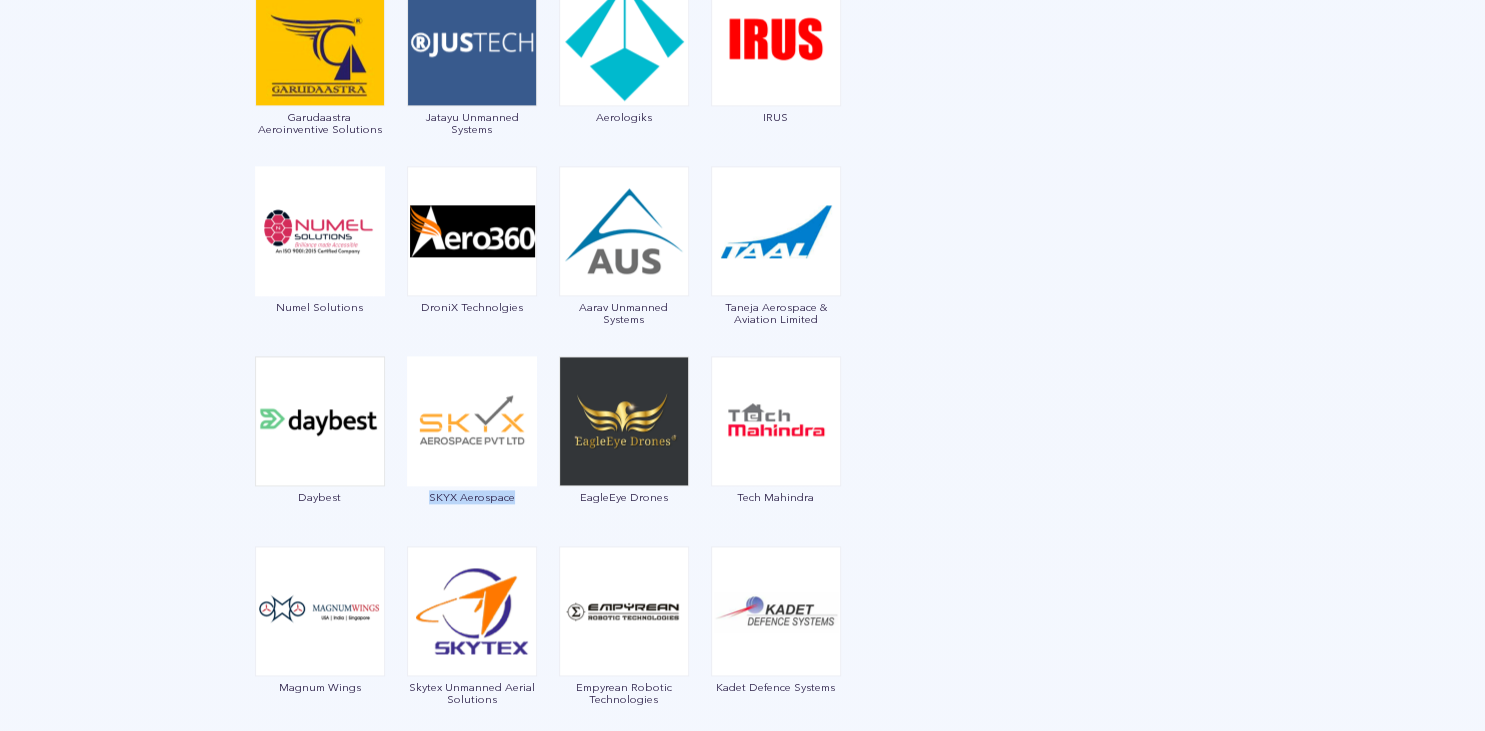 drag, startPoint x: 543, startPoint y: 526, endPoint x: 416, endPoint y: 502, distance: 129.24782 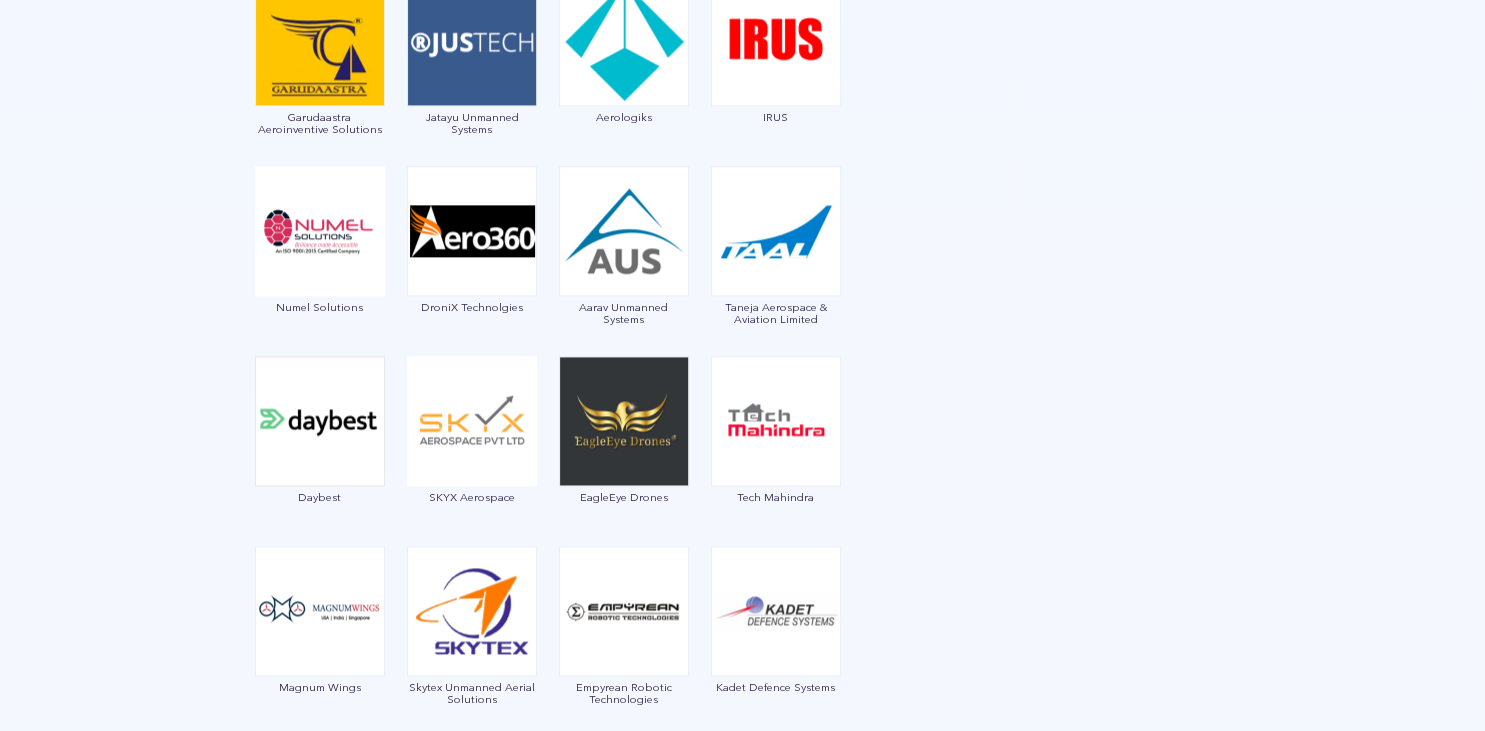 click on "Tech Mahindra" at bounding box center [776, 441] 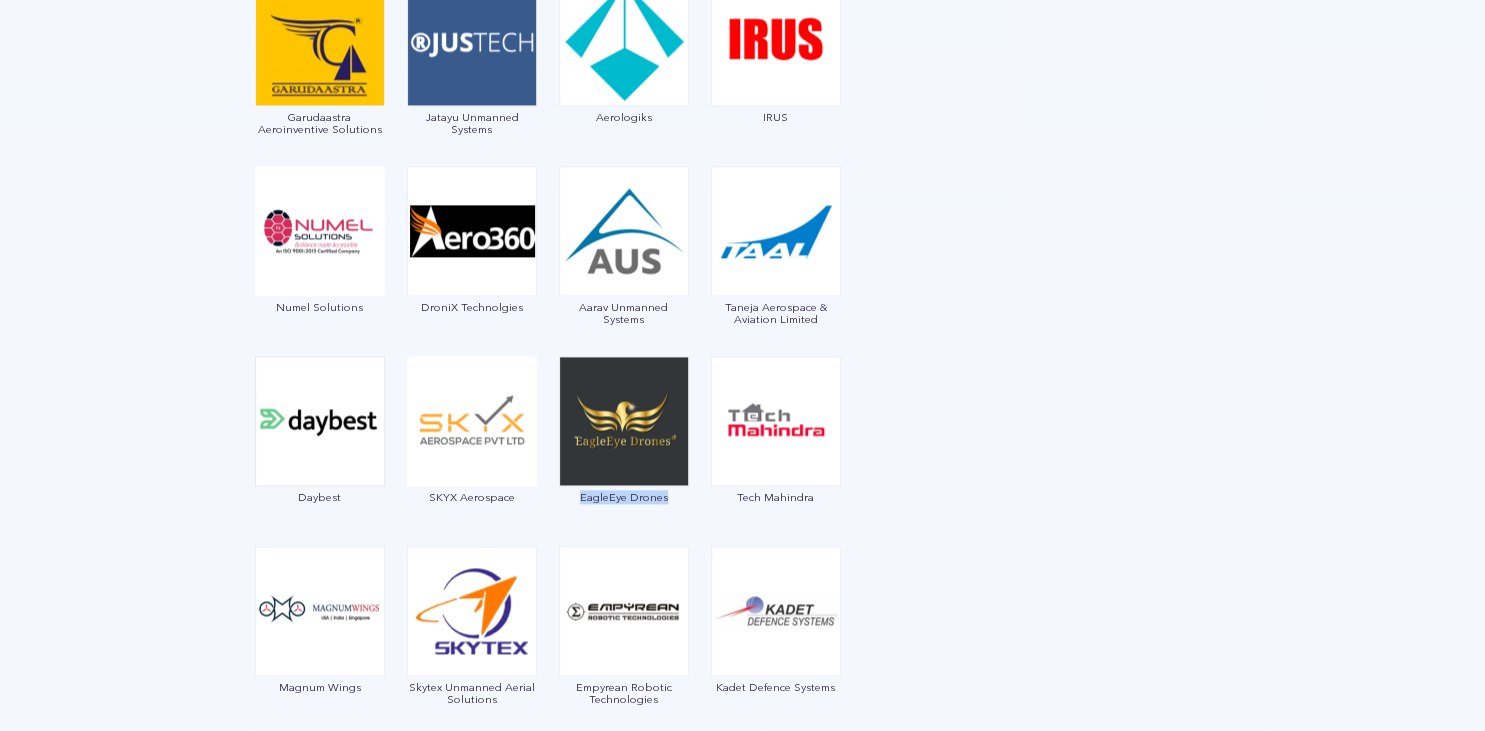drag, startPoint x: 684, startPoint y: 508, endPoint x: 567, endPoint y: 517, distance: 117.34564 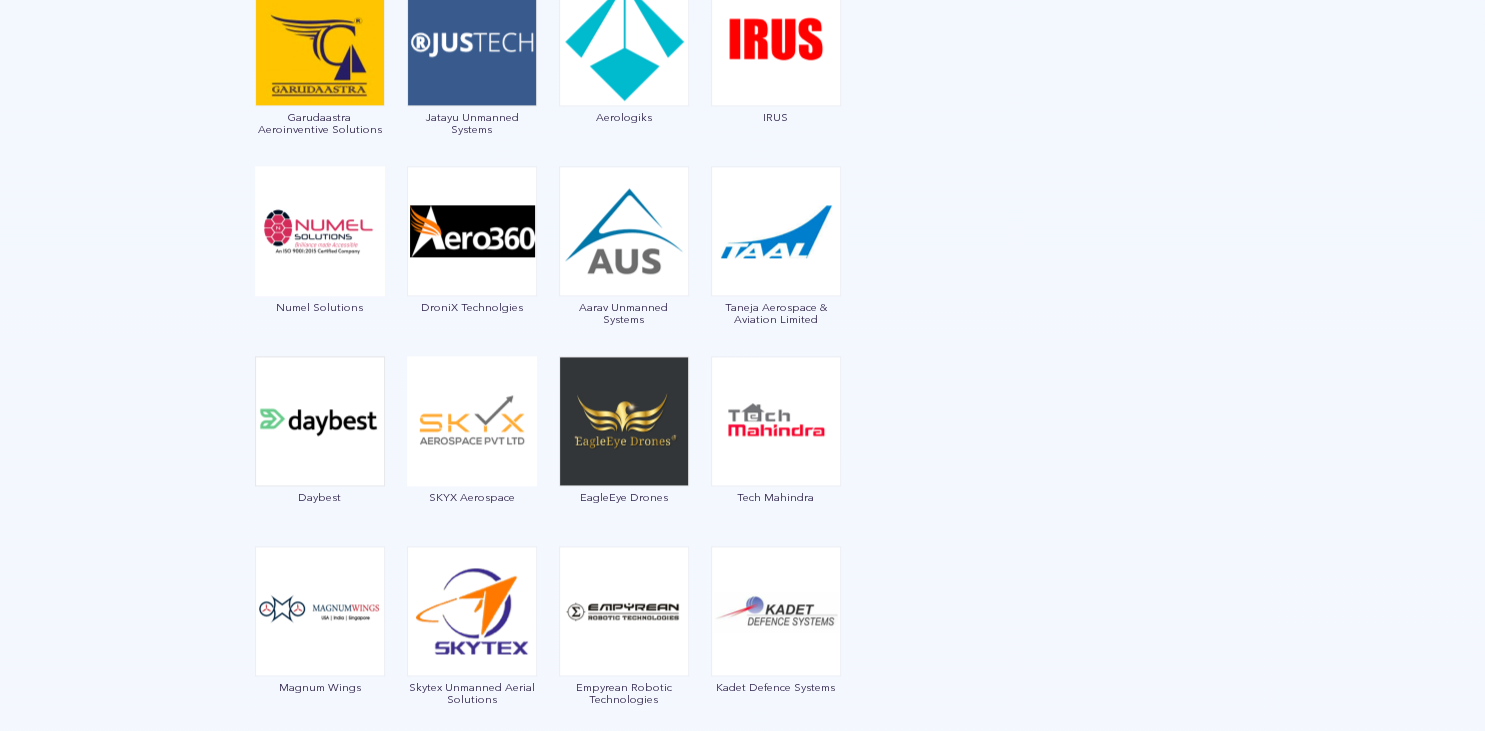 click on "Garuda Aerospace Throttle Aerospace General Aeronautics Redwing Labs Dhaksha Unmanned Systems Crystal Ball Thanos Technologies Paras Aerospace Tech Eagle Scandron Newspace Research UrbanMatrix Technologies IdeaForge Technology Marut Drones Indrones VTOL Aviation India CD Space Garudaastra Aeroinventive Solutions Jatayu Unmanned Systems Aerologiks IRUS Numel Solutions DroniX Technolgies Aarav Unmanned Systems Taneja Aerospace & Aviation Limited Daybest SKYX Aerospace EagleEye Drones Tech Mahindra Magnum Wings Skytex Unmanned Aerial Solutions Empyrean Robotic Technologies Kadet Defence Systems DTOWN ROBOTICS Nibrus Technologies Pvt. Ltd CerebroSpark Innovations LLP Sagar Defence Engineering Exodrone Systems Rospace Technology Mirai-Drone Hindustan Aeronautics Limited Vyomik Drones Skye Air The Drone Learner's Club,BIET Jhansi Samhams Technologies EndureAir Aurora Integrated Systems Hubblefly Technologies Asteria Aerospace Z-Axis machines Pvt. Ltd. Roboz Dotin Tech UAVIO Labs MagicMyna Alpha Security & Defense" at bounding box center (548, 1502) 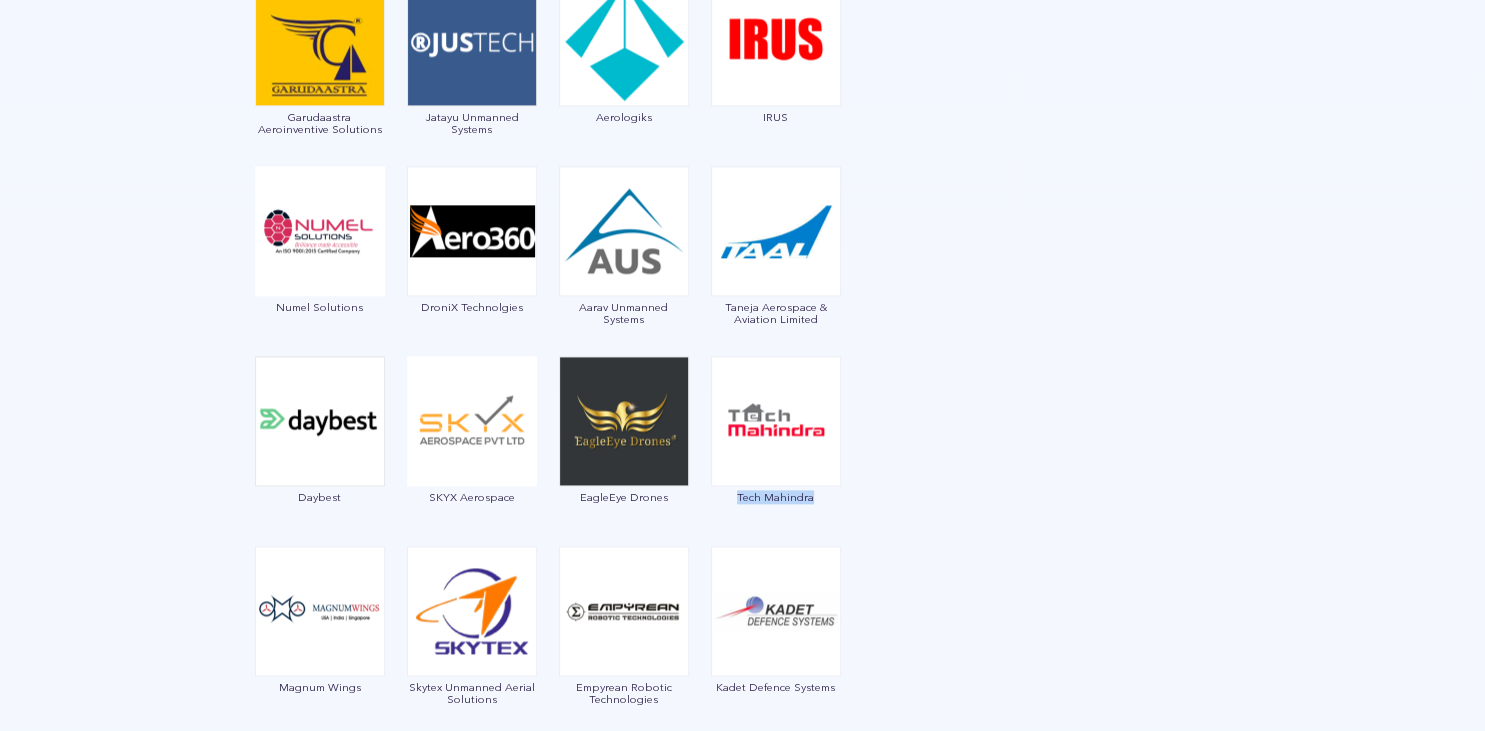 drag, startPoint x: 852, startPoint y: 506, endPoint x: 735, endPoint y: 521, distance: 117.95762 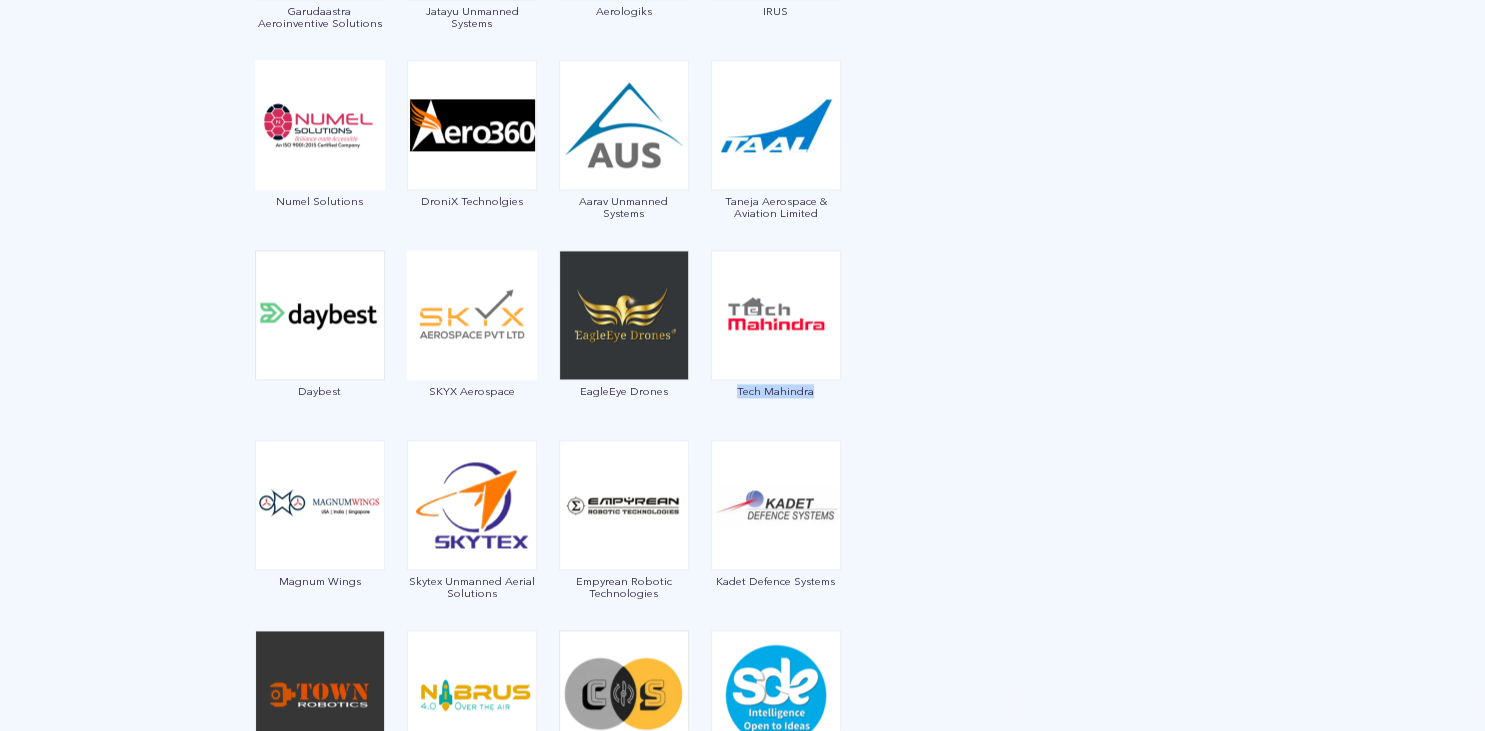 scroll, scrollTop: 2640, scrollLeft: 0, axis: vertical 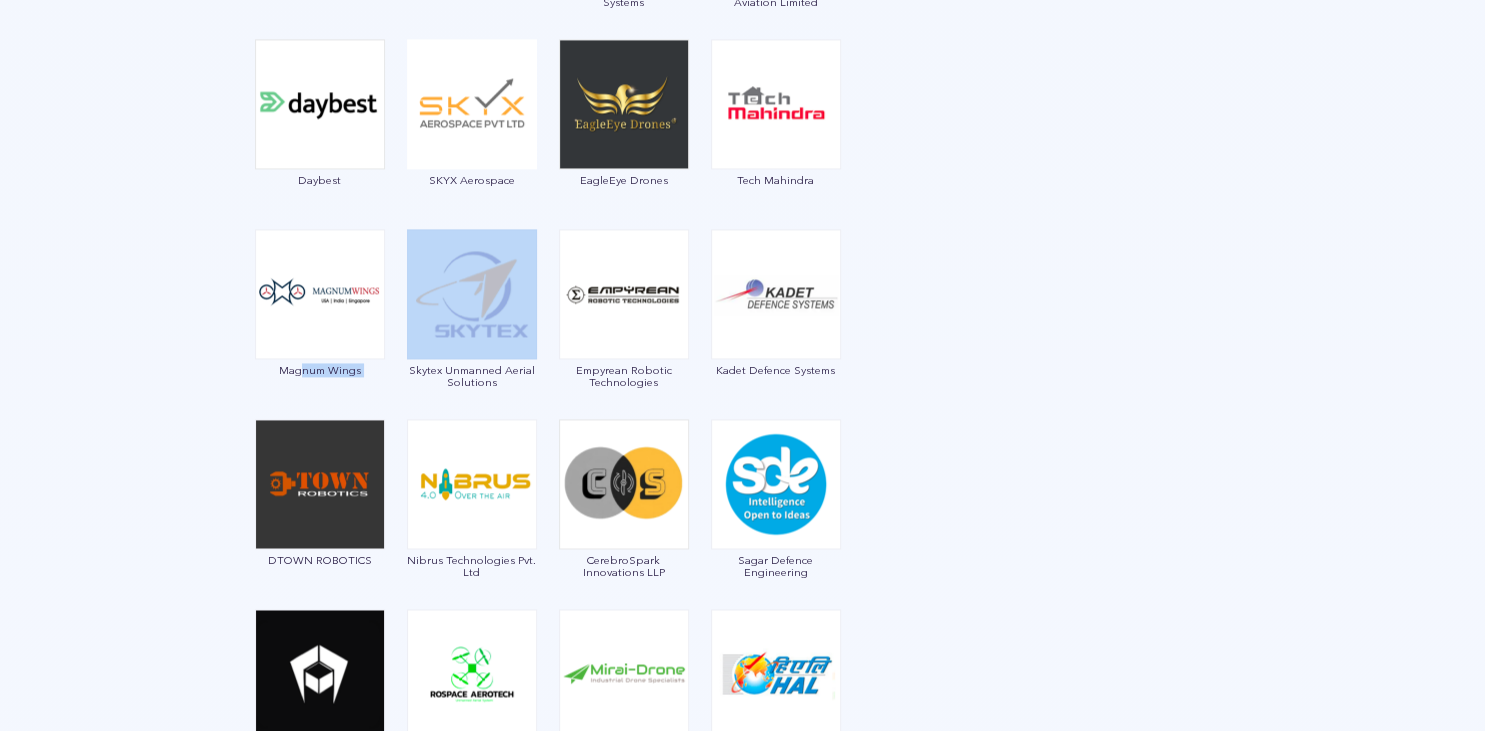 drag, startPoint x: 362, startPoint y: 378, endPoint x: 302, endPoint y: 382, distance: 60.133186 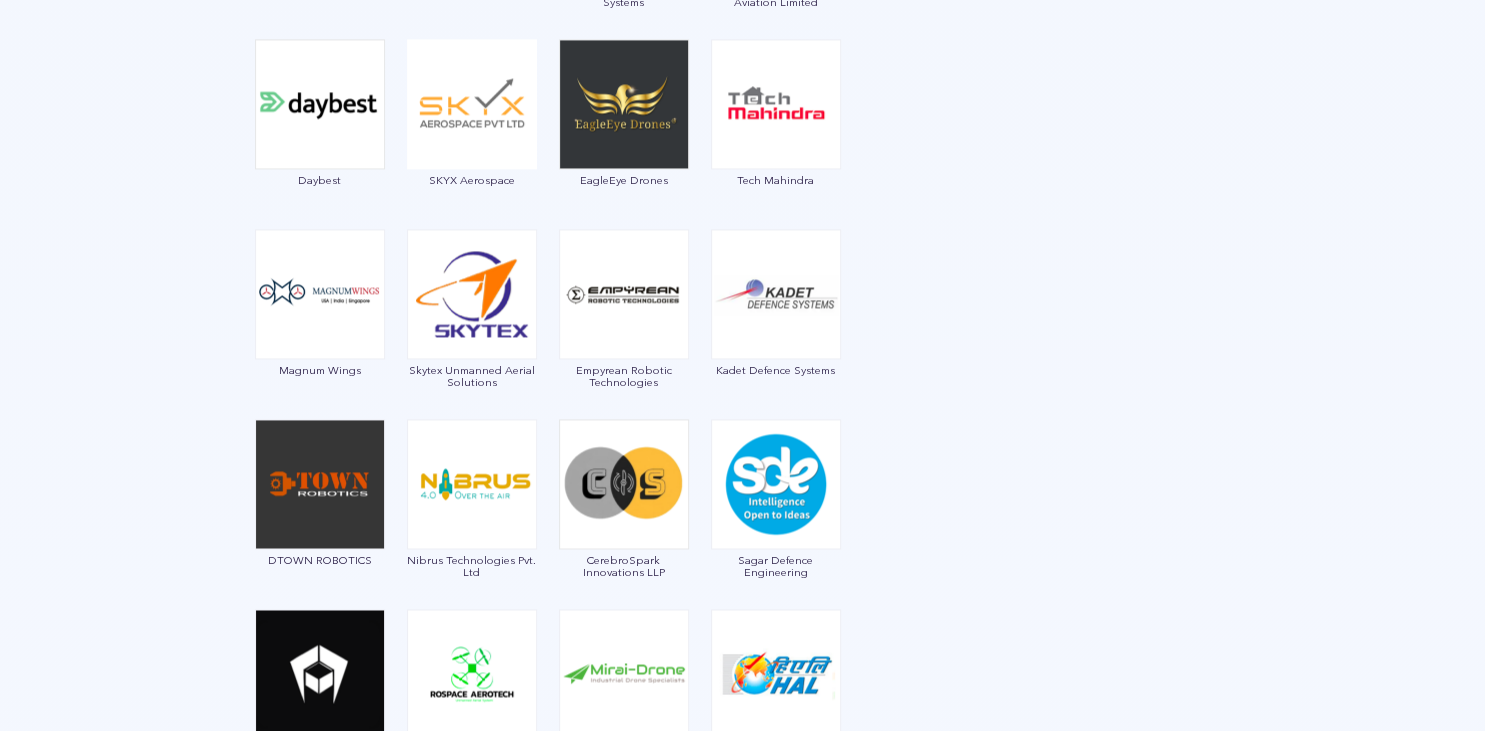 click on "Garuda Aerospace Throttle Aerospace General Aeronautics Redwing Labs Dhaksha Unmanned Systems Crystal Ball Thanos Technologies Paras Aerospace Tech Eagle Scandron Newspace Research UrbanMatrix Technologies IdeaForge Technology Marut Drones Indrones VTOL Aviation India CD Space Garudaastra Aeroinventive Solutions Jatayu Unmanned Systems Aerologiks IRUS Numel Solutions DroniX Technolgies Aarav Unmanned Systems Taneja Aerospace & Aviation Limited Daybest SKYX Aerospace EagleEye Drones Tech Mahindra Magnum Wings Skytex Unmanned Aerial Solutions Empyrean Robotic Technologies Kadet Defence Systems DTOWN ROBOTICS Nibrus Technologies Pvt. Ltd CerebroSpark Innovations LLP Sagar Defence Engineering Exodrone Systems Rospace Technology Mirai-Drone Hindustan Aeronautics Limited Vyomik Drones Skye Air The Drone Learner's Club,BIET Jhansi Samhams Technologies EndureAir Aurora Integrated Systems Hubblefly Technologies Asteria Aerospace Z-Axis machines Pvt. Ltd. Roboz Dotin Tech UAVIO Labs MagicMyna Alpha Security & Defense" at bounding box center (548, 1185) 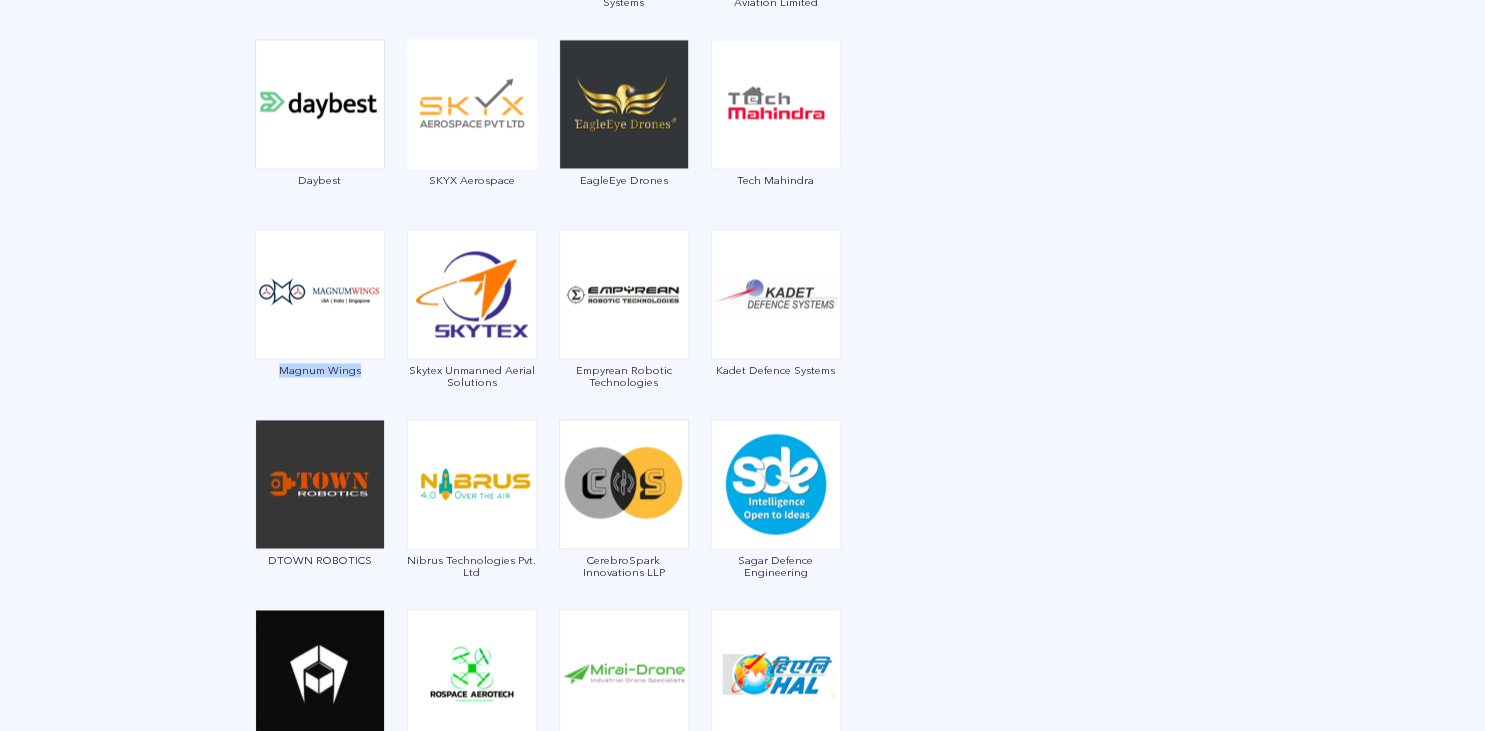 drag, startPoint x: 244, startPoint y: 362, endPoint x: 377, endPoint y: 369, distance: 133.18408 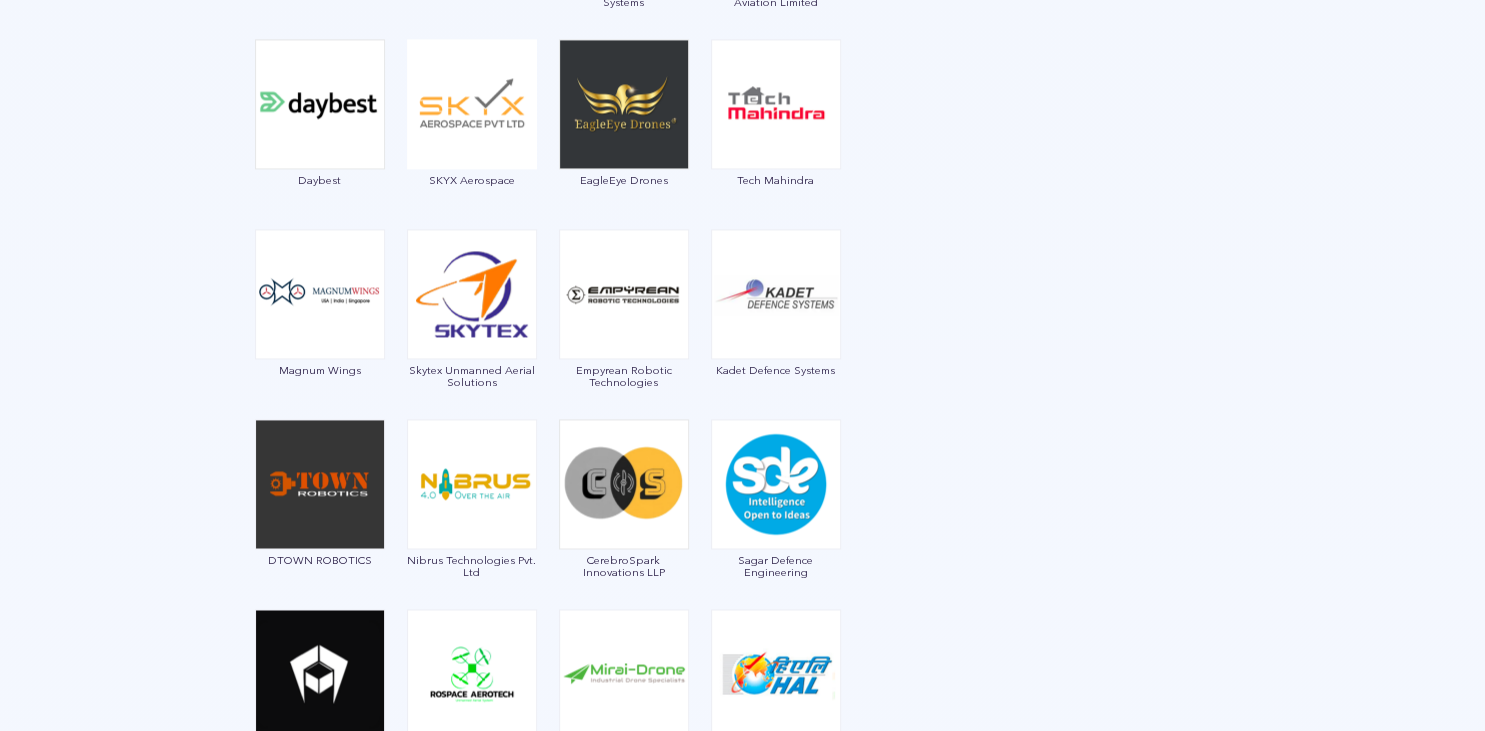 click on "Magnum Wings" at bounding box center [320, 314] 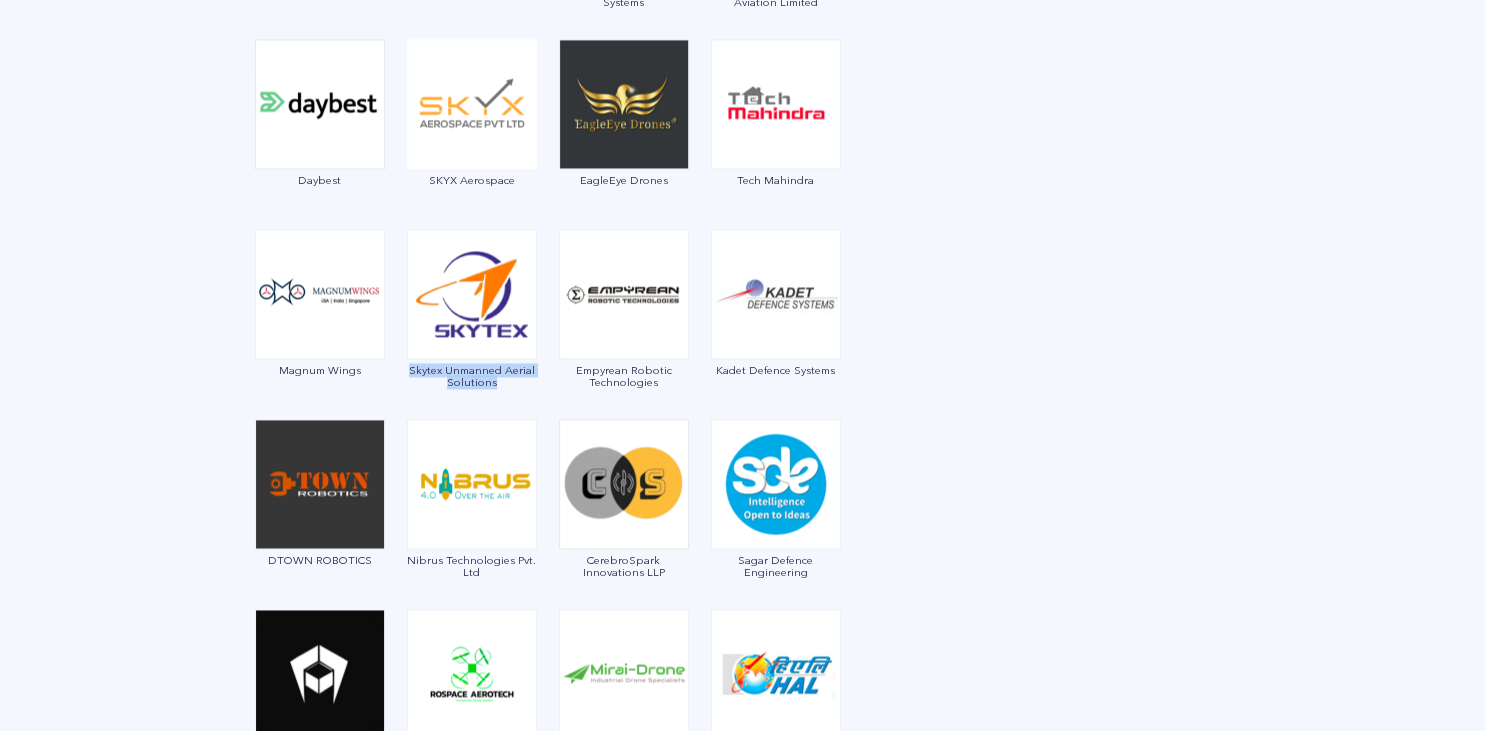 drag, startPoint x: 398, startPoint y: 366, endPoint x: 522, endPoint y: 394, distance: 127.12199 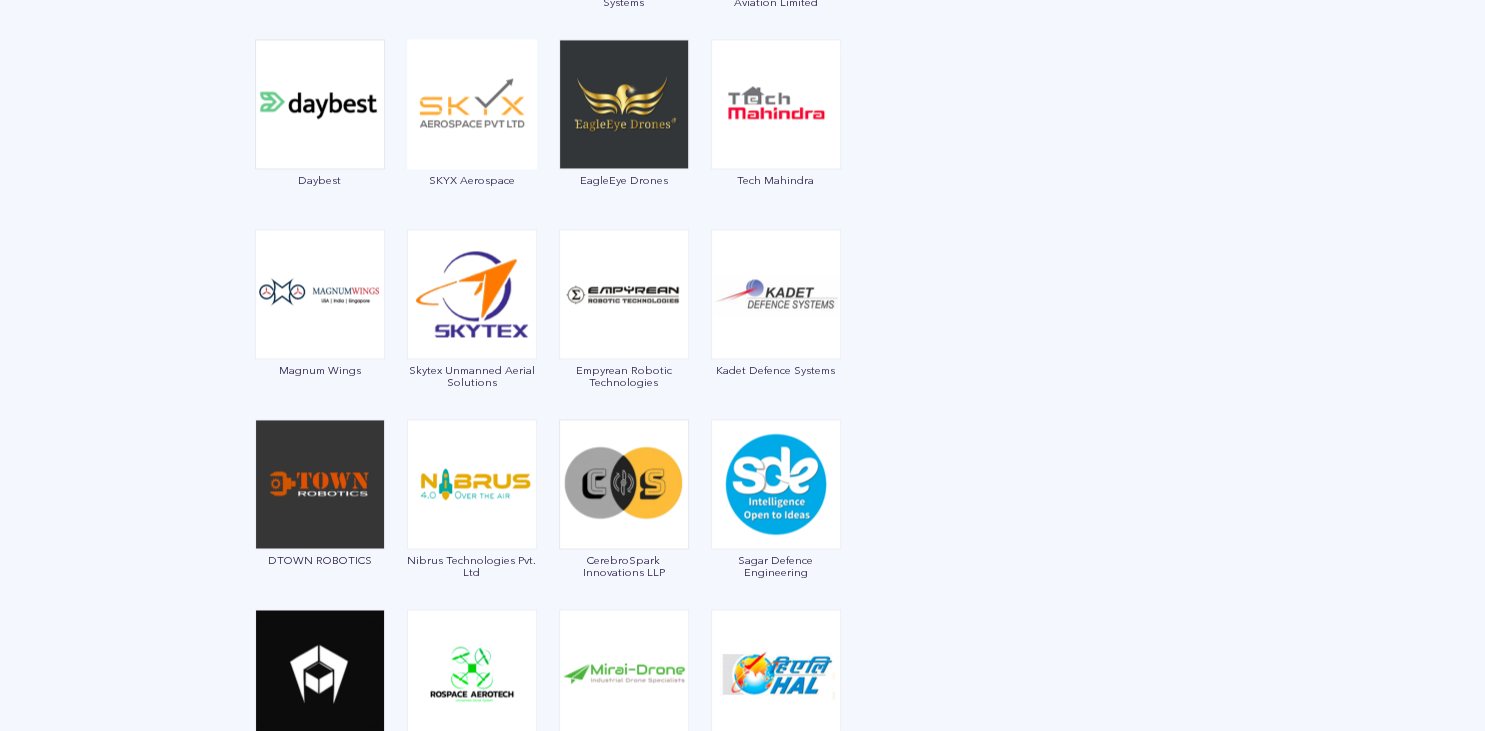 click at bounding box center (743, 1109) 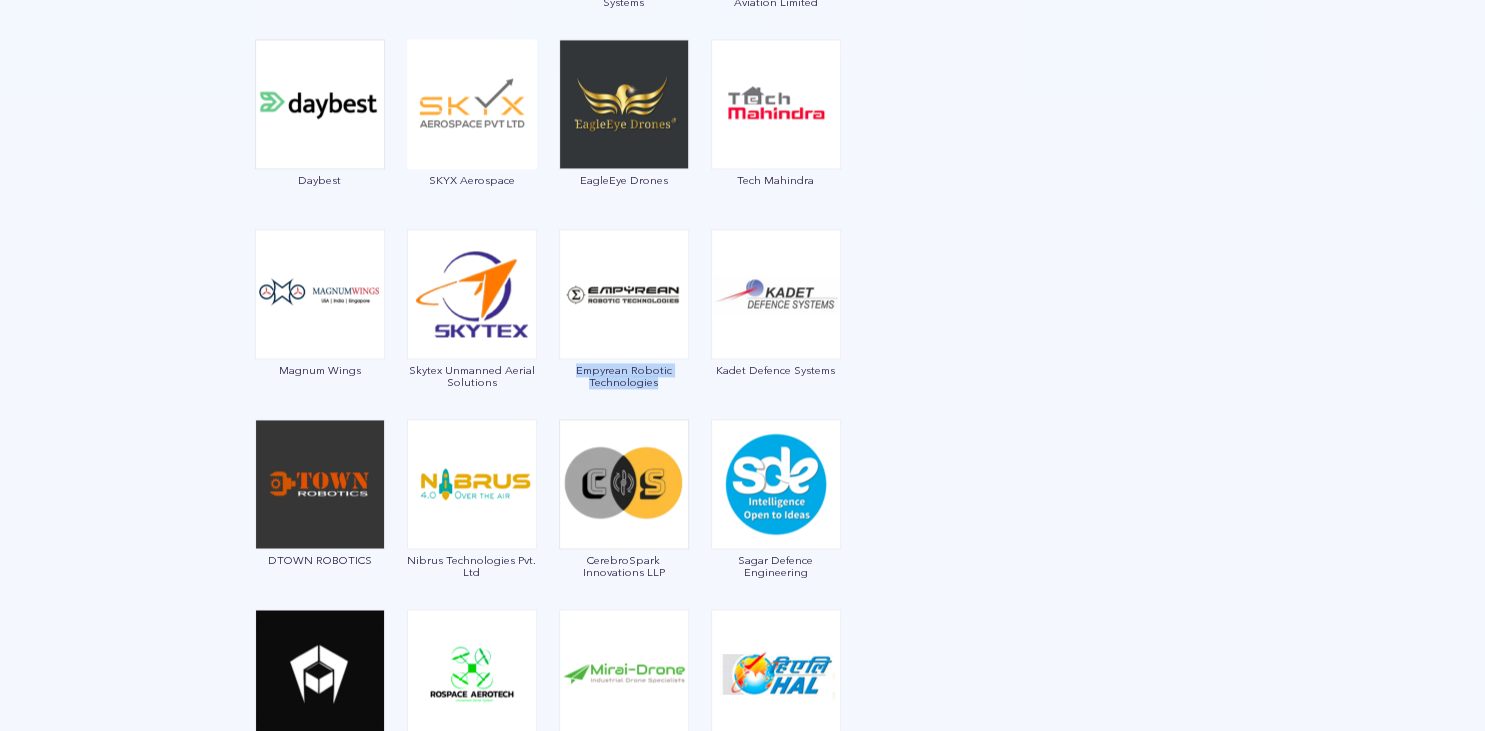 drag, startPoint x: 551, startPoint y: 361, endPoint x: 673, endPoint y: 384, distance: 124.1491 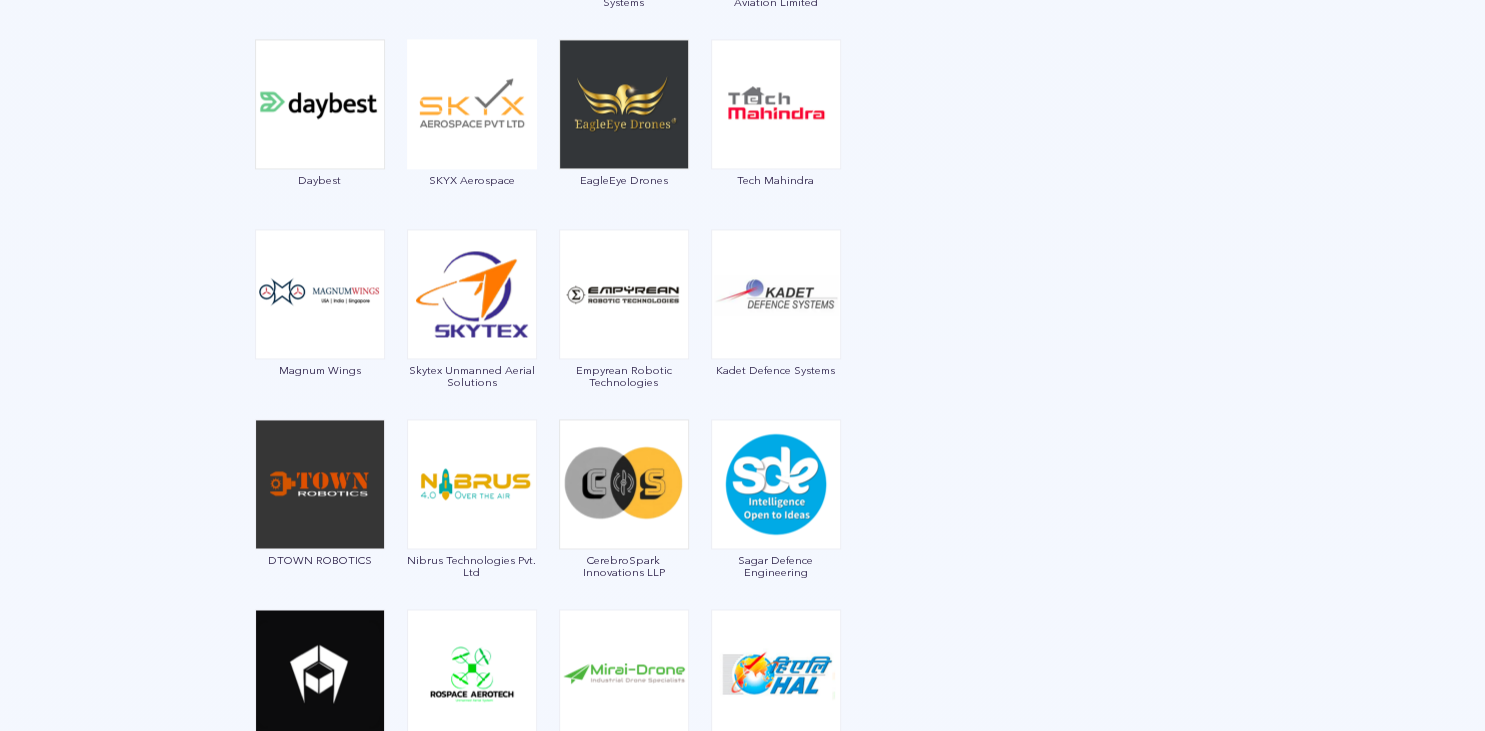 click at bounding box center [743, 1109] 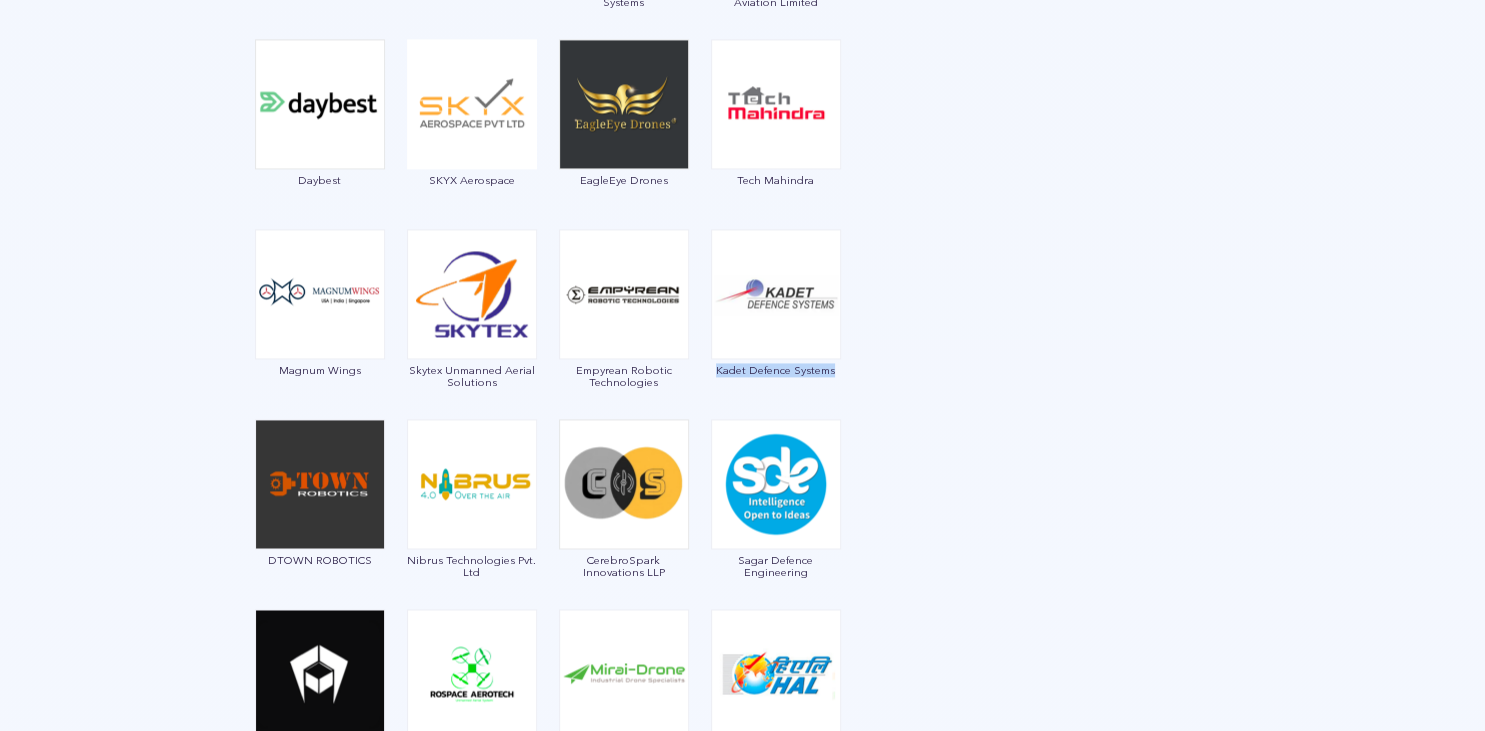 drag, startPoint x: 858, startPoint y: 374, endPoint x: 702, endPoint y: 382, distance: 156.20499 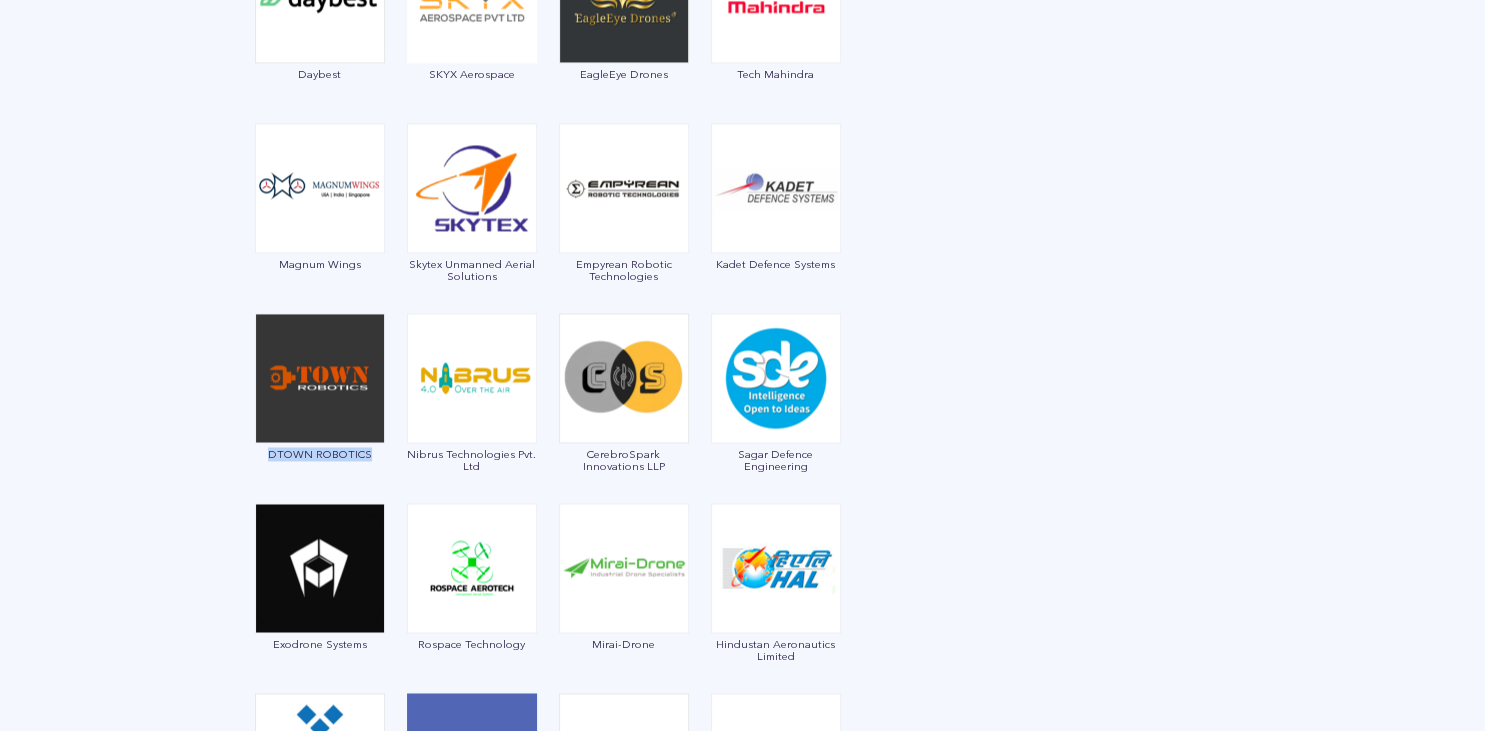drag, startPoint x: 218, startPoint y: 458, endPoint x: 374, endPoint y: 450, distance: 156.20499 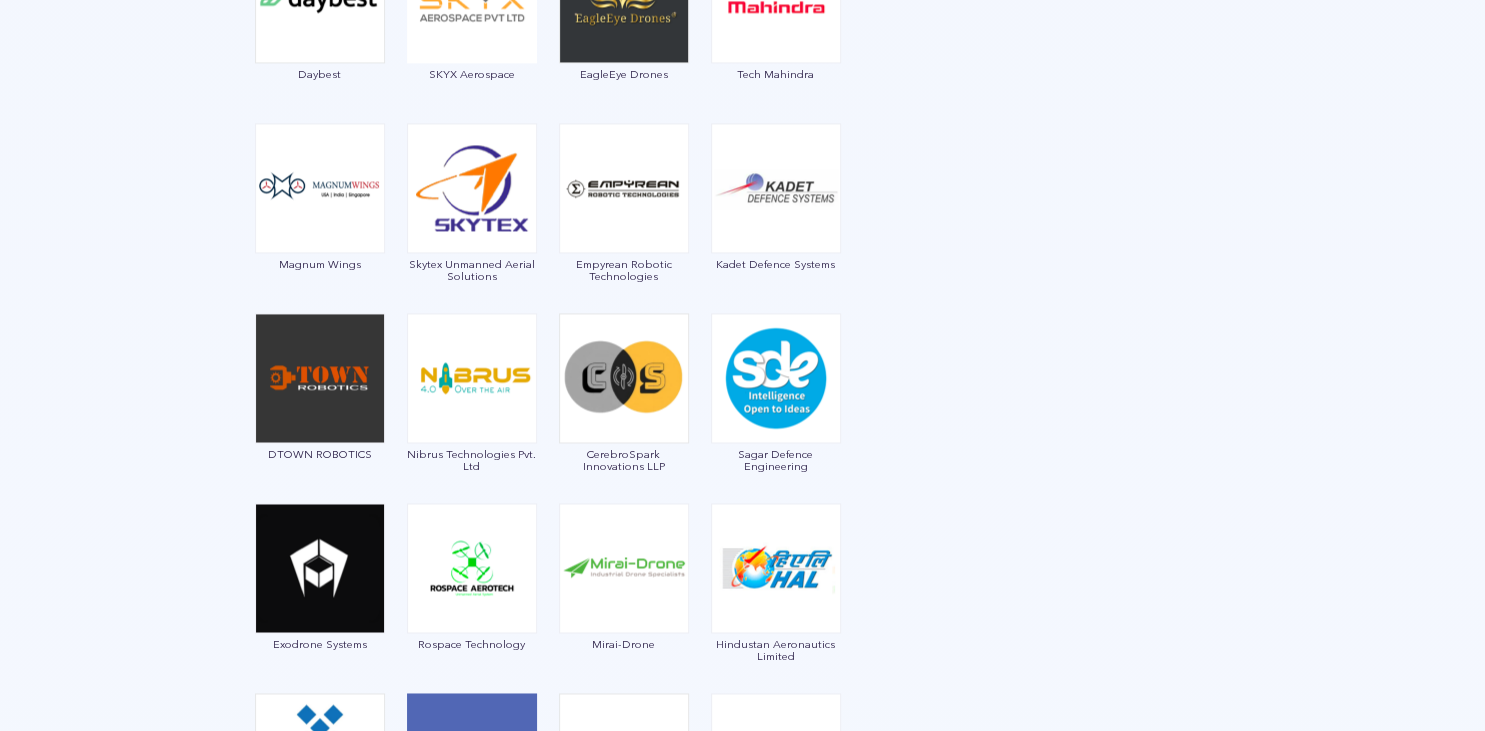 click at bounding box center [743, 1003] 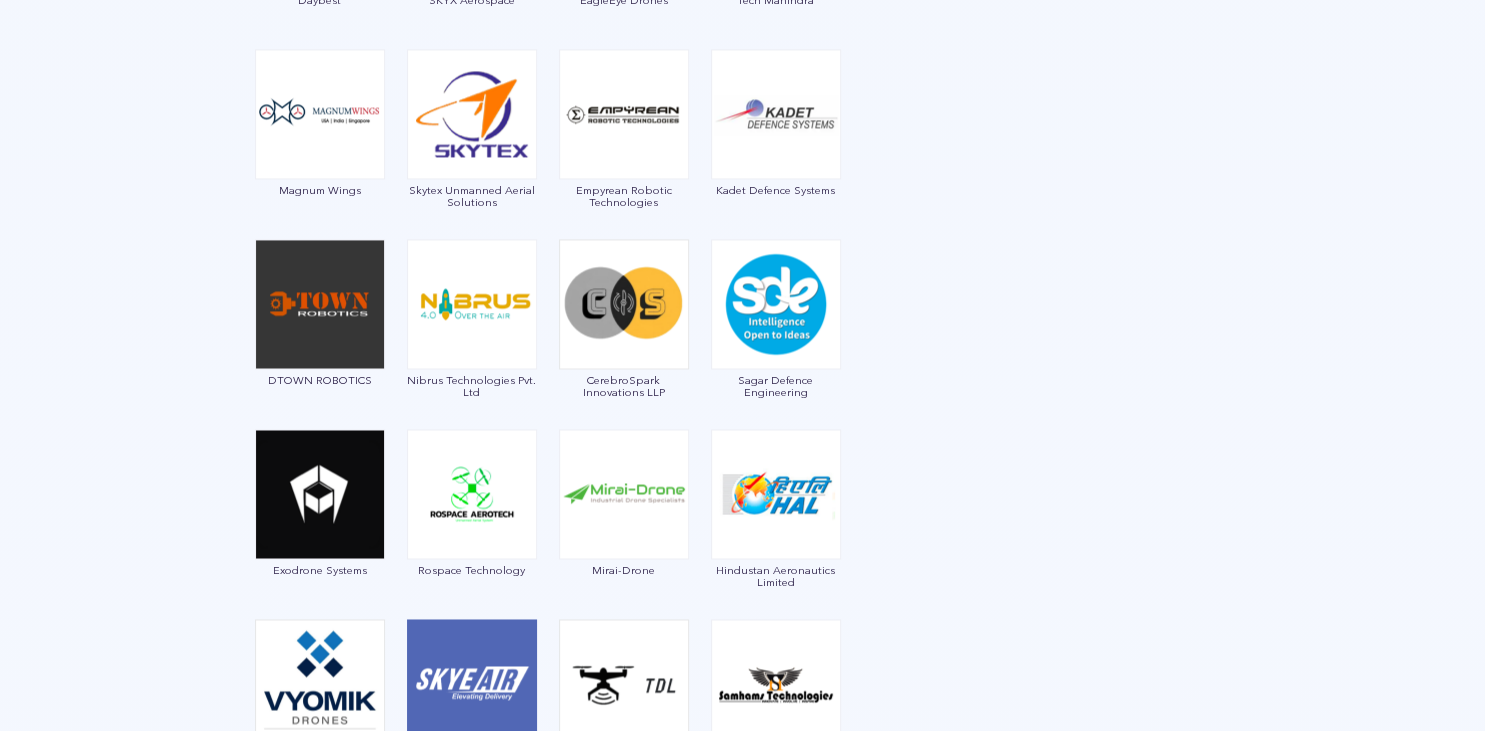 scroll, scrollTop: 2956, scrollLeft: 0, axis: vertical 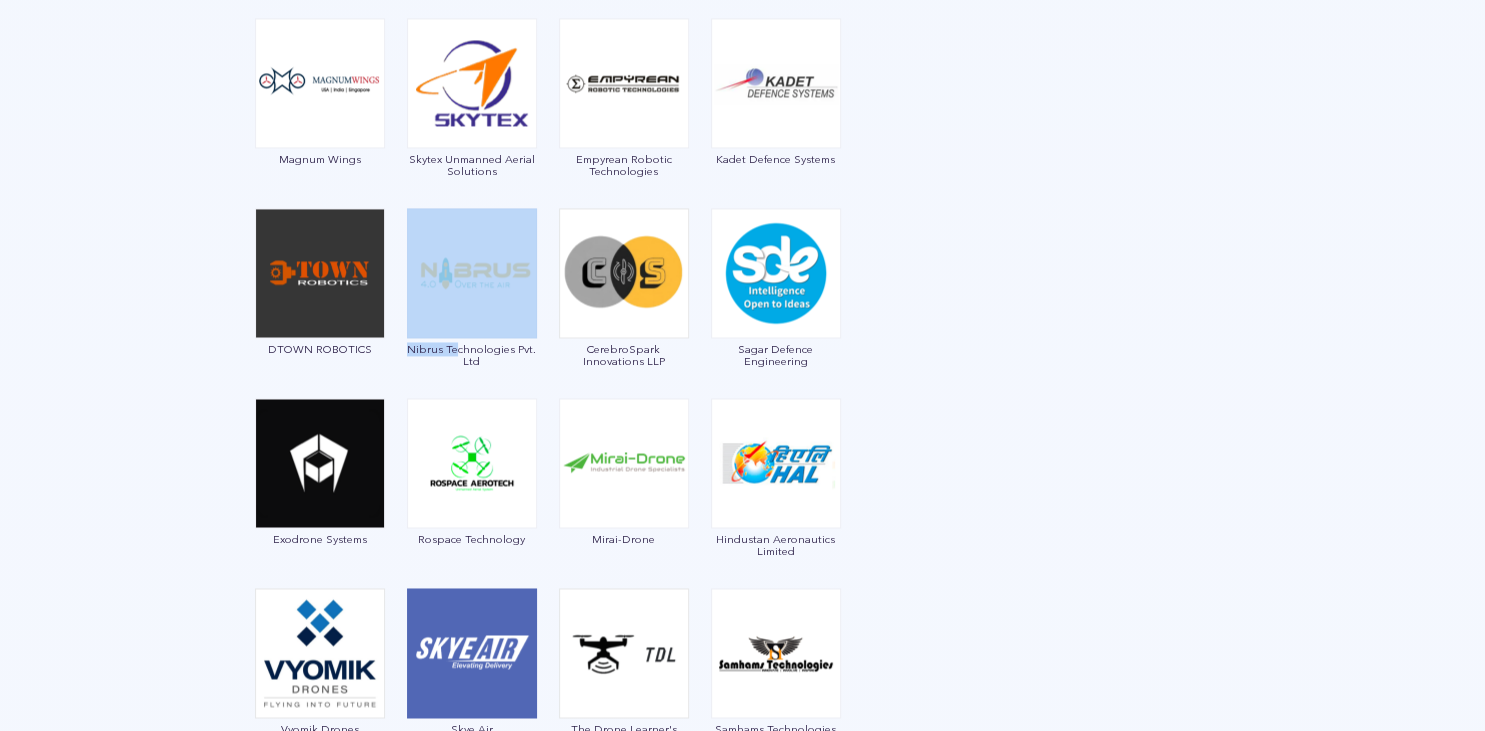 drag, startPoint x: 390, startPoint y: 346, endPoint x: 456, endPoint y: 347, distance: 66.007576 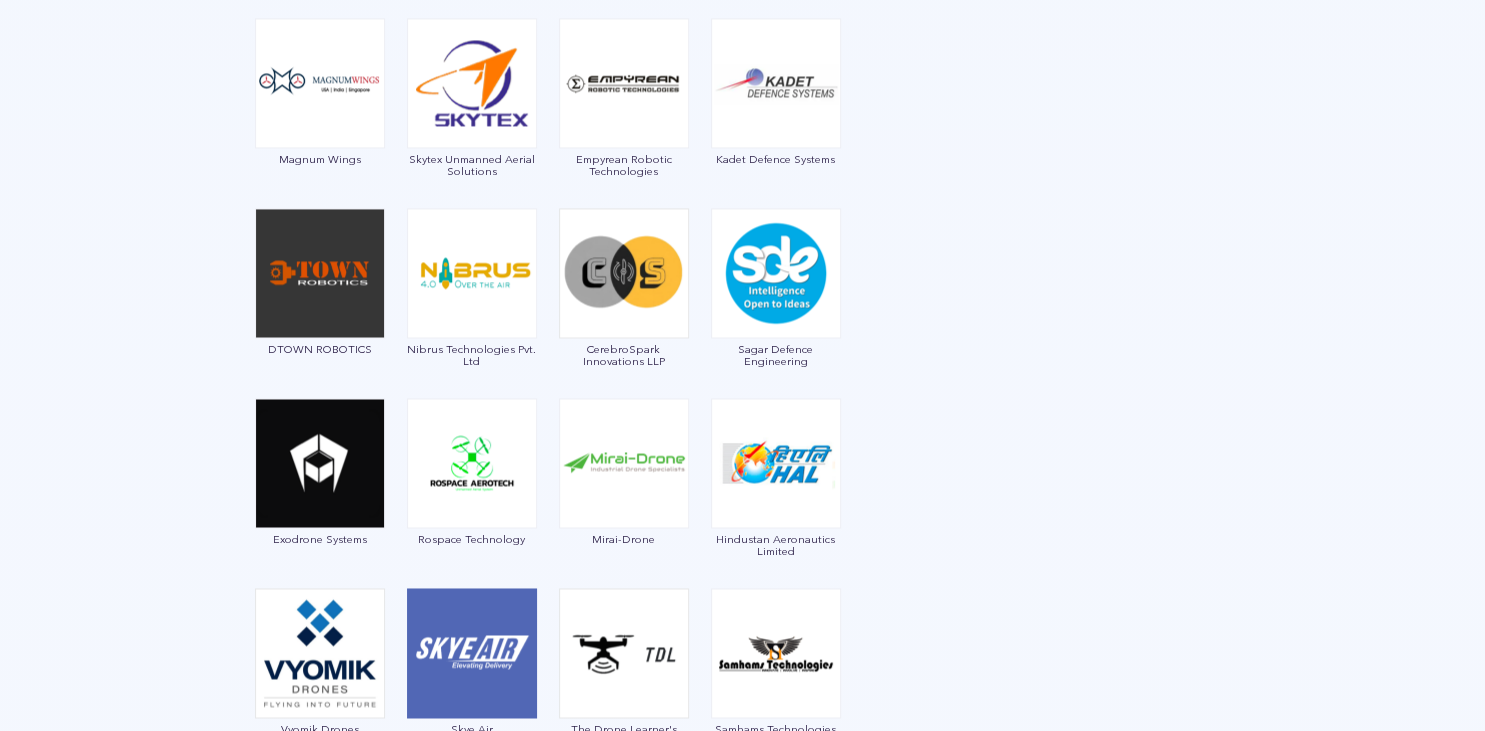 click on "Garuda Aerospace Throttle Aerospace General Aeronautics Redwing Labs Dhaksha Unmanned Systems Crystal Ball Thanos Technologies Paras Aerospace Tech Eagle Scandron Newspace Research UrbanMatrix Technologies IdeaForge Technology Marut Drones Indrones VTOL Aviation India CD Space Garudaastra Aeroinventive Solutions Jatayu Unmanned Systems Aerologiks IRUS Numel Solutions DroniX Technolgies Aarav Unmanned Systems Taneja Aerospace & Aviation Limited Daybest SKYX Aerospace EagleEye Drones Tech Mahindra Magnum Wings Skytex Unmanned Aerial Solutions Empyrean Robotic Technologies Kadet Defence Systems DTOWN ROBOTICS Nibrus Technologies Pvt. Ltd CerebroSpark Innovations LLP Sagar Defence Engineering Exodrone Systems Rospace Technology Mirai-Drone Hindustan Aeronautics Limited Vyomik Drones Skye Air The Drone Learner's Club,BIET Jhansi Samhams Technologies EndureAir Aurora Integrated Systems Hubblefly Technologies Asteria Aerospace Z-Axis machines Pvt. Ltd. Roboz Dotin Tech UAVIO Labs MagicMyna Alpha Security & Defense" at bounding box center (548, 974) 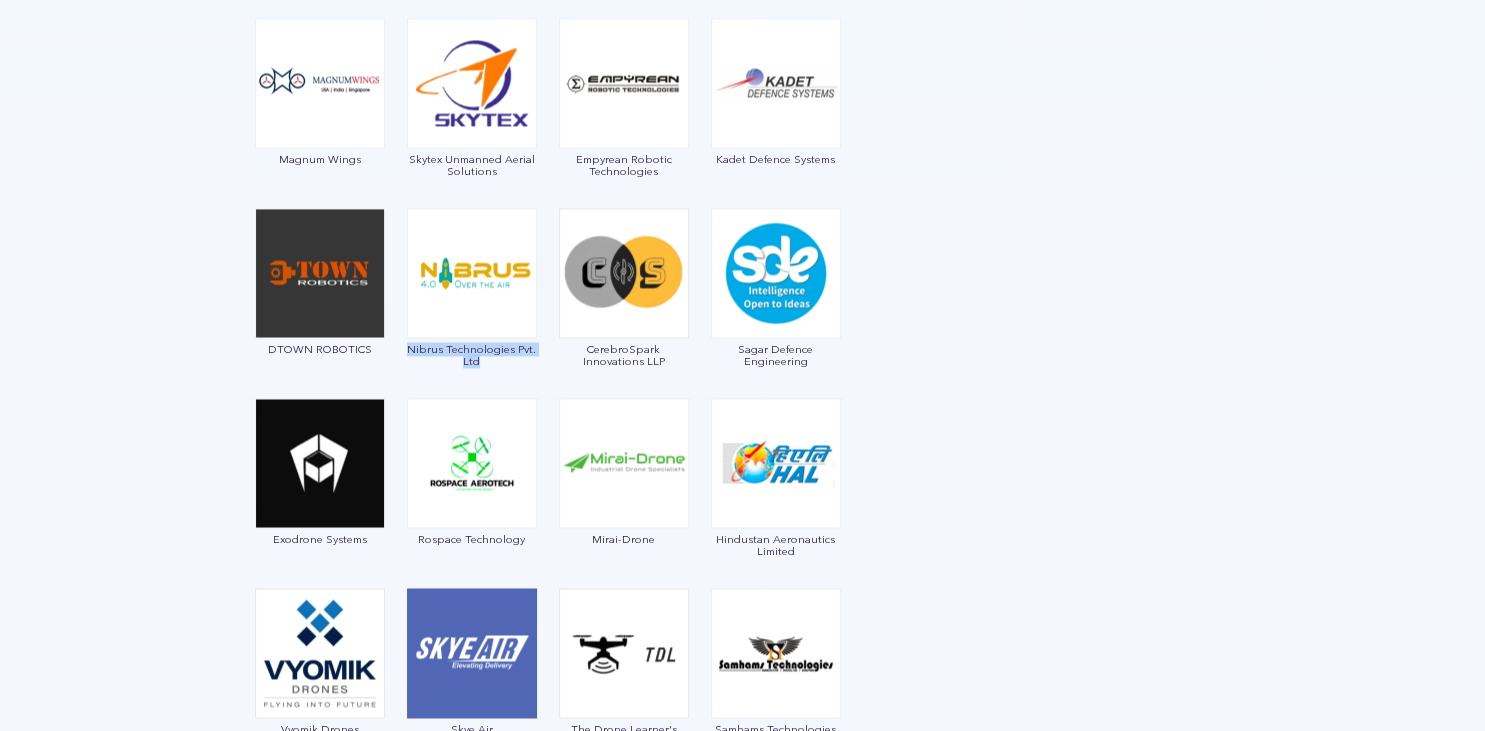drag, startPoint x: 495, startPoint y: 371, endPoint x: 408, endPoint y: 350, distance: 89.498604 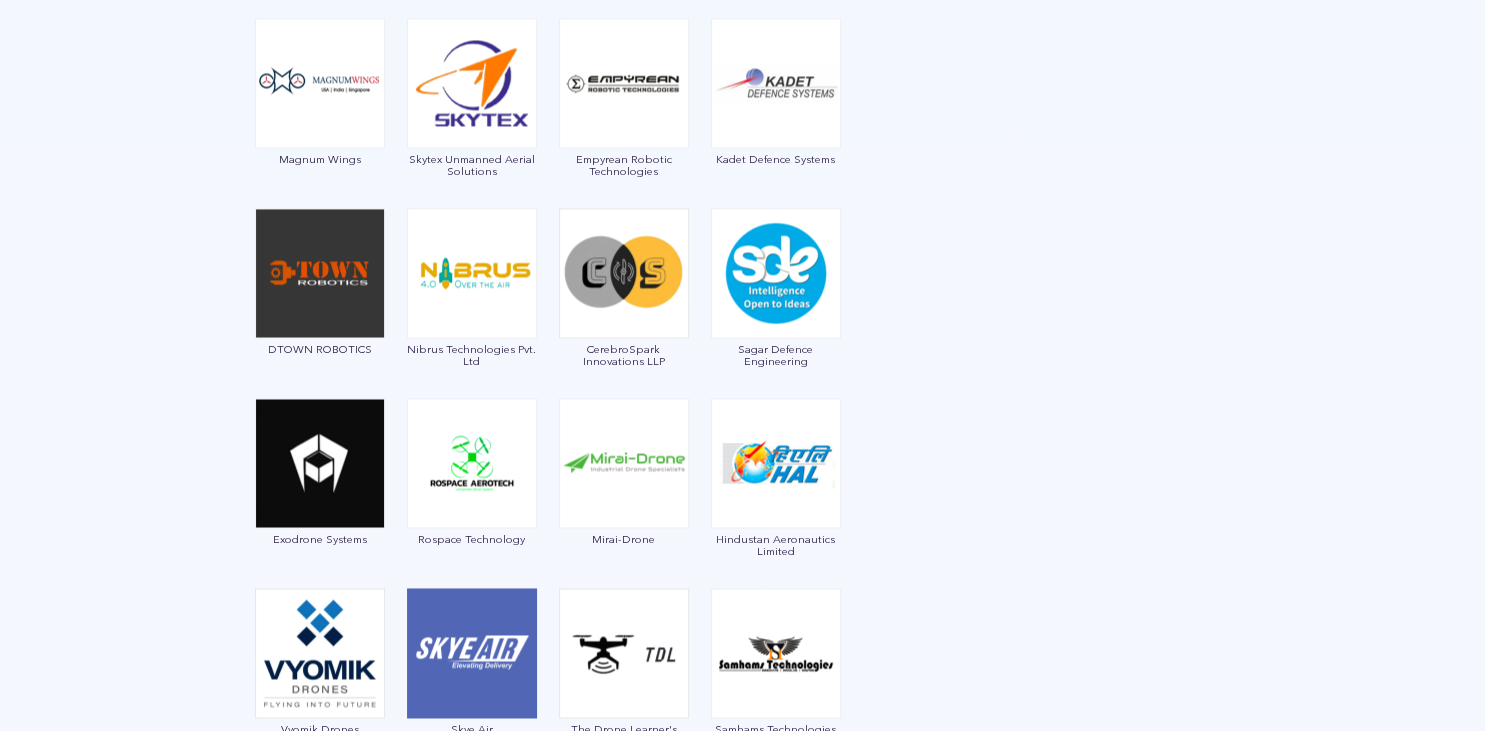 click on "CerebroSpark Innovations LLP" at bounding box center [624, 293] 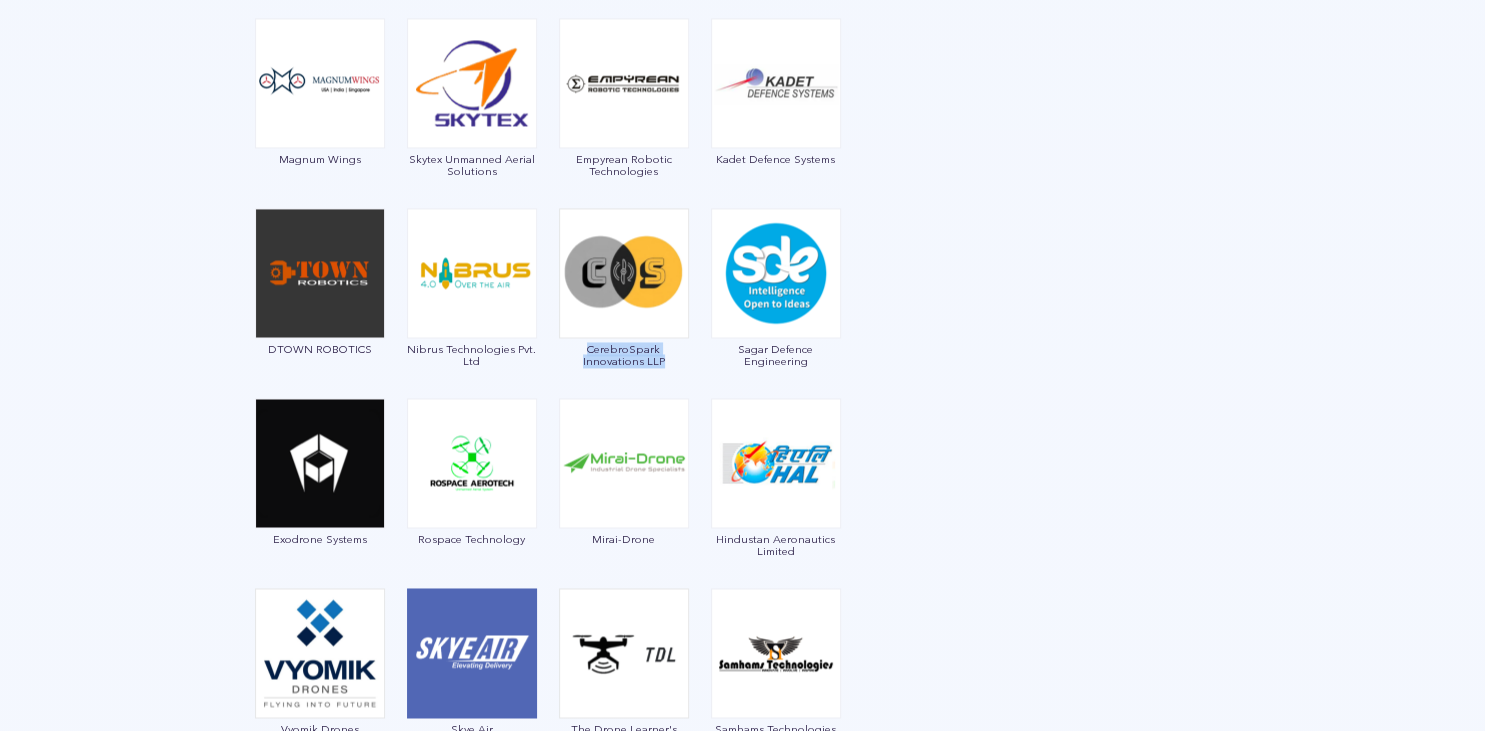 drag, startPoint x: 643, startPoint y: 366, endPoint x: 551, endPoint y: 346, distance: 94.14882 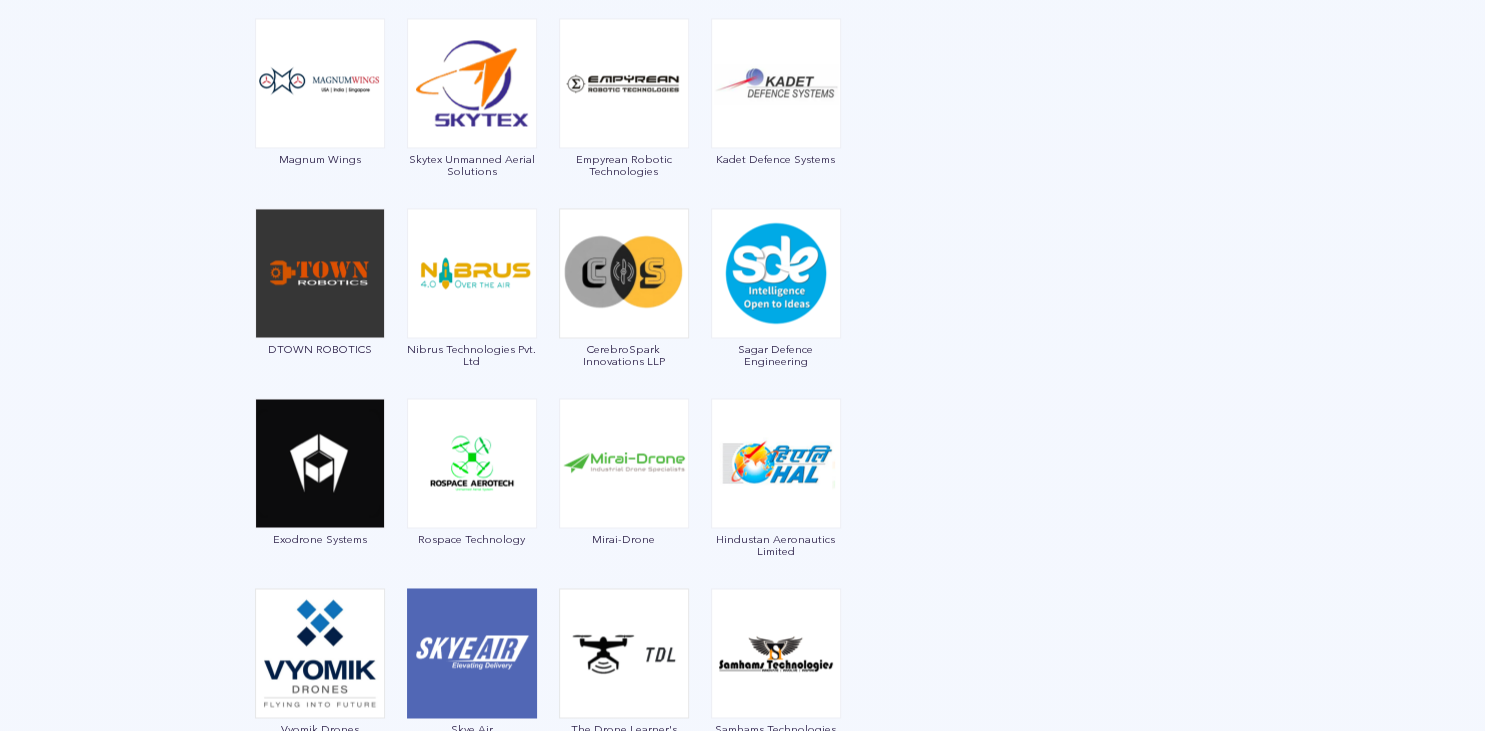 click at bounding box center [743, 898] 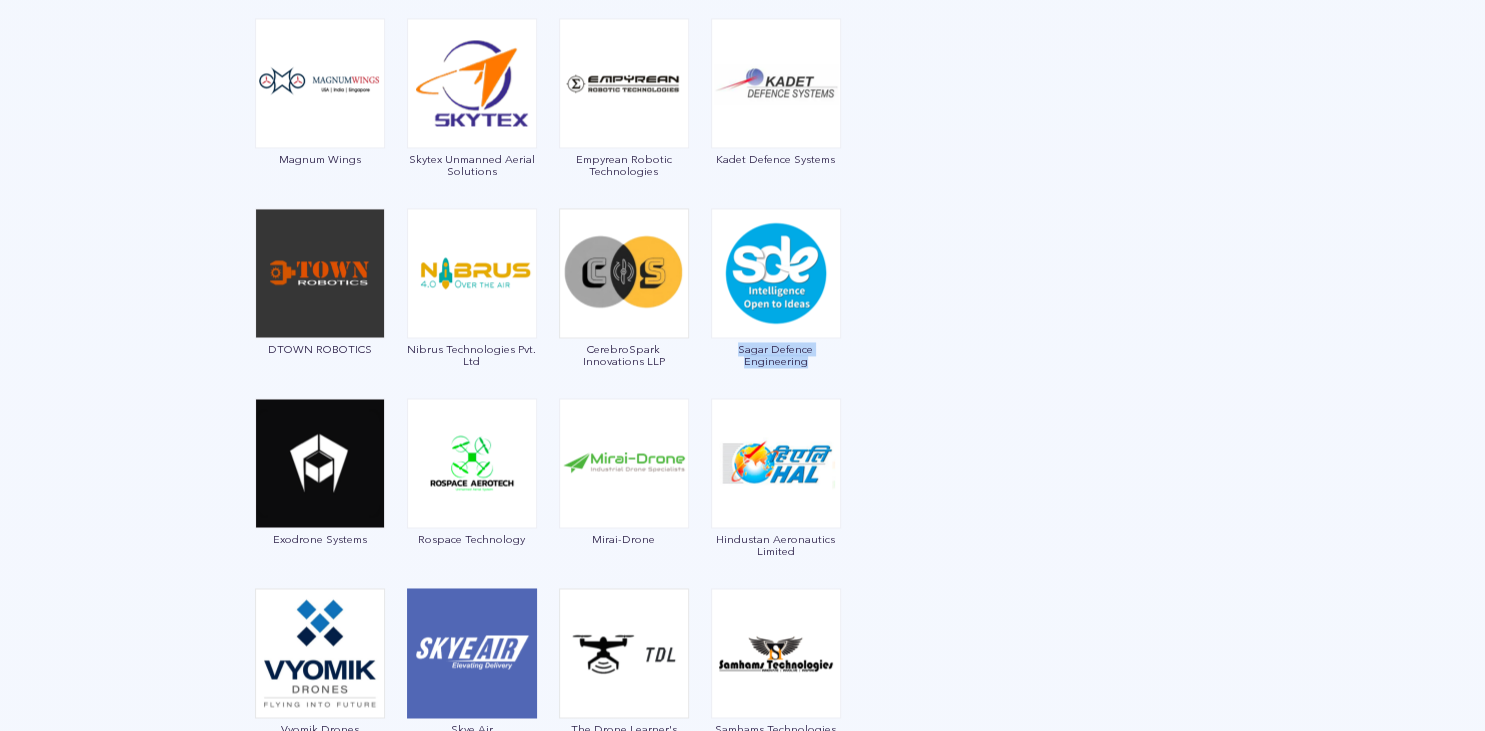 drag, startPoint x: 834, startPoint y: 379, endPoint x: 734, endPoint y: 345, distance: 105.62197 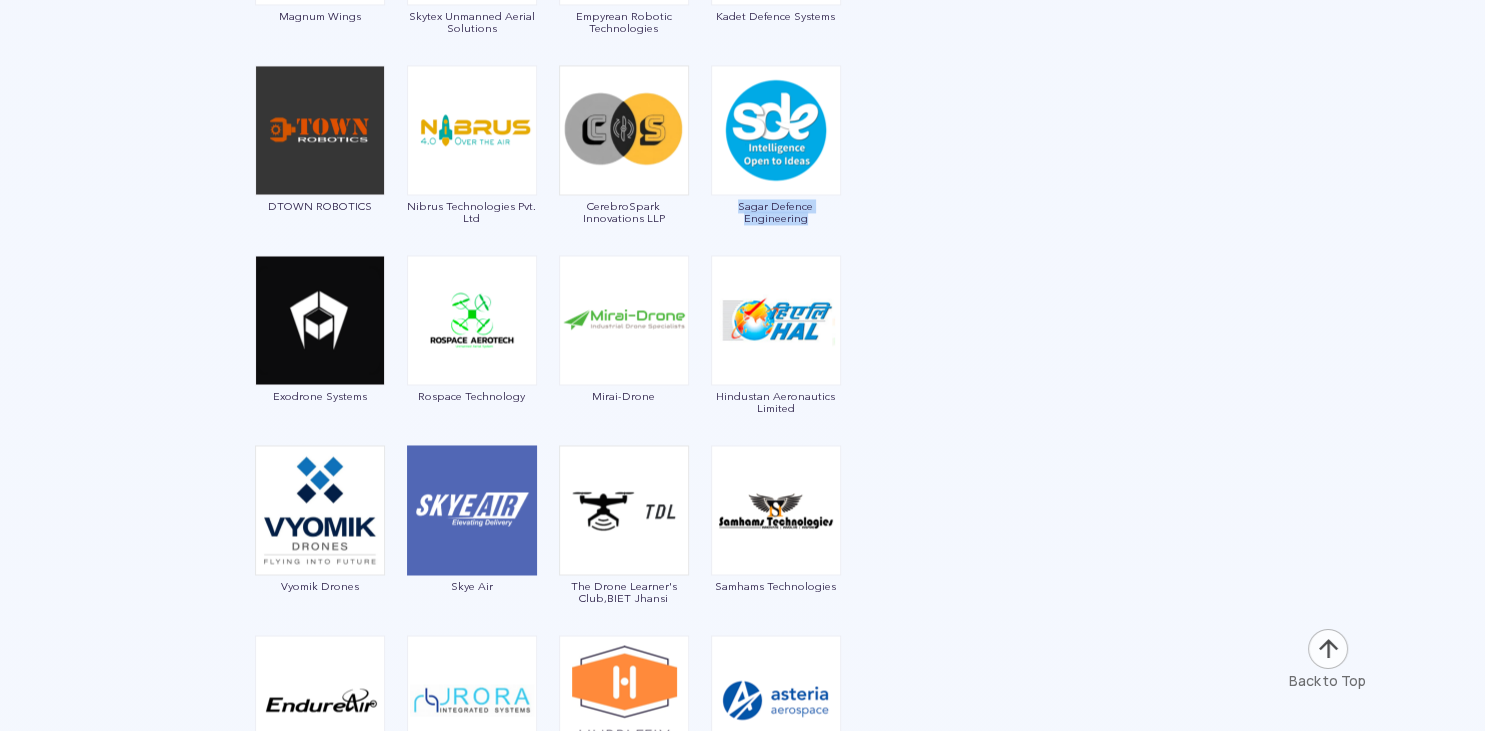 scroll, scrollTop: 3168, scrollLeft: 0, axis: vertical 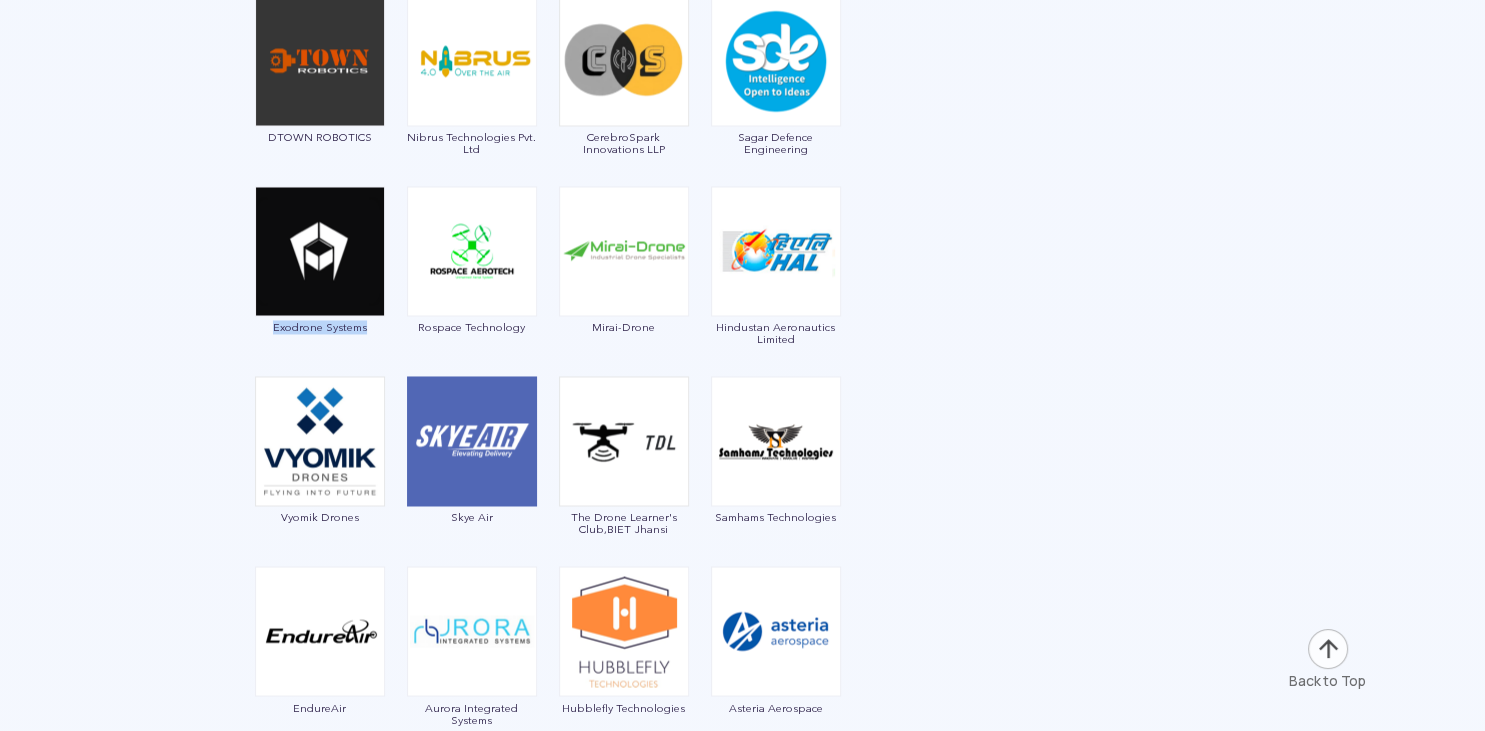 drag, startPoint x: 388, startPoint y: 347, endPoint x: 269, endPoint y: 338, distance: 119.33985 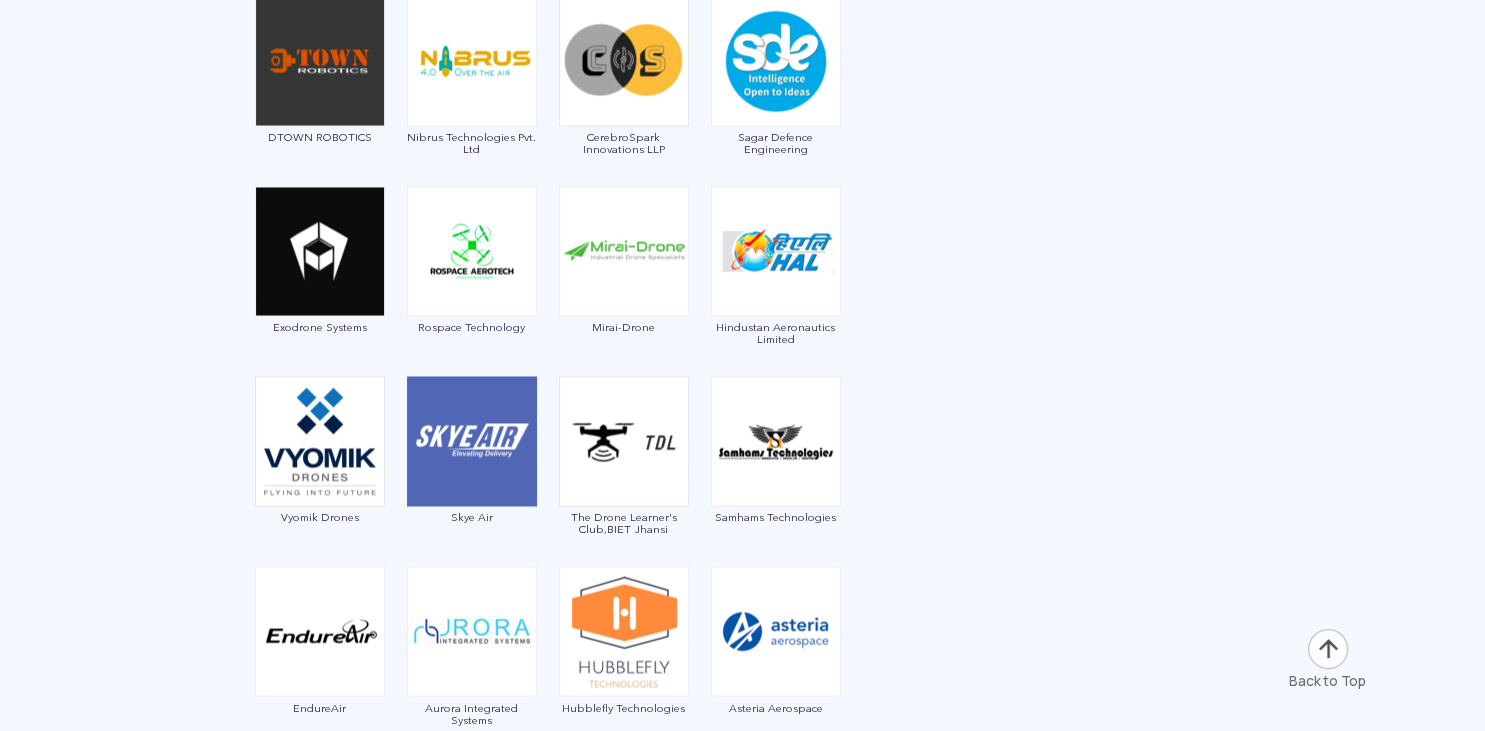 click on "Garuda Aerospace Throttle Aerospace General Aeronautics Redwing Labs Dhaksha Unmanned Systems Crystal Ball Thanos Technologies Paras Aerospace Tech Eagle Scandron Newspace Research UrbanMatrix Technologies IdeaForge Technology Marut Drones Indrones VTOL Aviation India CD Space Garudaastra Aeroinventive Solutions Jatayu Unmanned Systems Aerologiks IRUS Numel Solutions DroniX Technolgies Aarav Unmanned Systems Taneja Aerospace & Aviation Limited Daybest SKYX Aerospace EagleEye Drones Tech Mahindra Magnum Wings Skytex Unmanned Aerial Solutions Empyrean Robotic Technologies Kadet Defence Systems DTOWN ROBOTICS Nibrus Technologies Pvt. Ltd CerebroSpark Innovations LLP Sagar Defence Engineering Exodrone Systems Rospace Technology Mirai-Drone Hindustan Aeronautics Limited Vyomik Drones Skye Air The Drone Learner's Club,BIET Jhansi Samhams Technologies EndureAir Aurora Integrated Systems Hubblefly Technologies Asteria Aerospace Z-Axis machines Pvt. Ltd. Roboz Dotin Tech UAVIO Labs MagicMyna Alpha Security & Defense" at bounding box center (548, 762) 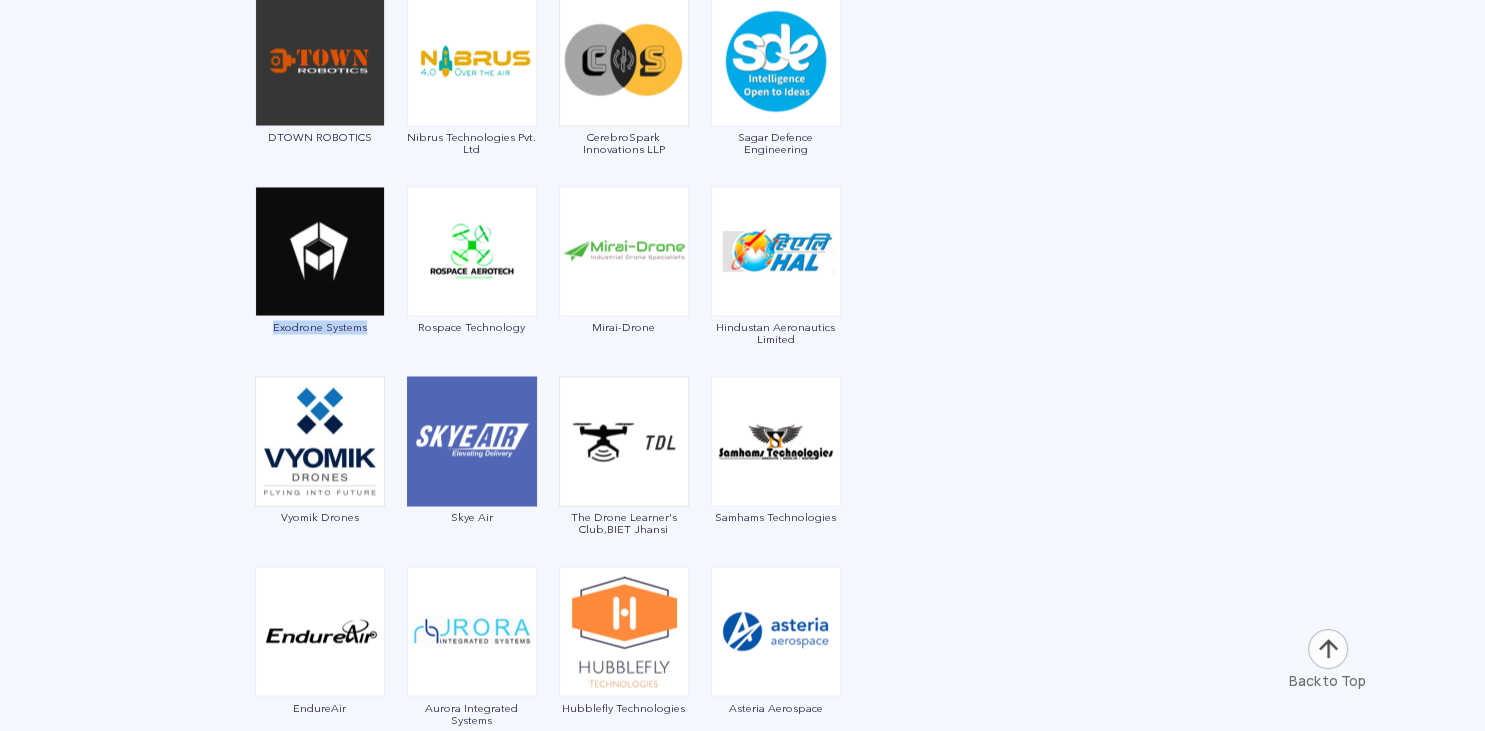 drag, startPoint x: 367, startPoint y: 342, endPoint x: 272, endPoint y: 335, distance: 95.257545 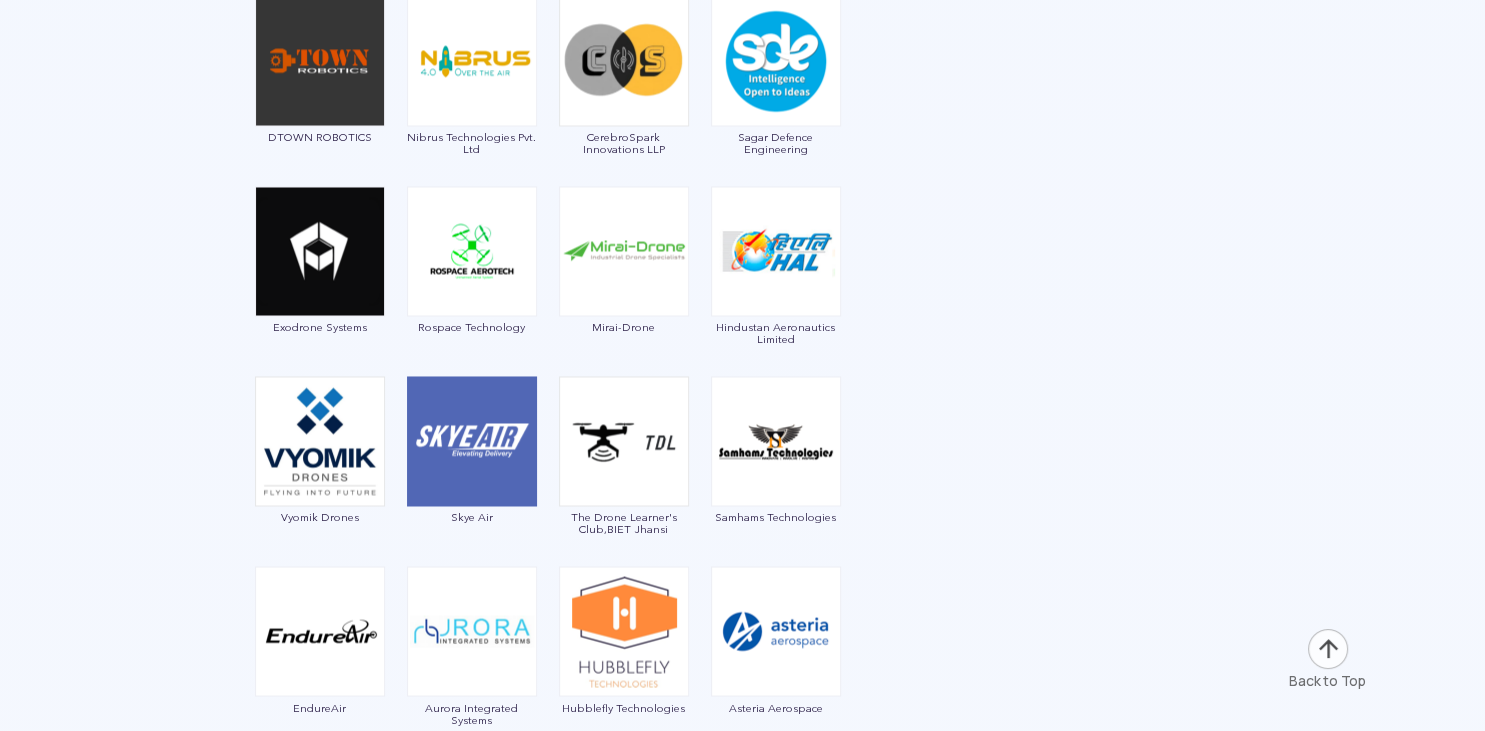 click on "Garuda Aerospace Throttle Aerospace General Aeronautics Redwing Labs Dhaksha Unmanned Systems Crystal Ball Thanos Technologies Paras Aerospace Tech Eagle Scandron Newspace Research UrbanMatrix Technologies IdeaForge Technology Marut Drones Indrones VTOL Aviation India CD Space Garudaastra Aeroinventive Solutions Jatayu Unmanned Systems Aerologiks IRUS Numel Solutions DroniX Technolgies Aarav Unmanned Systems Taneja Aerospace & Aviation Limited Daybest SKYX Aerospace EagleEye Drones Tech Mahindra Magnum Wings Skytex Unmanned Aerial Solutions Empyrean Robotic Technologies Kadet Defence Systems DTOWN ROBOTICS Nibrus Technologies Pvt. Ltd CerebroSpark Innovations LLP Sagar Defence Engineering Exodrone Systems Rospace Technology Mirai-Drone Hindustan Aeronautics Limited Vyomik Drones Skye Air The Drone Learner's Club,BIET Jhansi Samhams Technologies EndureAir Aurora Integrated Systems Hubblefly Technologies Asteria Aerospace Z-Axis machines Pvt. Ltd. Roboz Dotin Tech UAVIO Labs MagicMyna Alpha Security & Defense" at bounding box center (548, 762) 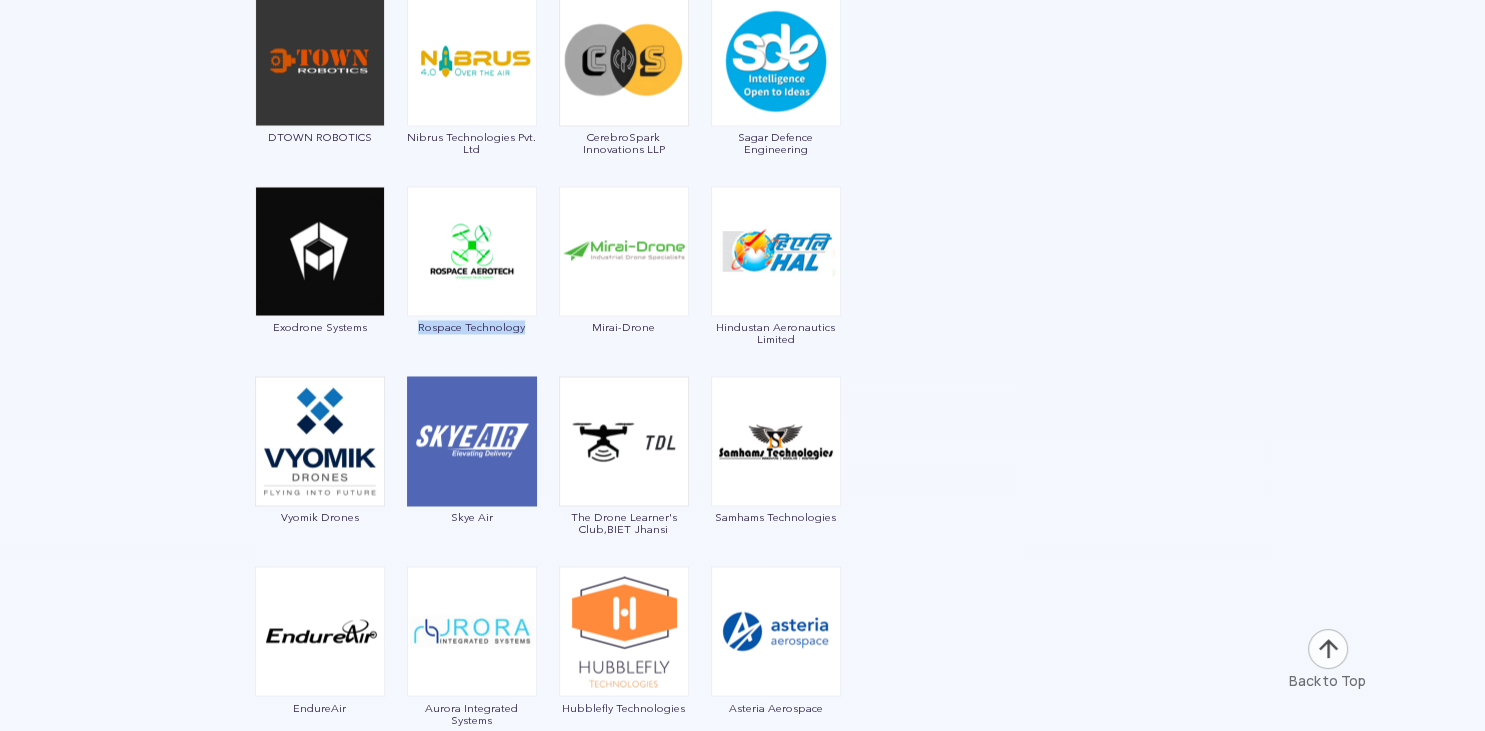 drag, startPoint x: 541, startPoint y: 336, endPoint x: 417, endPoint y: 332, distance: 124.0645 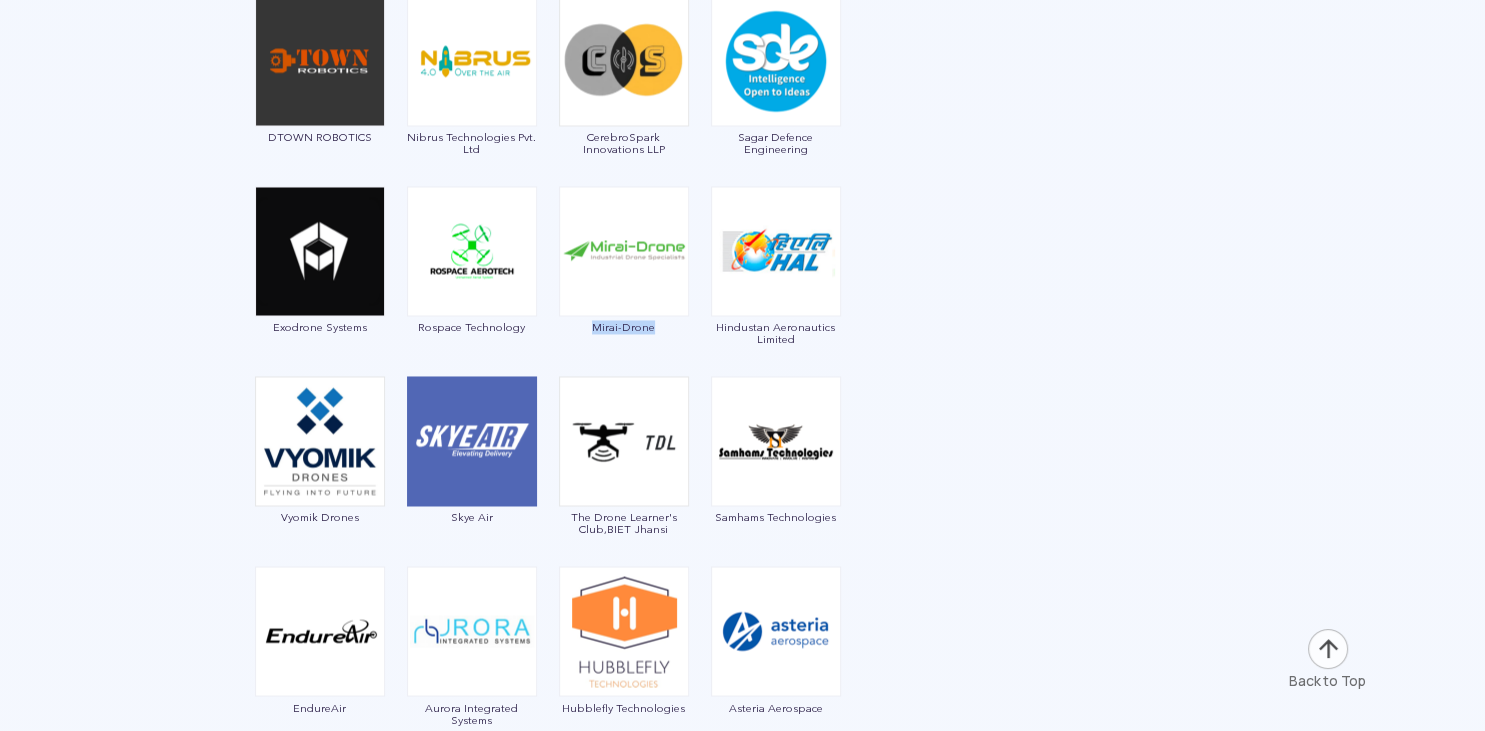 drag, startPoint x: 682, startPoint y: 335, endPoint x: 584, endPoint y: 324, distance: 98.61542 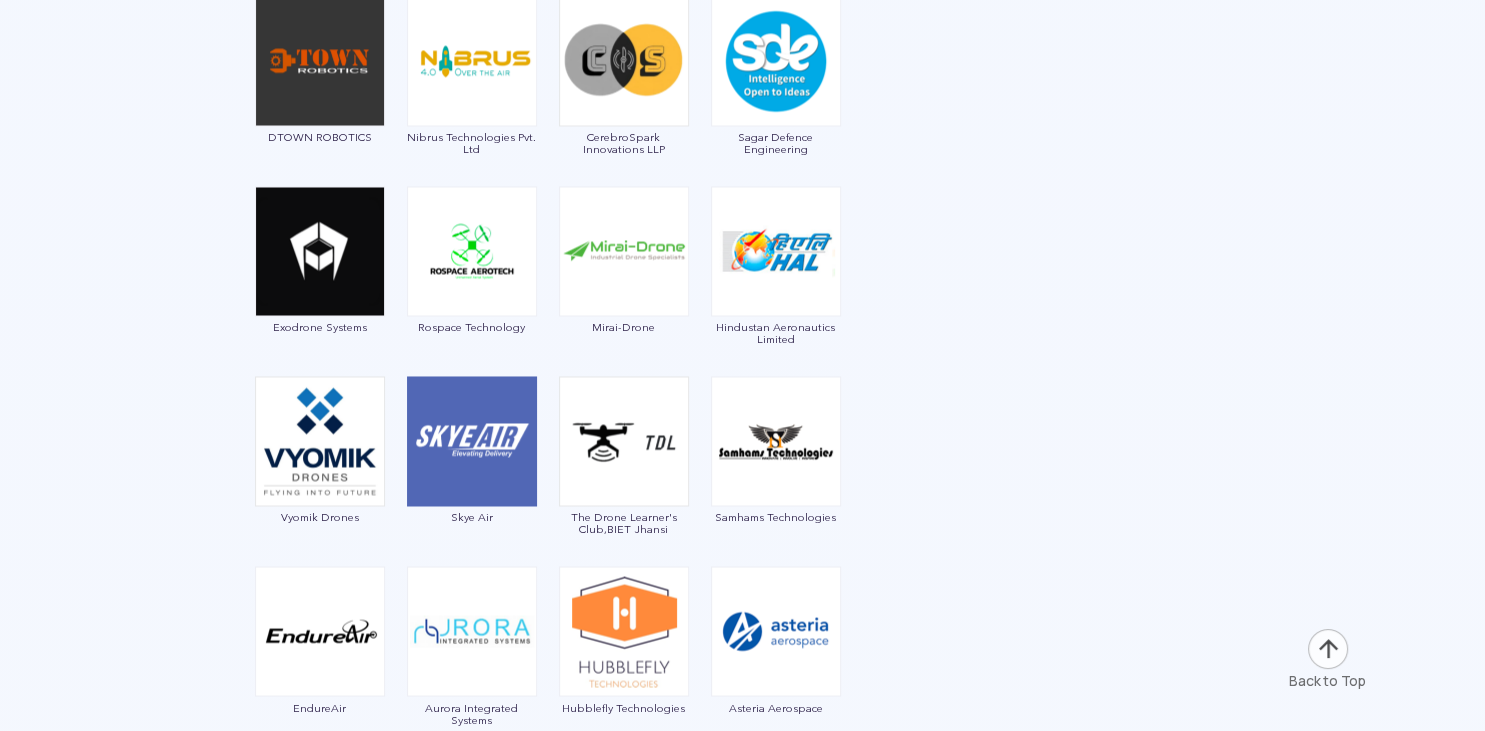 click on "Garuda Aerospace Throttle Aerospace General Aeronautics Redwing Labs Dhaksha Unmanned Systems Crystal Ball Thanos Technologies Paras Aerospace Tech Eagle Scandron Newspace Research UrbanMatrix Technologies IdeaForge Technology Marut Drones Indrones VTOL Aviation India CD Space Garudaastra Aeroinventive Solutions Jatayu Unmanned Systems Aerologiks IRUS Numel Solutions DroniX Technolgies Aarav Unmanned Systems Taneja Aerospace & Aviation Limited Daybest SKYX Aerospace EagleEye Drones Tech Mahindra Magnum Wings Skytex Unmanned Aerial Solutions Empyrean Robotic Technologies Kadet Defence Systems DTOWN ROBOTICS Nibrus Technologies Pvt. Ltd CerebroSpark Innovations LLP Sagar Defence Engineering Exodrone Systems Rospace Technology Mirai-Drone Hindustan Aeronautics Limited Vyomik Drones Skye Air The Drone Learner's Club,BIET Jhansi Samhams Technologies EndureAir Aurora Integrated Systems Hubblefly Technologies Asteria Aerospace Z-Axis machines Pvt. Ltd. Roboz Dotin Tech UAVIO Labs MagicMyna Alpha Security & Defense" at bounding box center [548, 762] 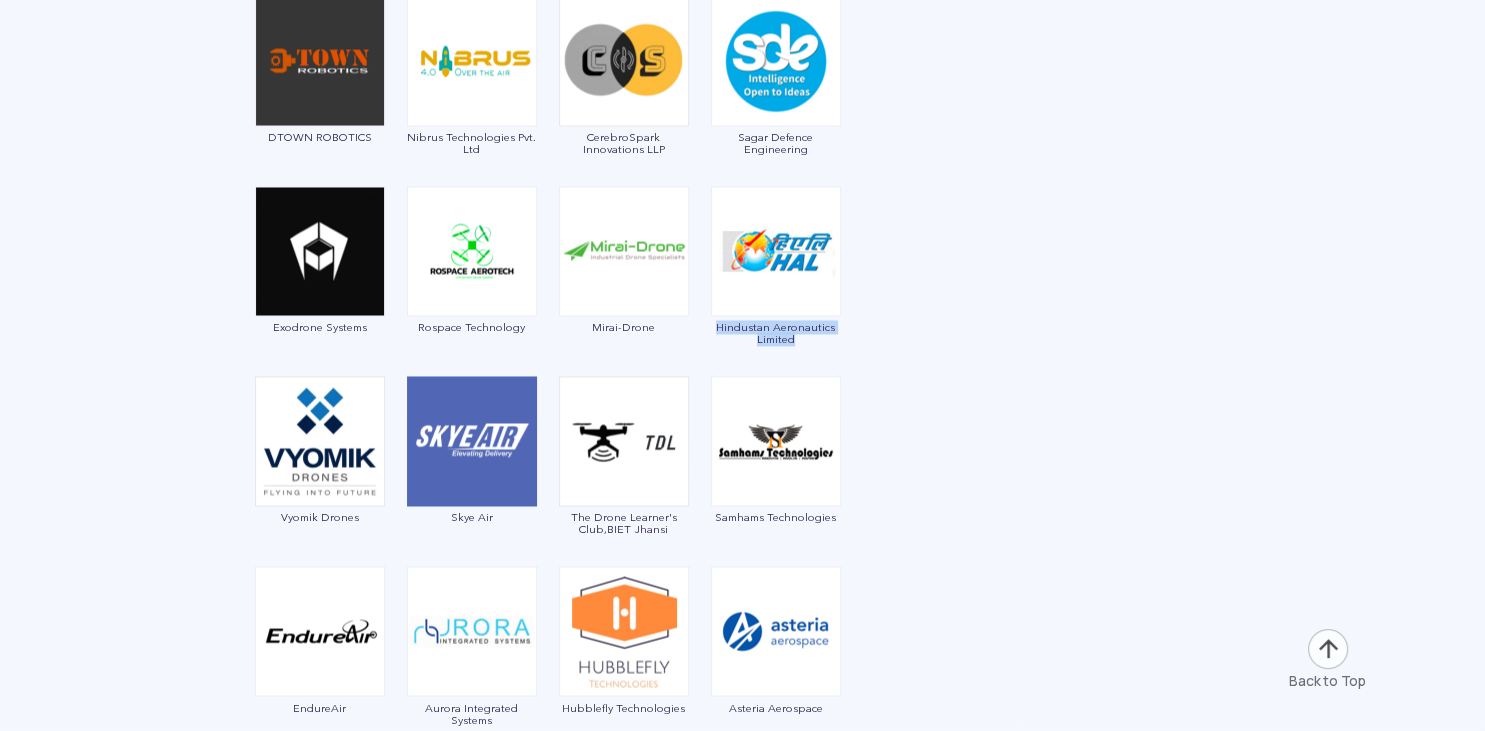 drag, startPoint x: 845, startPoint y: 343, endPoint x: 711, endPoint y: 329, distance: 134.72935 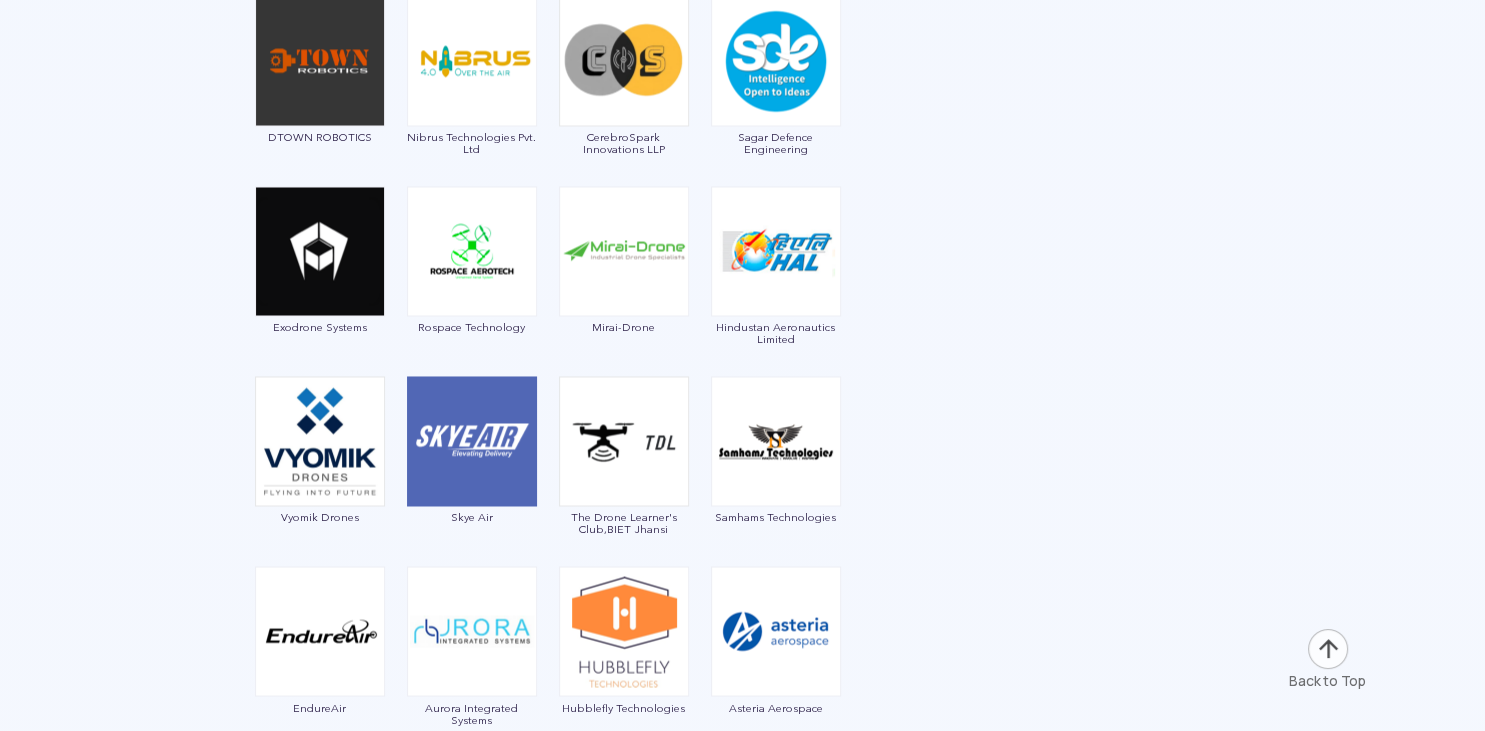 click on "Skye Air" at bounding box center [472, 461] 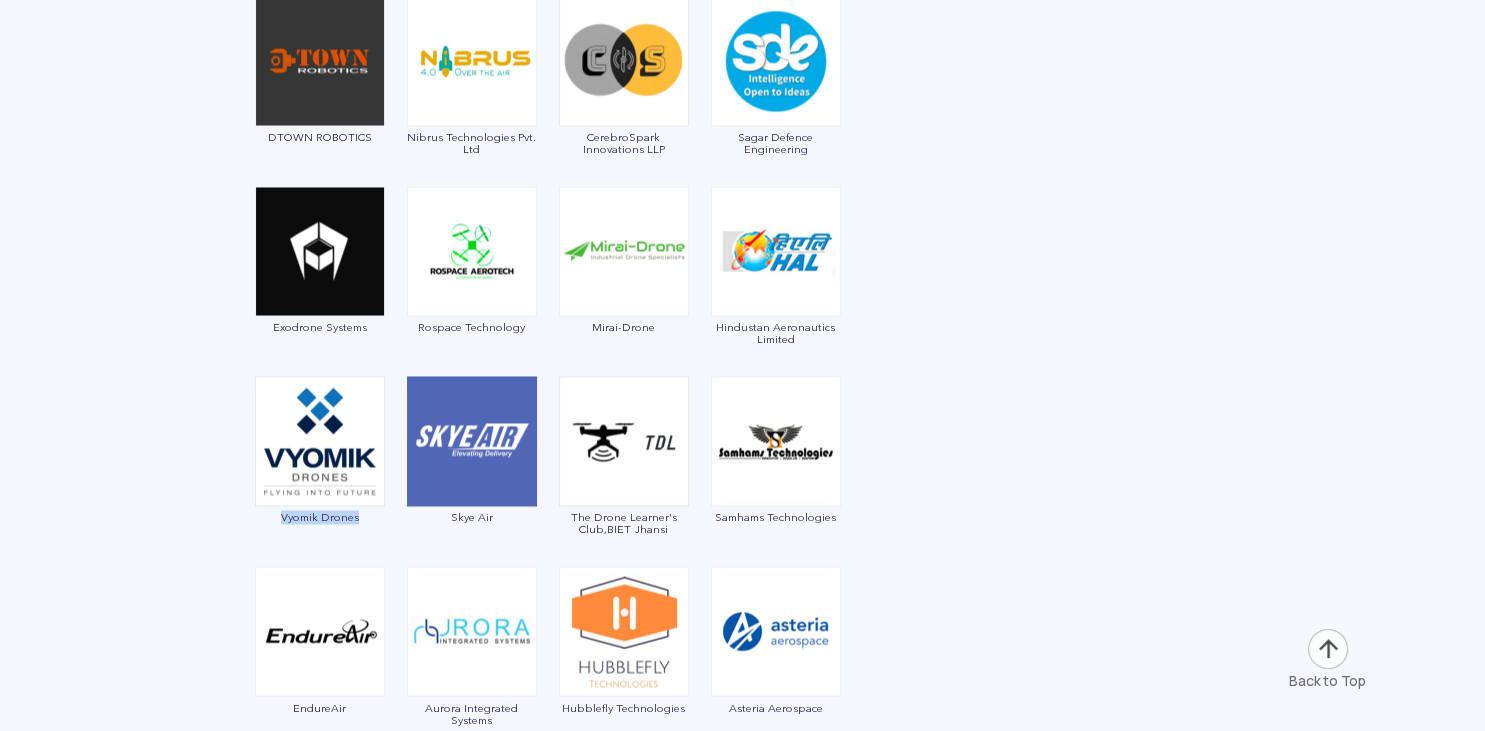 drag, startPoint x: 357, startPoint y: 545, endPoint x: 276, endPoint y: 540, distance: 81.154175 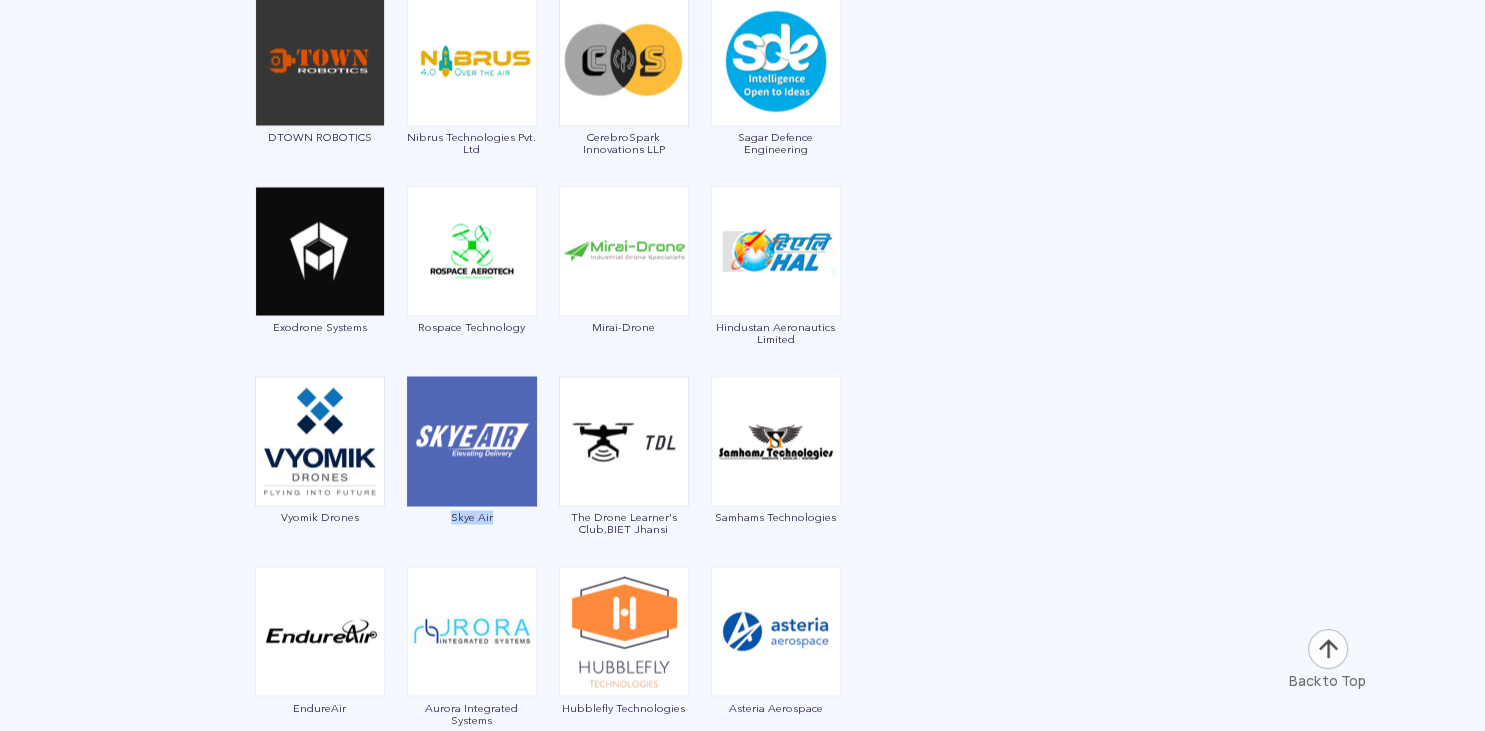 drag, startPoint x: 525, startPoint y: 528, endPoint x: 434, endPoint y: 533, distance: 91.13726 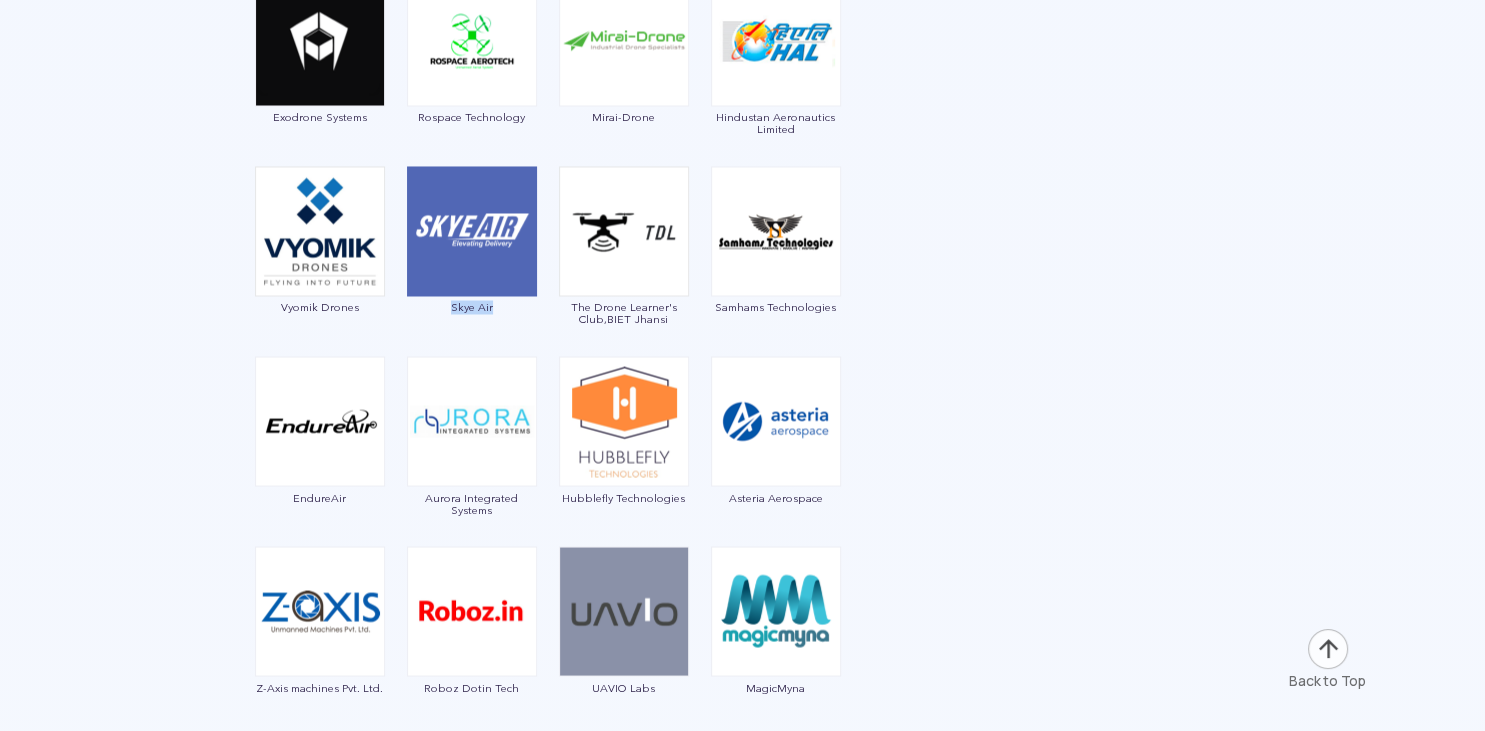 scroll, scrollTop: 3379, scrollLeft: 0, axis: vertical 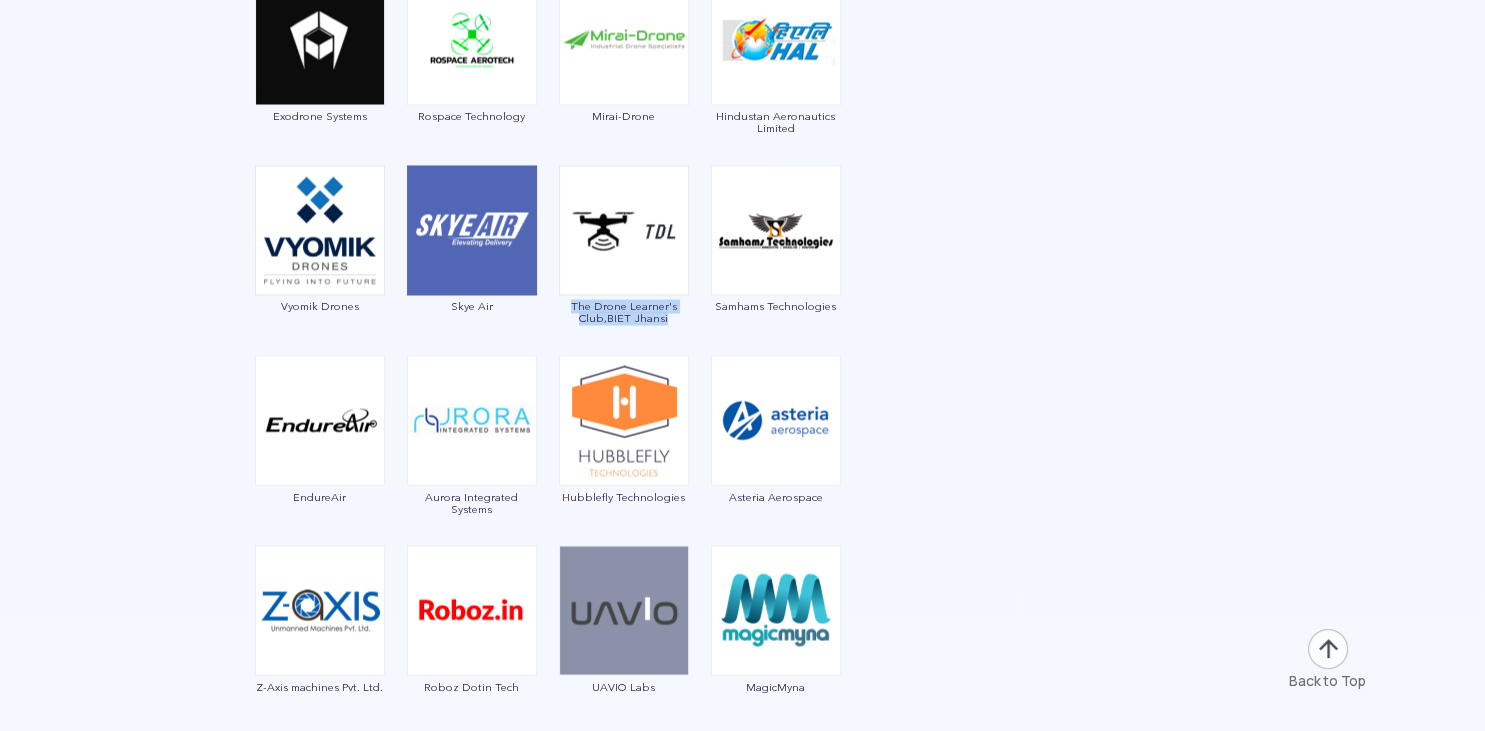 drag, startPoint x: 690, startPoint y: 322, endPoint x: 558, endPoint y: 303, distance: 133.36041 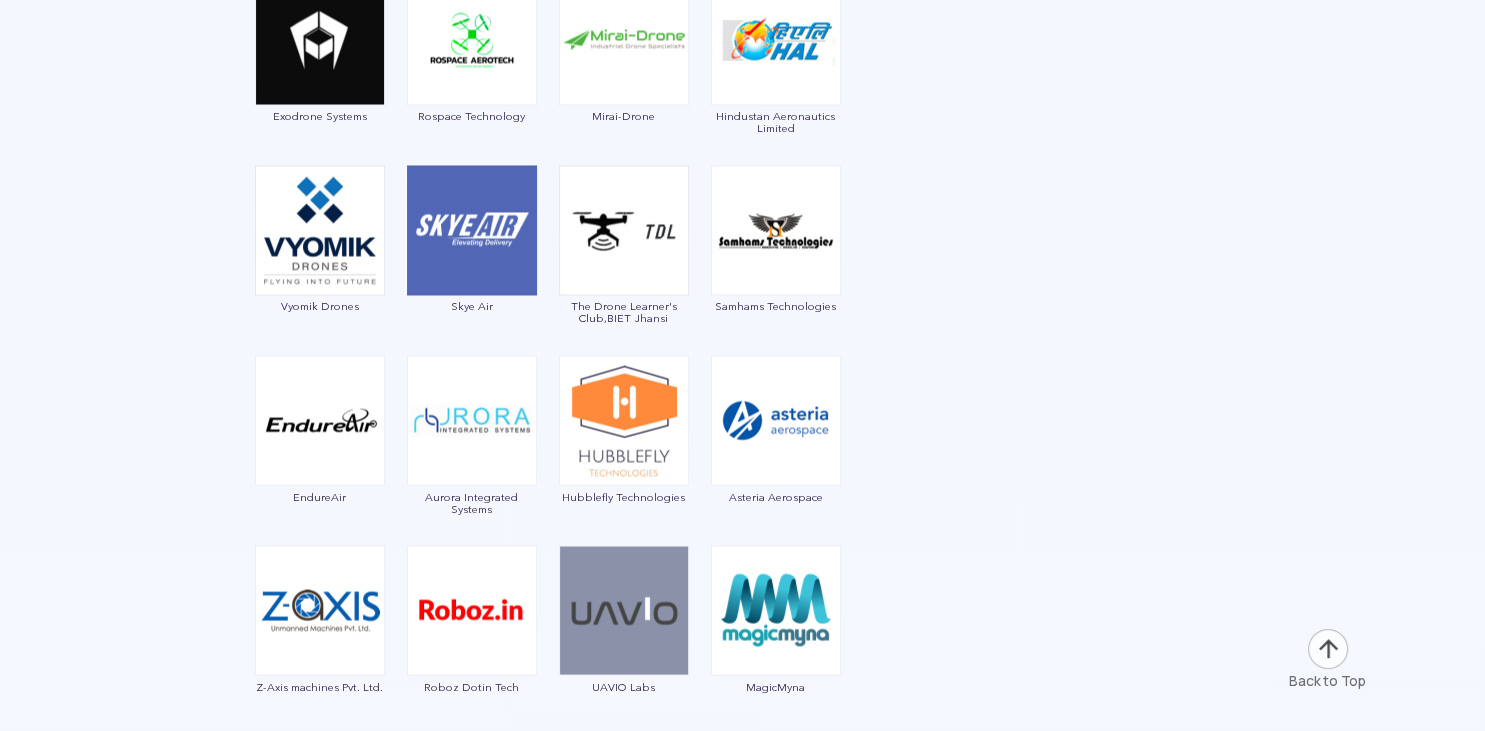 click on "Garuda Aerospace Throttle Aerospace General Aeronautics Redwing Labs Dhaksha Unmanned Systems Crystal Ball Thanos Technologies Paras Aerospace Tech Eagle Scandron Newspace Research UrbanMatrix Technologies IdeaForge Technology Marut Drones Indrones VTOL Aviation India CD Space Garudaastra Aeroinventive Solutions Jatayu Unmanned Systems Aerologiks IRUS Numel Solutions DroniX Technolgies Aarav Unmanned Systems Taneja Aerospace & Aviation Limited Daybest SKYX Aerospace EagleEye Drones Tech Mahindra Magnum Wings Skytex Unmanned Aerial Solutions Empyrean Robotic Technologies Kadet Defence Systems DTOWN ROBOTICS Nibrus Technologies Pvt. Ltd CerebroSpark Innovations LLP Sagar Defence Engineering Exodrone Systems Rospace Technology Mirai-Drone Hindustan Aeronautics Limited Vyomik Drones Skye Air The Drone Learner's Club,BIET Jhansi Samhams Technologies EndureAir Aurora Integrated Systems Hubblefly Technologies Asteria Aerospace Z-Axis machines Pvt. Ltd. Roboz Dotin Tech UAVIO Labs MagicMyna Alpha Security & Defense" at bounding box center (548, 551) 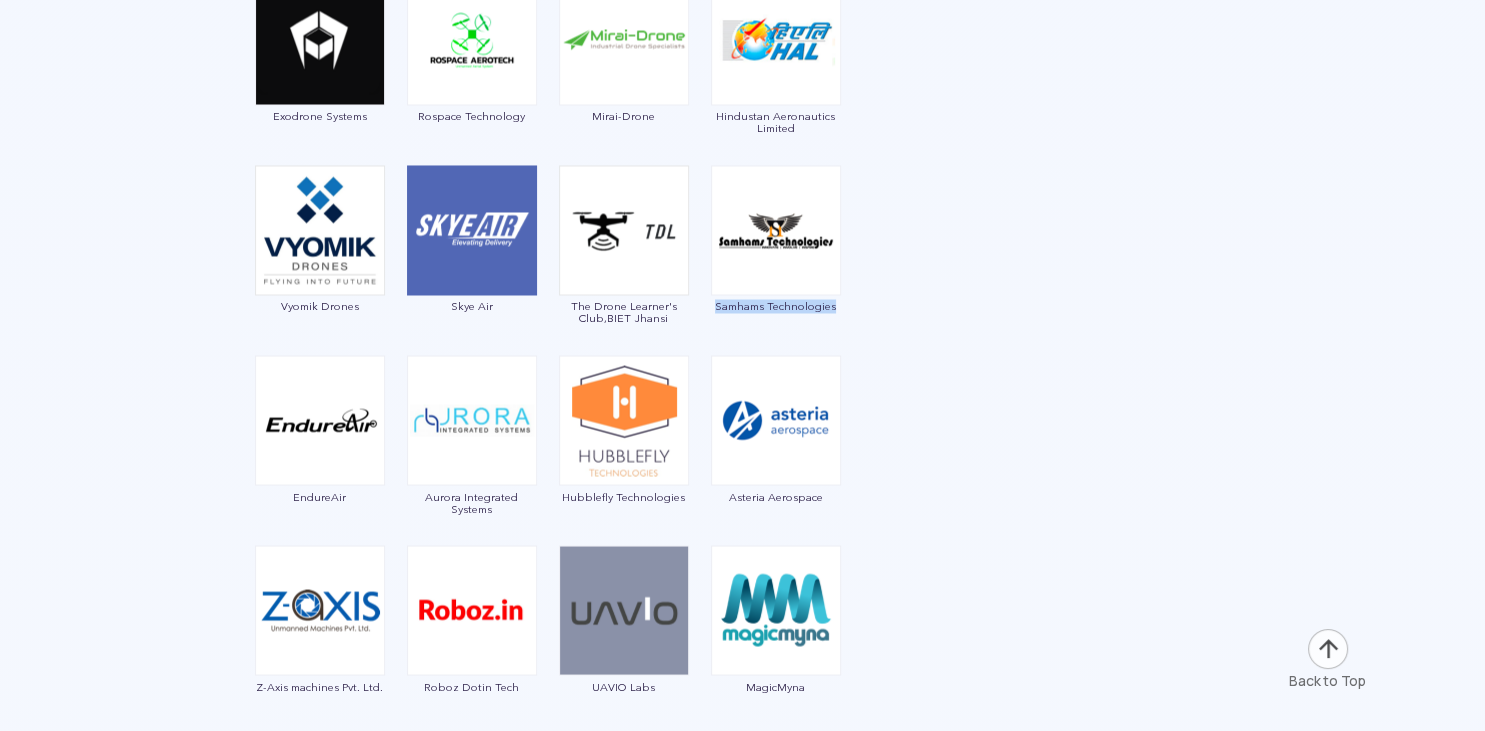 drag, startPoint x: 856, startPoint y: 316, endPoint x: 706, endPoint y: 316, distance: 150 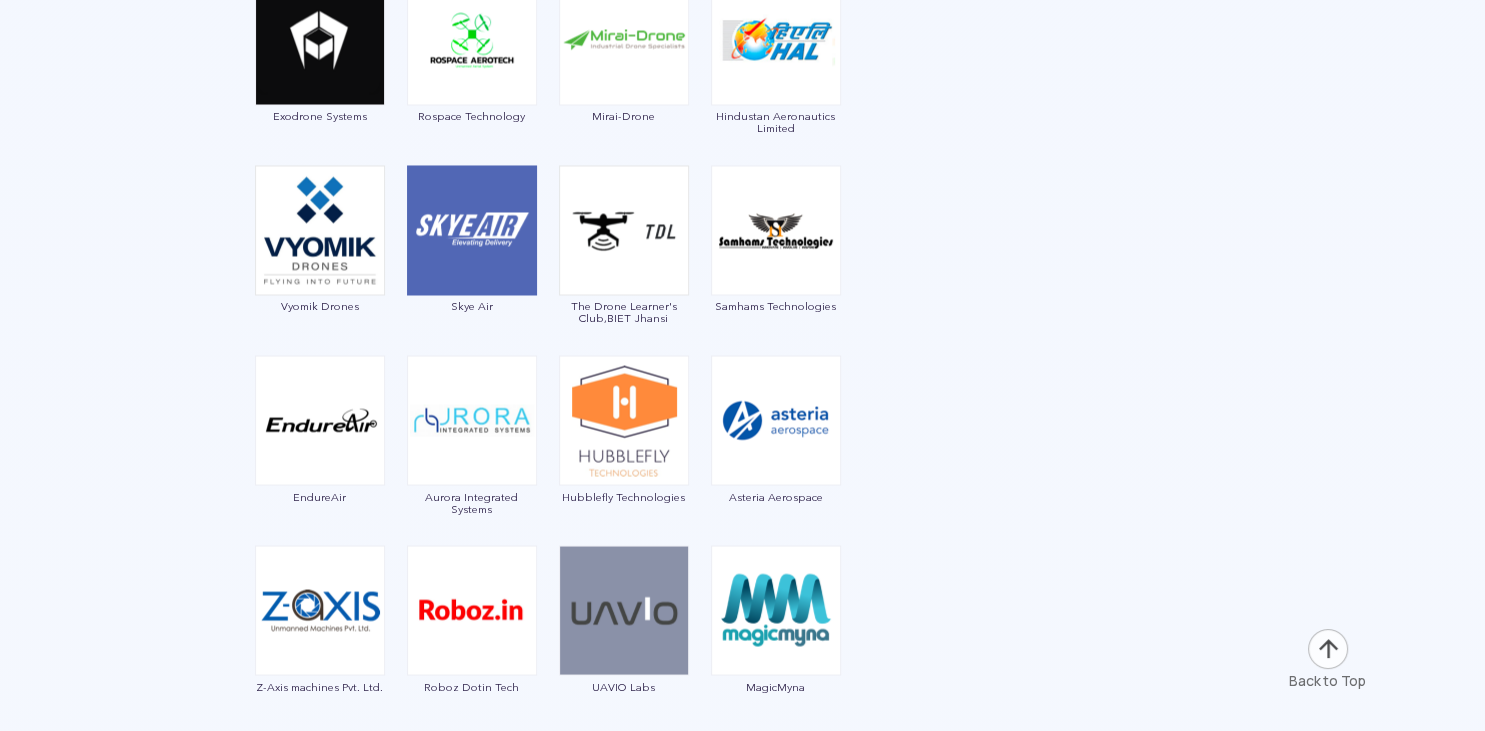 click on "Garuda Aerospace Throttle Aerospace General Aeronautics Redwing Labs Dhaksha Unmanned Systems Crystal Ball Thanos Technologies Paras Aerospace Tech Eagle Scandron Newspace Research UrbanMatrix Technologies IdeaForge Technology Marut Drones Indrones VTOL Aviation India CD Space Garudaastra Aeroinventive Solutions Jatayu Unmanned Systems Aerologiks IRUS Numel Solutions DroniX Technolgies Aarav Unmanned Systems Taneja Aerospace & Aviation Limited Daybest SKYX Aerospace EagleEye Drones Tech Mahindra Magnum Wings Skytex Unmanned Aerial Solutions Empyrean Robotic Technologies Kadet Defence Systems DTOWN ROBOTICS Nibrus Technologies Pvt. Ltd CerebroSpark Innovations LLP Sagar Defence Engineering Exodrone Systems Rospace Technology Mirai-Drone Hindustan Aeronautics Limited Vyomik Drones Skye Air The Drone Learner's Club,BIET Jhansi Samhams Technologies EndureAir Aurora Integrated Systems Hubblefly Technologies Asteria Aerospace Z-Axis machines Pvt. Ltd. Roboz Dotin Tech UAVIO Labs MagicMyna Alpha Security & Defense" at bounding box center (548, 551) 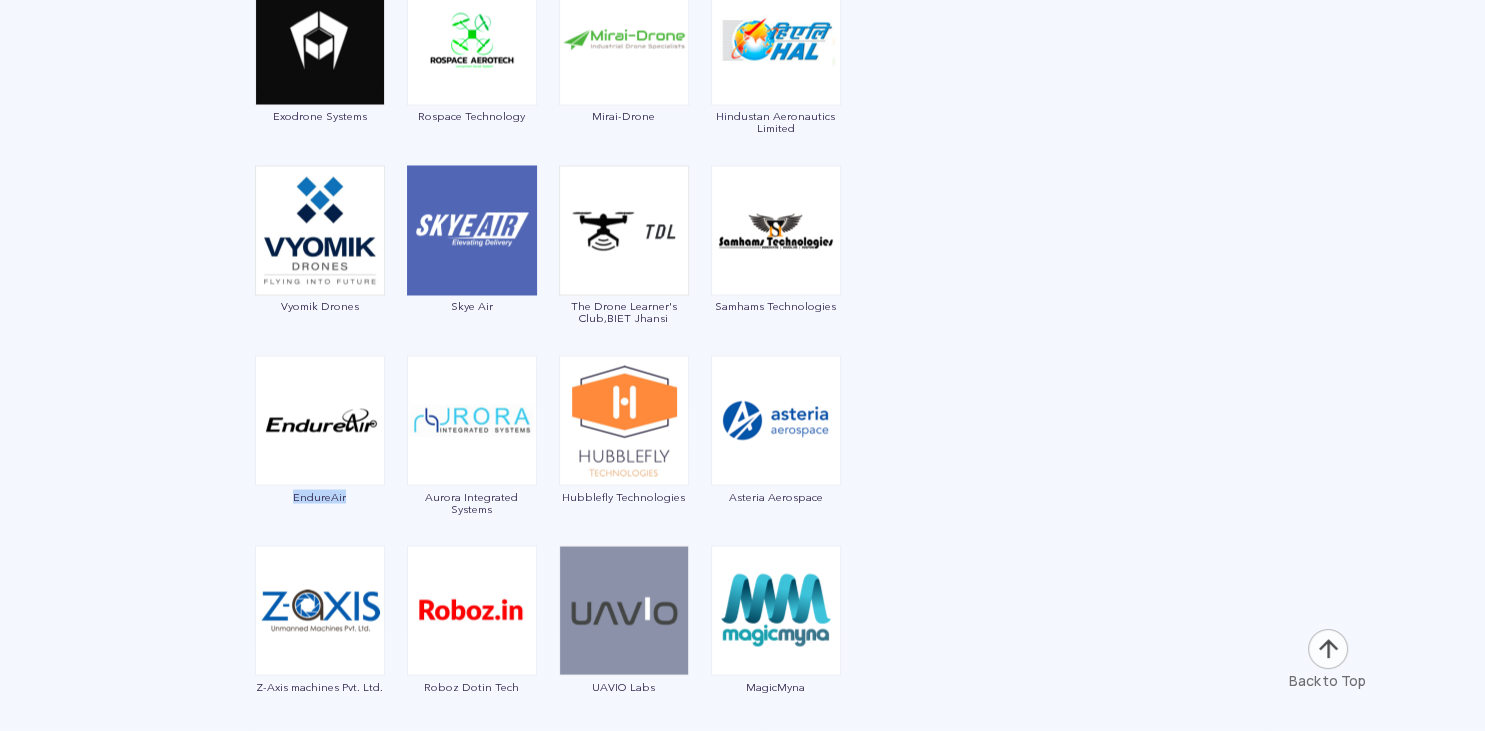 drag, startPoint x: 364, startPoint y: 512, endPoint x: 287, endPoint y: 502, distance: 77.64664 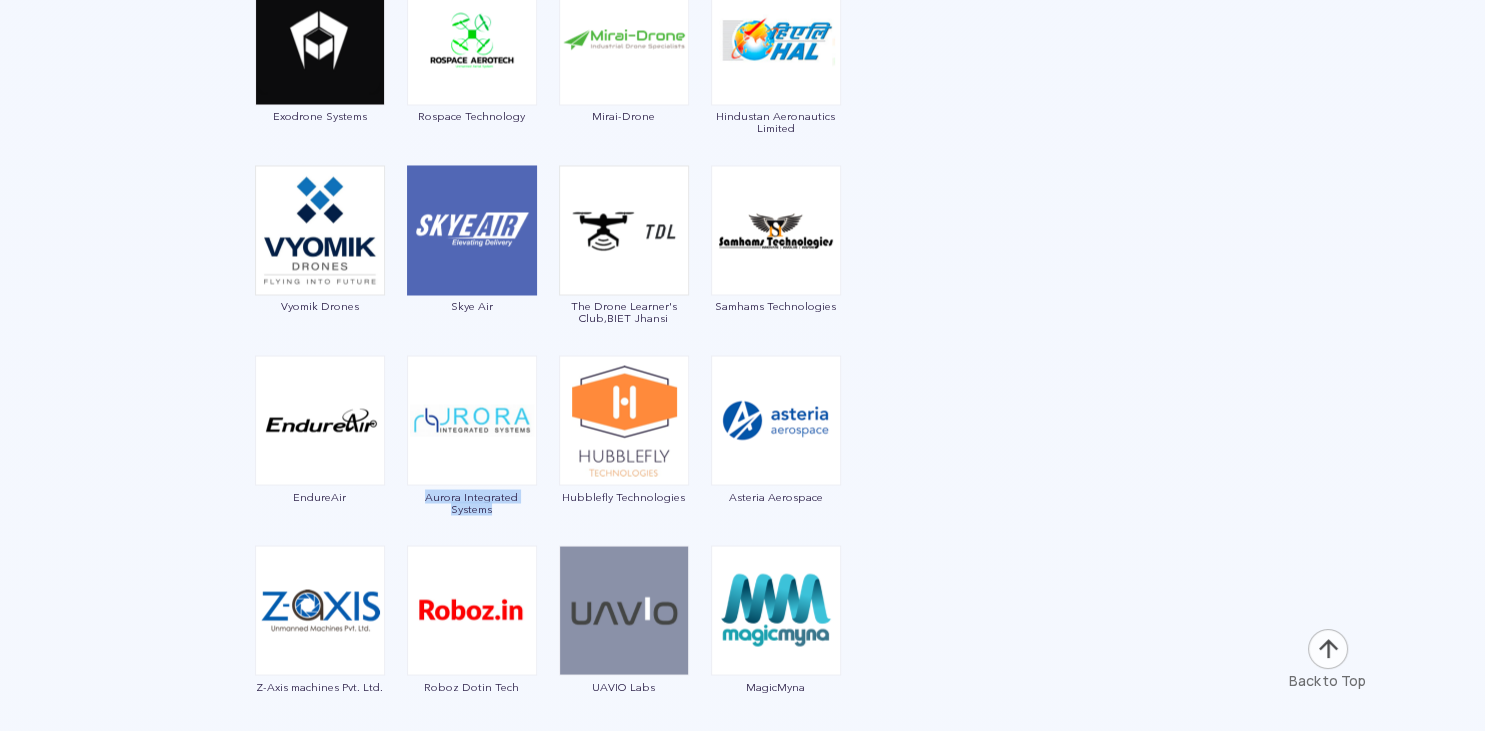 drag, startPoint x: 537, startPoint y: 522, endPoint x: 419, endPoint y: 500, distance: 120.033325 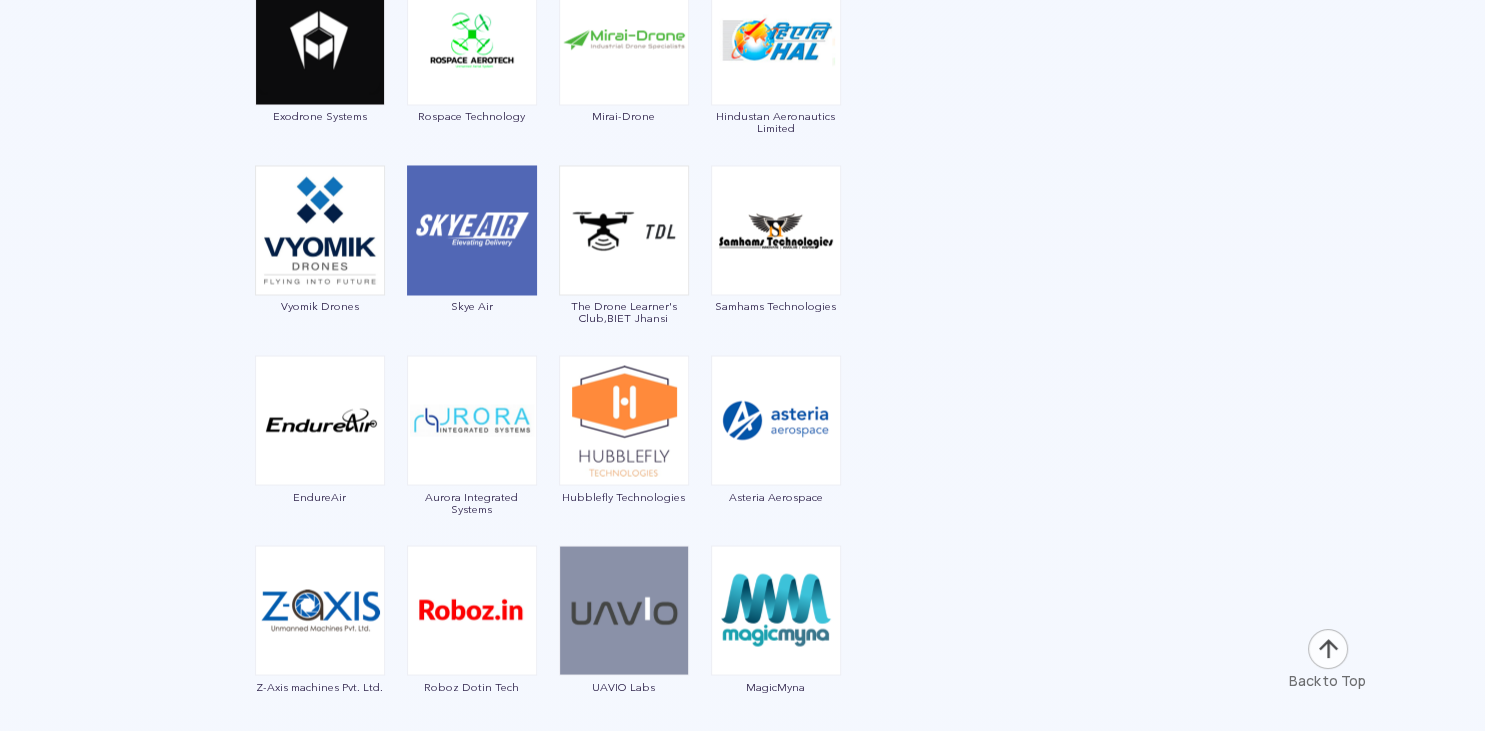 click on "Garuda Aerospace Throttle Aerospace General Aeronautics Redwing Labs Dhaksha Unmanned Systems Crystal Ball Thanos Technologies Paras Aerospace Tech Eagle Scandron Newspace Research UrbanMatrix Technologies IdeaForge Technology Marut Drones Indrones VTOL Aviation India CD Space Garudaastra Aeroinventive Solutions Jatayu Unmanned Systems Aerologiks IRUS Numel Solutions DroniX Technolgies Aarav Unmanned Systems Taneja Aerospace & Aviation Limited Daybest SKYX Aerospace EagleEye Drones Tech Mahindra Magnum Wings Skytex Unmanned Aerial Solutions Empyrean Robotic Technologies Kadet Defence Systems DTOWN ROBOTICS Nibrus Technologies Pvt. Ltd CerebroSpark Innovations LLP Sagar Defence Engineering Exodrone Systems Rospace Technology Mirai-Drone Hindustan Aeronautics Limited Vyomik Drones Skye Air The Drone Learner's Club,BIET Jhansi Samhams Technologies EndureAir Aurora Integrated Systems Hubblefly Technologies Asteria Aerospace Z-Axis machines Pvt. Ltd. Roboz Dotin Tech UAVIO Labs MagicMyna Alpha Security & Defense" at bounding box center [548, 551] 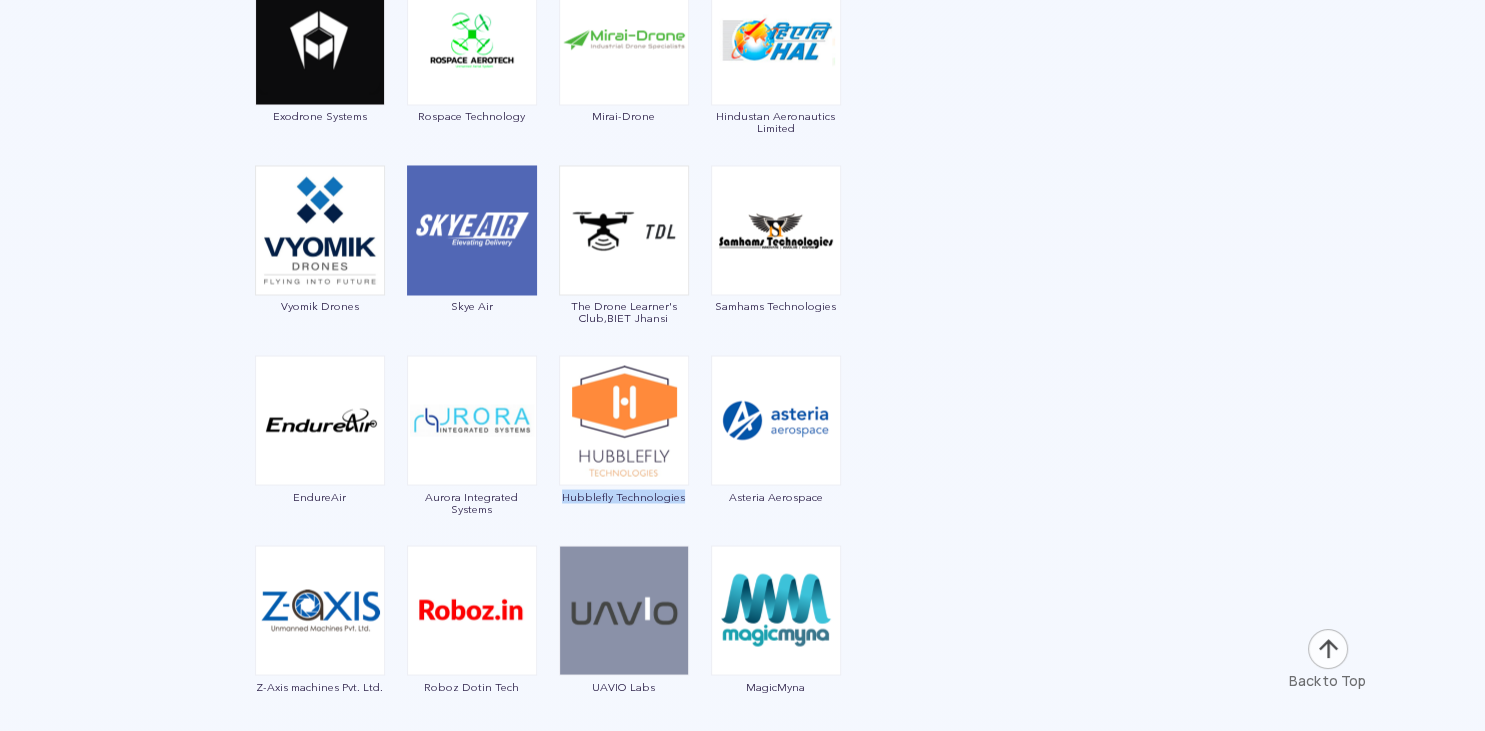 drag, startPoint x: 694, startPoint y: 504, endPoint x: 555, endPoint y: 498, distance: 139.12944 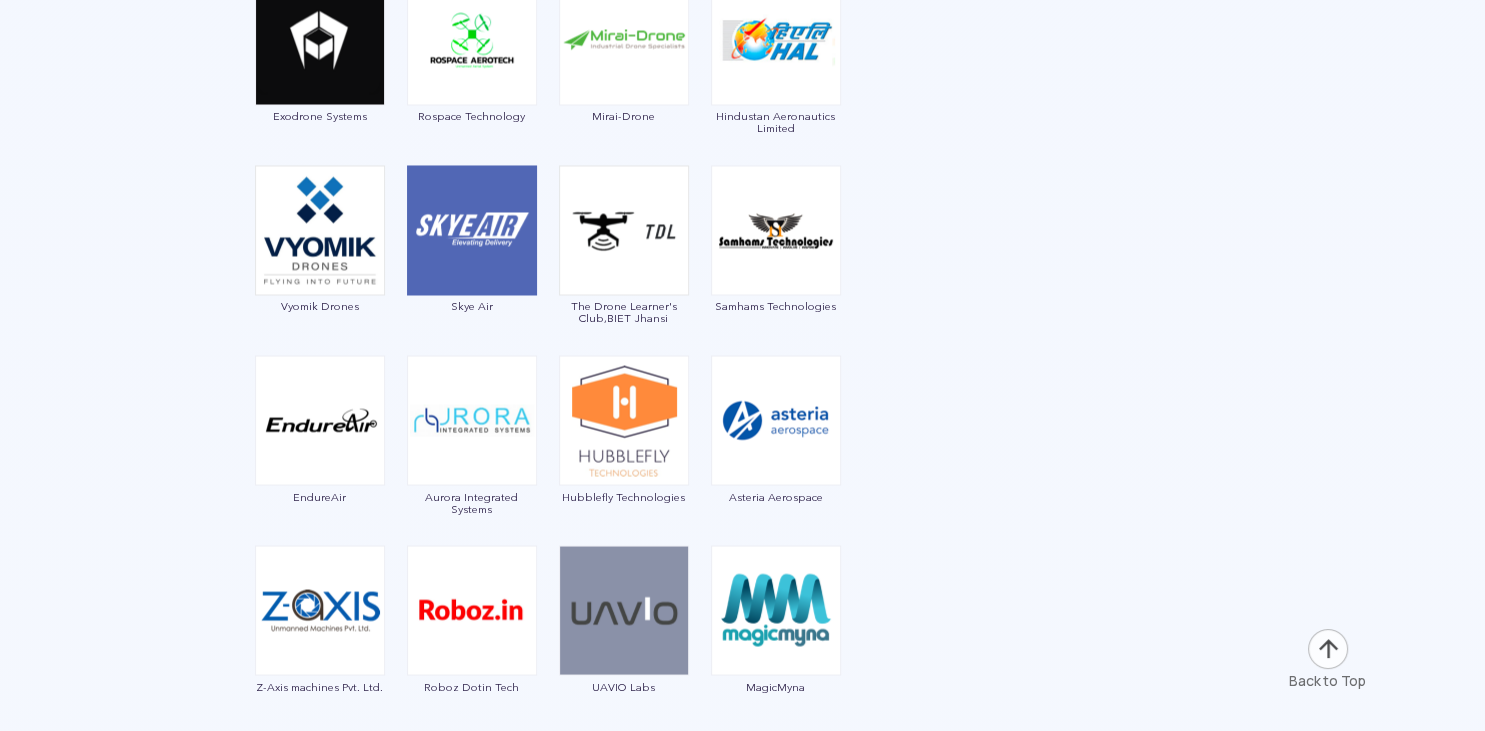 click on "Garuda Aerospace Throttle Aerospace General Aeronautics Redwing Labs Dhaksha Unmanned Systems Crystal Ball Thanos Technologies Paras Aerospace Tech Eagle Scandron Newspace Research UrbanMatrix Technologies IdeaForge Technology Marut Drones Indrones VTOL Aviation India CD Space Garudaastra Aeroinventive Solutions Jatayu Unmanned Systems Aerologiks IRUS Numel Solutions DroniX Technolgies Aarav Unmanned Systems Taneja Aerospace & Aviation Limited Daybest SKYX Aerospace EagleEye Drones Tech Mahindra Magnum Wings Skytex Unmanned Aerial Solutions Empyrean Robotic Technologies Kadet Defence Systems DTOWN ROBOTICS Nibrus Technologies Pvt. Ltd CerebroSpark Innovations LLP Sagar Defence Engineering Exodrone Systems Rospace Technology Mirai-Drone Hindustan Aeronautics Limited Vyomik Drones Skye Air The Drone Learner's Club,BIET Jhansi Samhams Technologies EndureAir Aurora Integrated Systems Hubblefly Technologies Asteria Aerospace Z-Axis machines Pvt. Ltd. Roboz Dotin Tech UAVIO Labs MagicMyna Alpha Security & Defense" at bounding box center [548, 551] 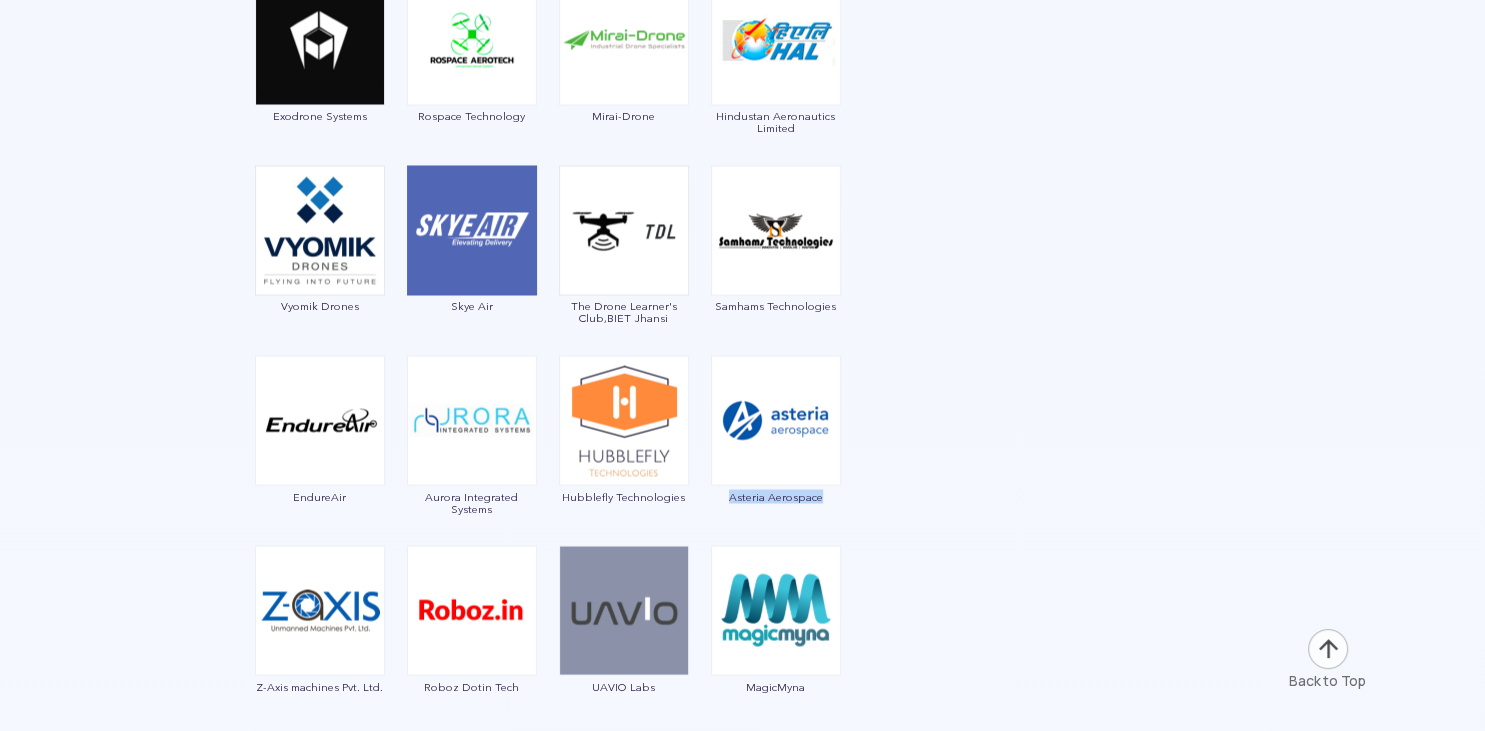 drag, startPoint x: 854, startPoint y: 503, endPoint x: 718, endPoint y: 506, distance: 136.03308 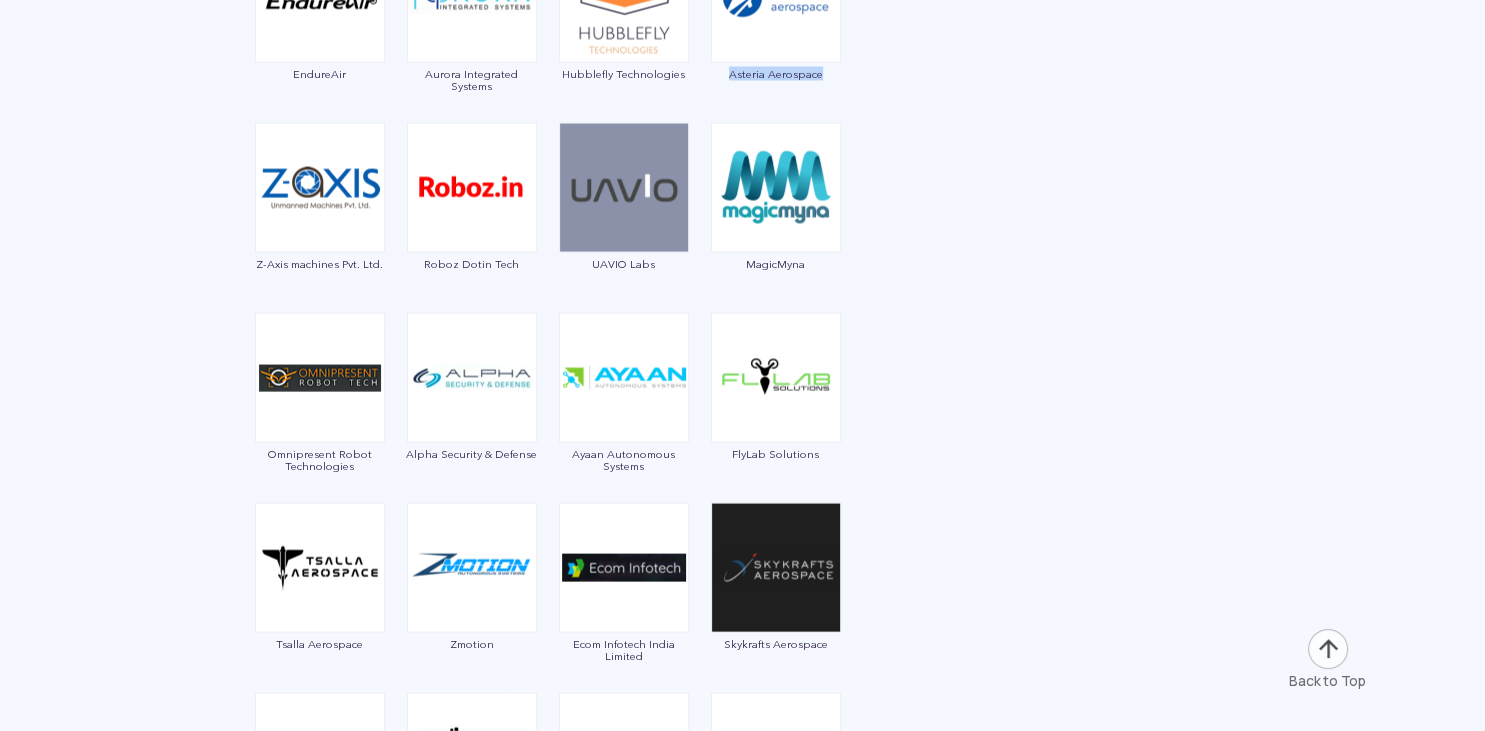 scroll, scrollTop: 3696, scrollLeft: 0, axis: vertical 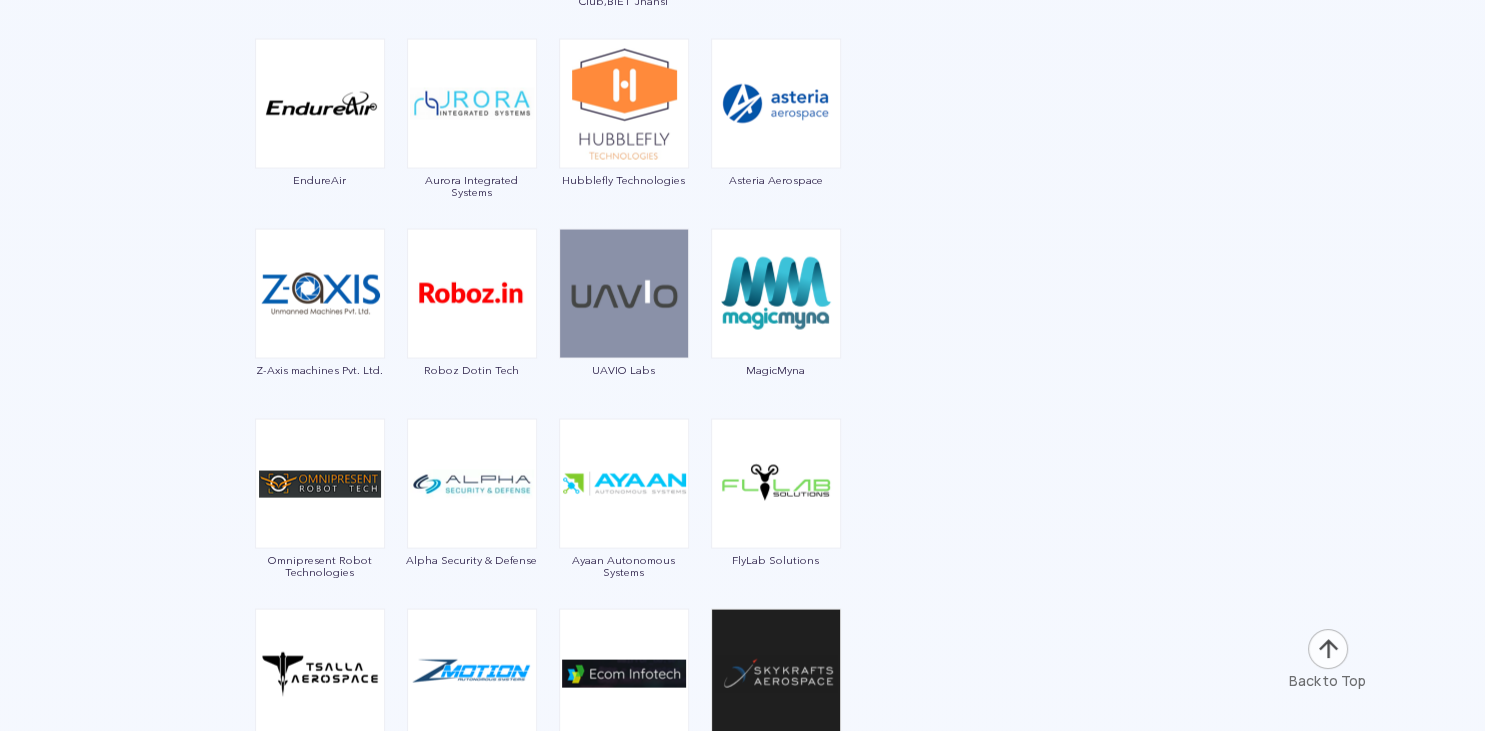 click on "Garuda Aerospace Throttle Aerospace General Aeronautics Redwing Labs Dhaksha Unmanned Systems Crystal Ball Thanos Technologies Paras Aerospace Tech Eagle Scandron Newspace Research UrbanMatrix Technologies IdeaForge Technology Marut Drones Indrones VTOL Aviation India CD Space Garudaastra Aeroinventive Solutions Jatayu Unmanned Systems Aerologiks IRUS Numel Solutions DroniX Technolgies Aarav Unmanned Systems Taneja Aerospace & Aviation Limited Daybest SKYX Aerospace EagleEye Drones Tech Mahindra Magnum Wings Skytex Unmanned Aerial Solutions Empyrean Robotic Technologies Kadet Defence Systems DTOWN ROBOTICS Nibrus Technologies Pvt. Ltd CerebroSpark Innovations LLP Sagar Defence Engineering Exodrone Systems Rospace Technology Mirai-Drone Hindustan Aeronautics Limited Vyomik Drones Skye Air The Drone Learner's Club,BIET Jhansi Samhams Technologies EndureAir Aurora Integrated Systems Hubblefly Technologies Asteria Aerospace Z-Axis machines Pvt. Ltd. Roboz Dotin Tech UAVIO Labs MagicMyna Alpha Security & Defense" at bounding box center [548, 234] 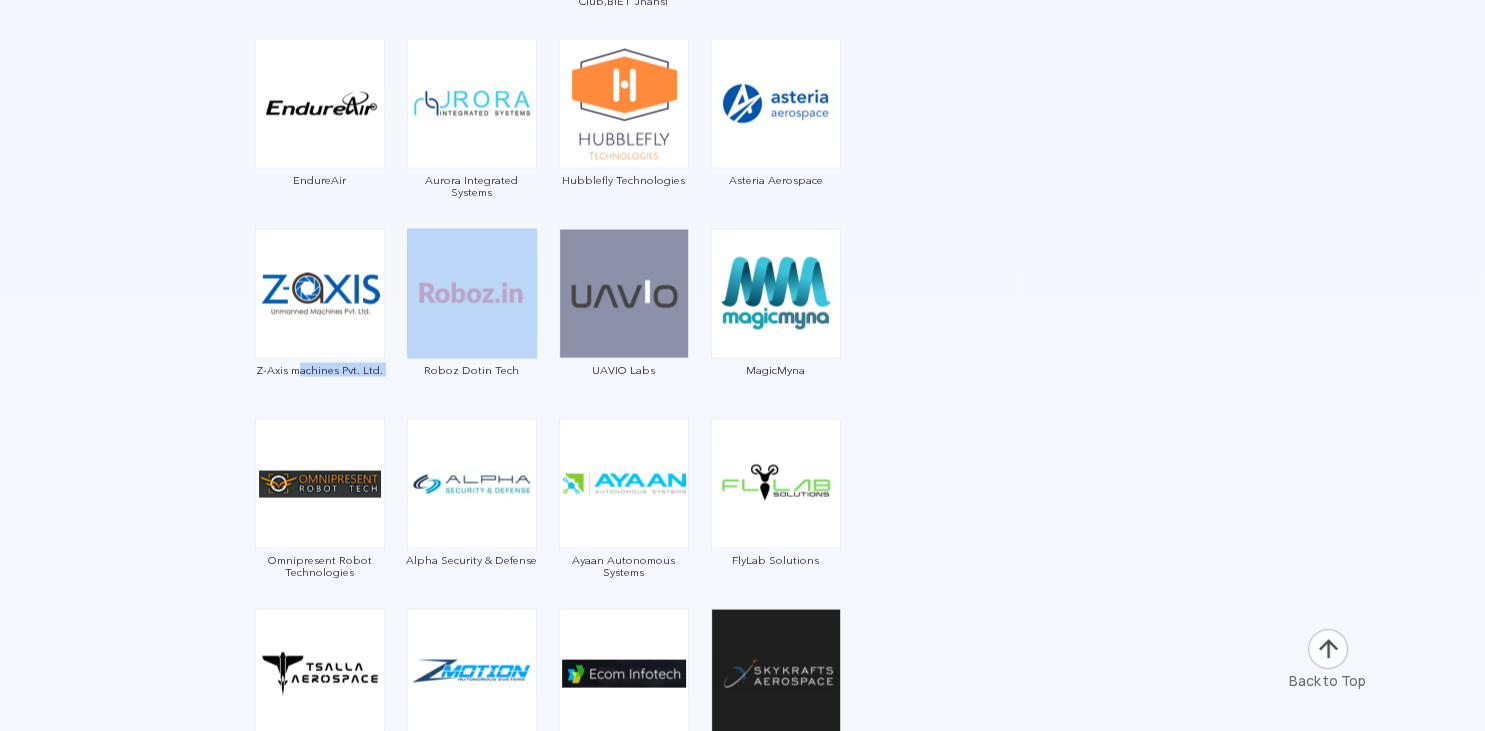 drag, startPoint x: 406, startPoint y: 380, endPoint x: 298, endPoint y: 373, distance: 108.226616 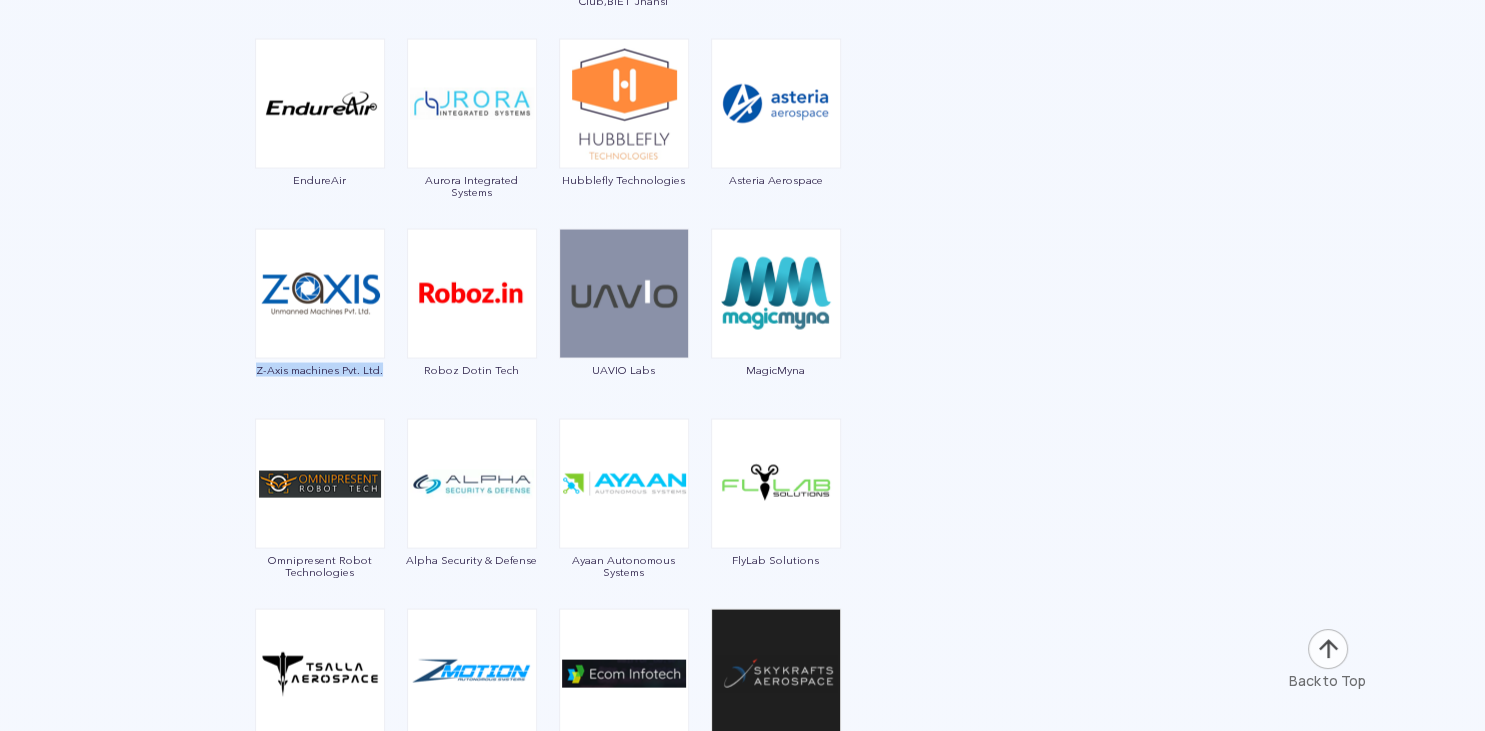 drag, startPoint x: 390, startPoint y: 385, endPoint x: 249, endPoint y: 390, distance: 141.08862 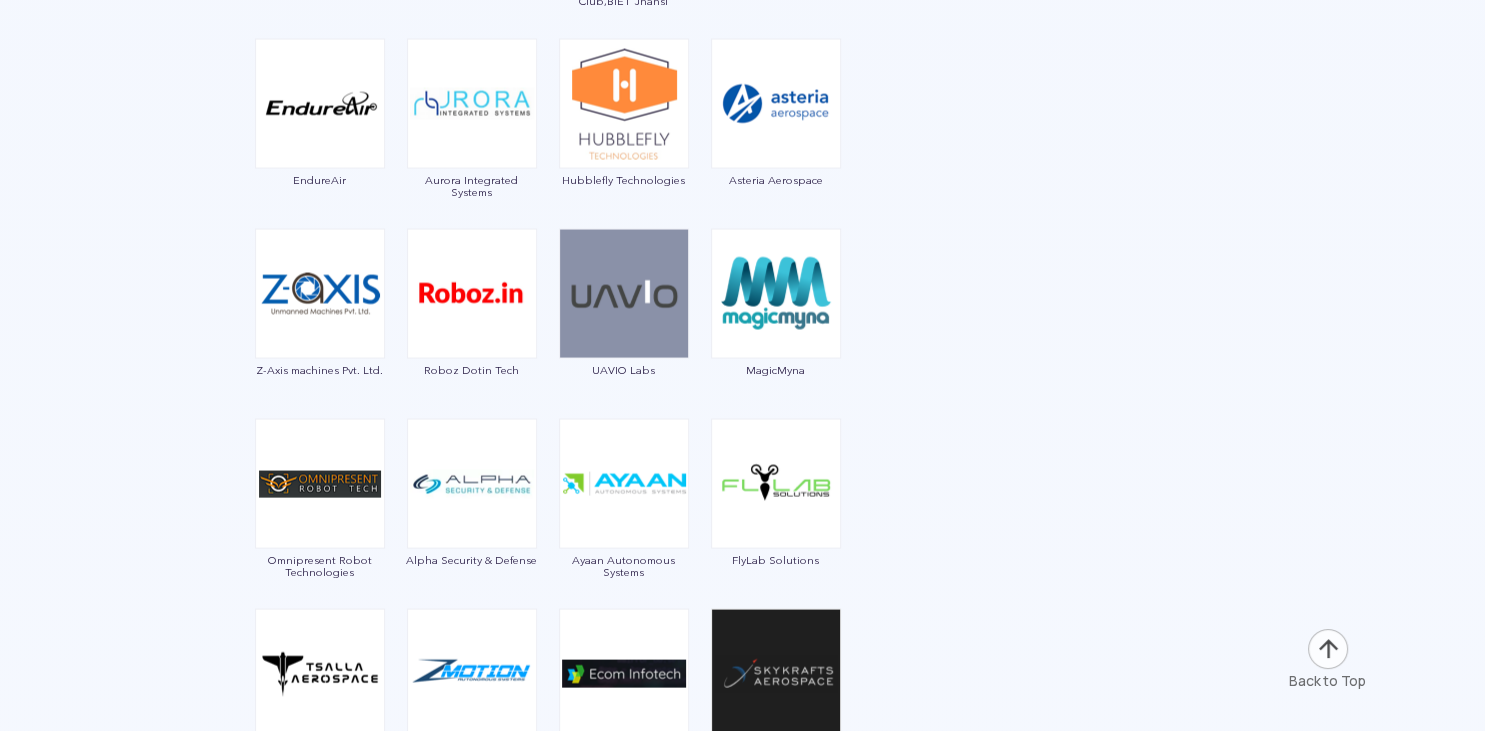 click at bounding box center (743, 158) 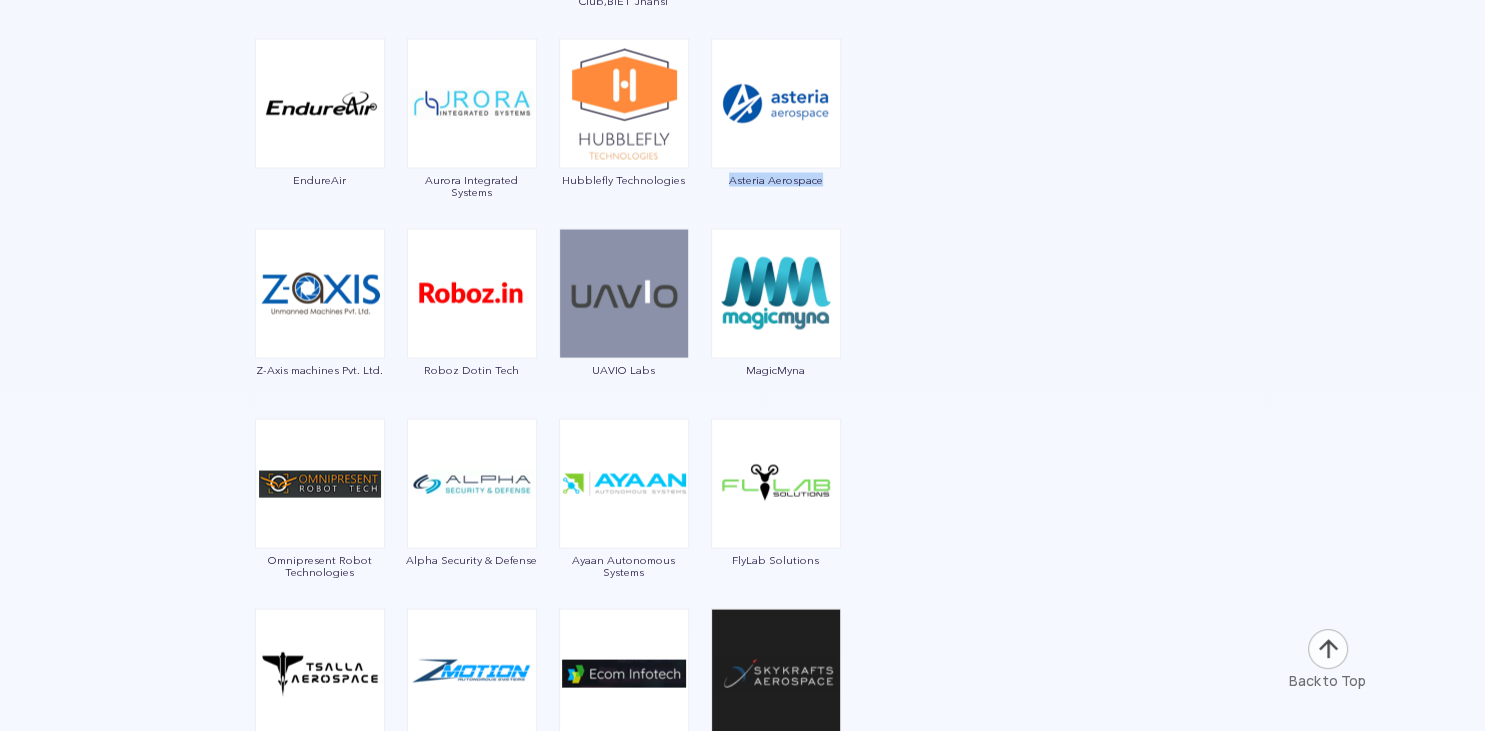 drag, startPoint x: 870, startPoint y: 199, endPoint x: 722, endPoint y: 180, distance: 149.21461 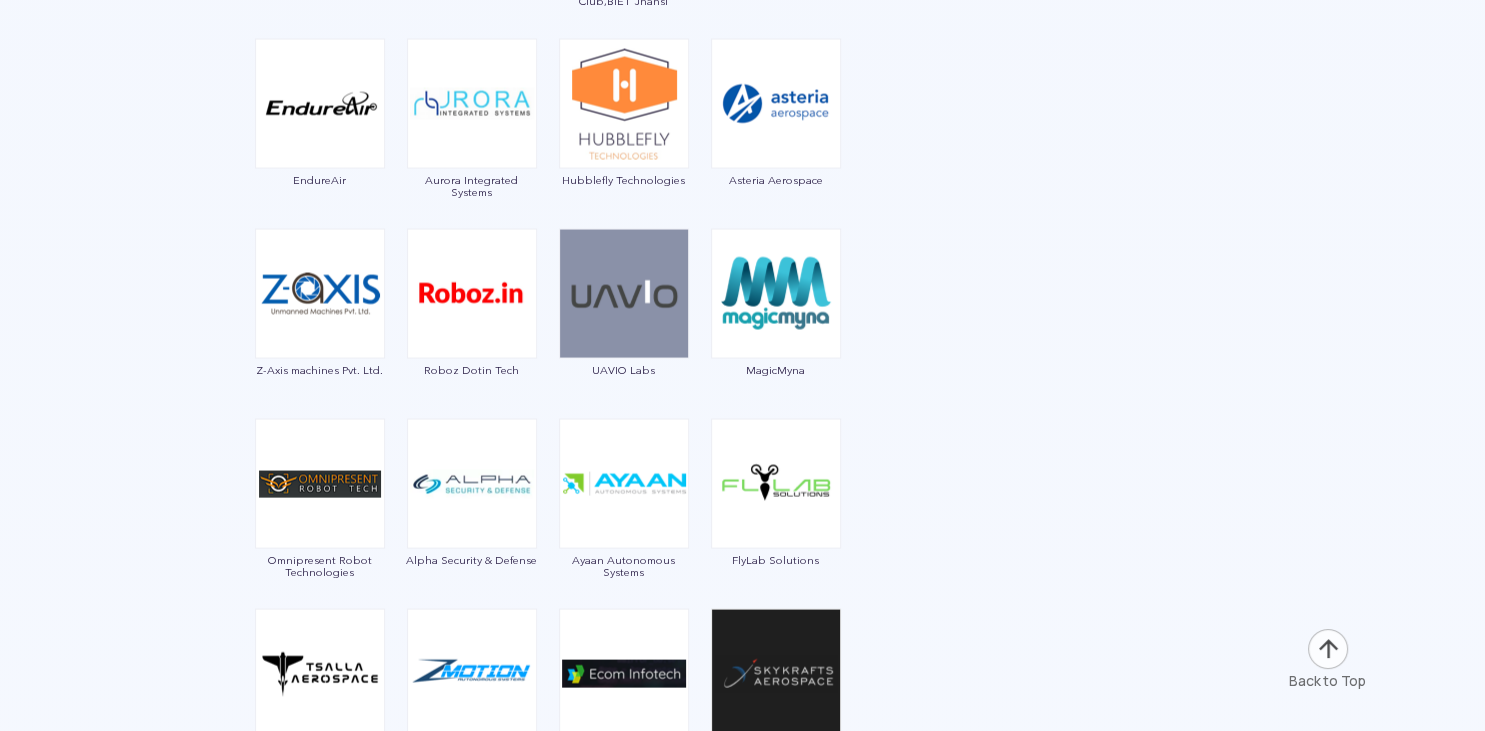 click on "Garuda Aerospace Throttle Aerospace General Aeronautics Redwing Labs Dhaksha Unmanned Systems Crystal Ball Thanos Technologies Paras Aerospace Tech Eagle Scandron Newspace Research UrbanMatrix Technologies IdeaForge Technology Marut Drones Indrones VTOL Aviation India CD Space Garudaastra Aeroinventive Solutions Jatayu Unmanned Systems Aerologiks IRUS Numel Solutions DroniX Technolgies Aarav Unmanned Systems Taneja Aerospace & Aviation Limited Daybest SKYX Aerospace EagleEye Drones Tech Mahindra Magnum Wings Skytex Unmanned Aerial Solutions Empyrean Robotic Technologies Kadet Defence Systems DTOWN ROBOTICS Nibrus Technologies Pvt. Ltd CerebroSpark Innovations LLP Sagar Defence Engineering Exodrone Systems Rospace Technology Mirai-Drone Hindustan Aeronautics Limited Vyomik Drones Skye Air The Drone Learner's Club,BIET Jhansi Samhams Technologies EndureAir Aurora Integrated Systems Hubblefly Technologies Asteria Aerospace Z-Axis machines Pvt. Ltd. Roboz Dotin Tech UAVIO Labs MagicMyna Alpha Security & Defense" at bounding box center (548, 234) 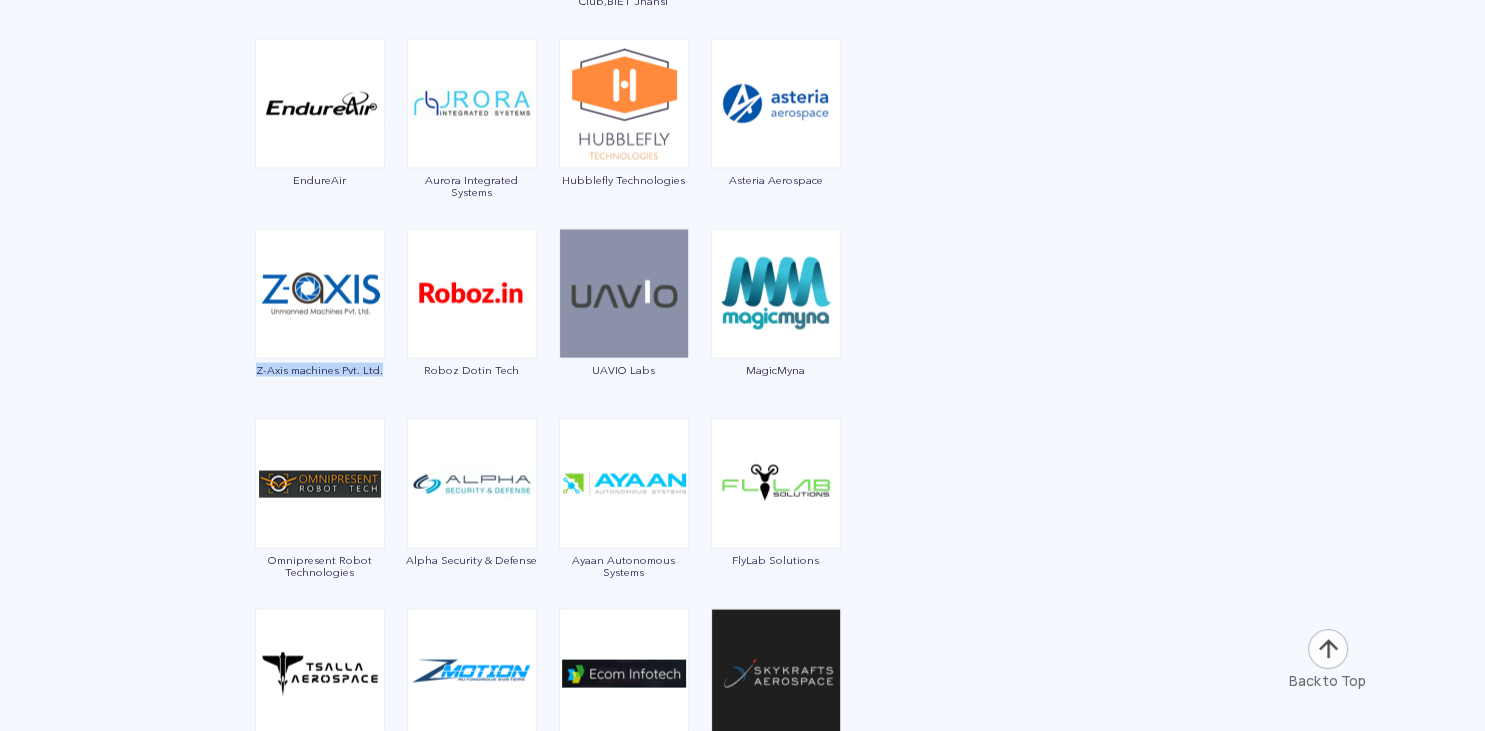 drag, startPoint x: 238, startPoint y: 370, endPoint x: 392, endPoint y: 371, distance: 154.00325 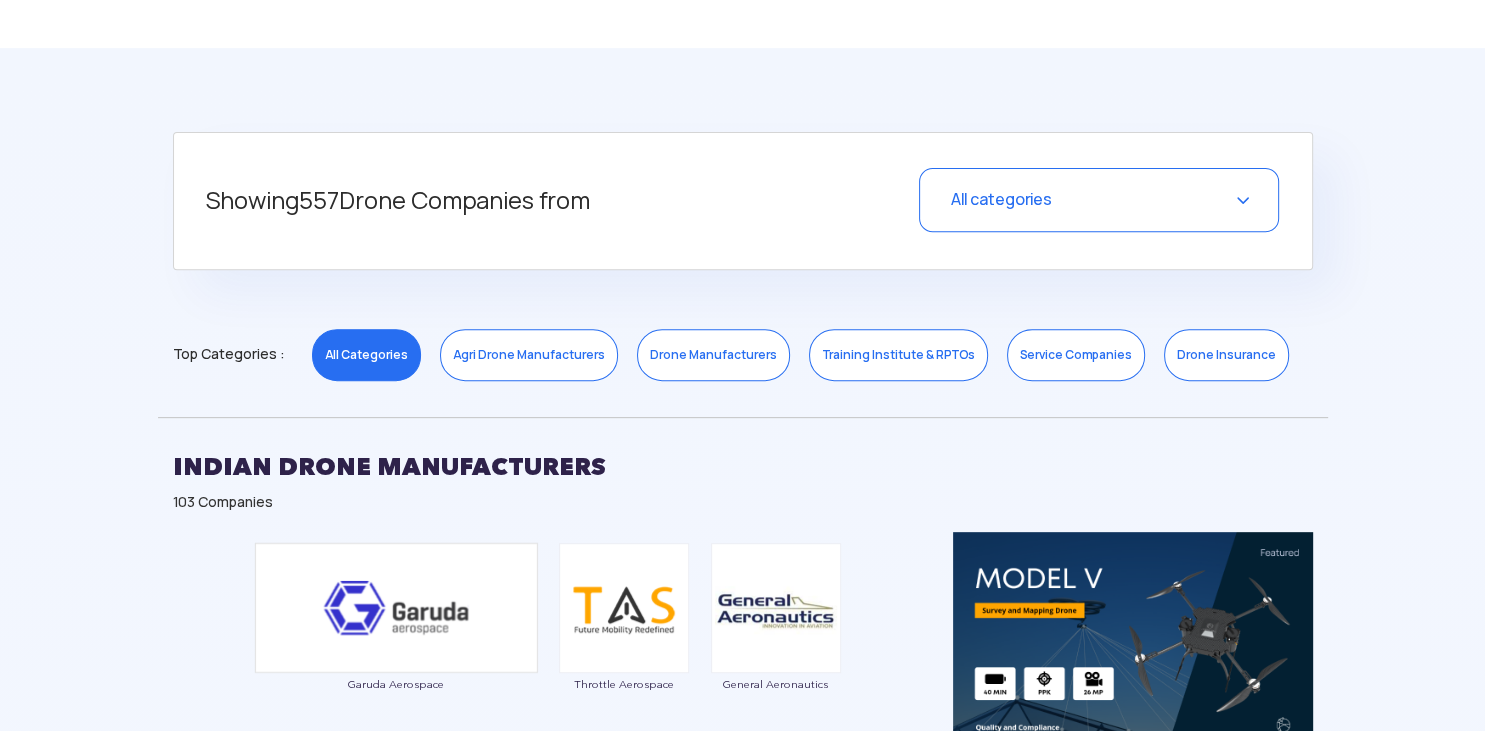 scroll, scrollTop: 950, scrollLeft: 0, axis: vertical 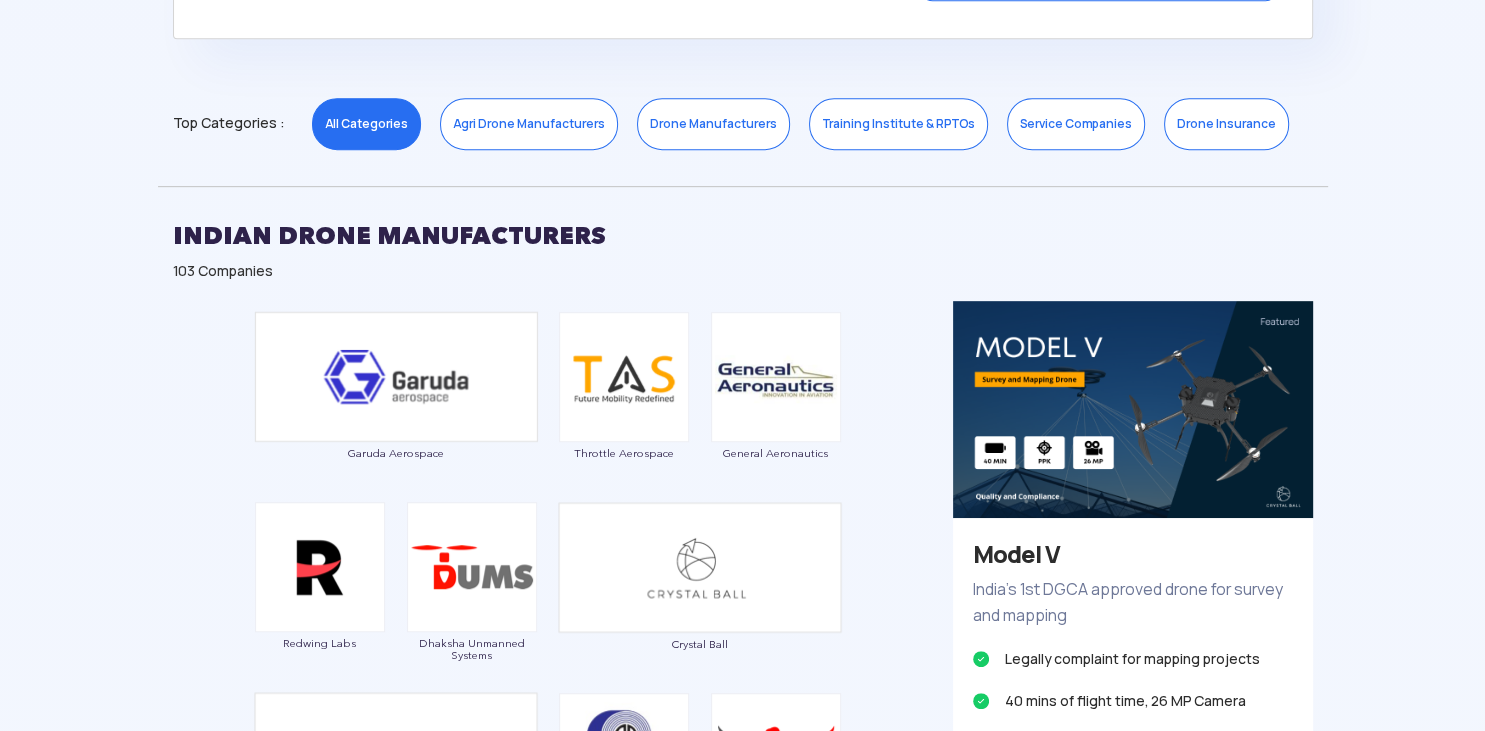 click on "Throttle Aerospace" at bounding box center [624, 397] 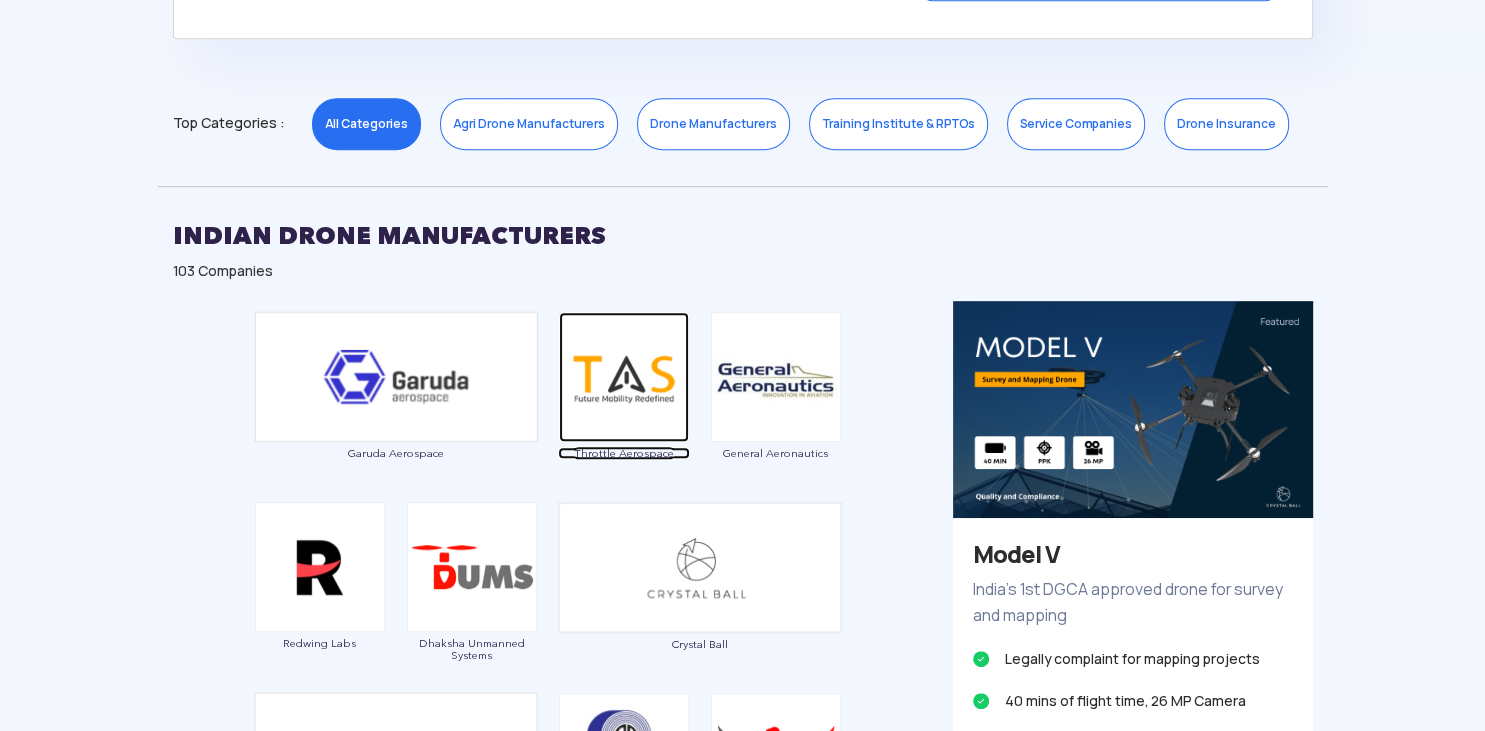 click on "Throttle Aerospace" at bounding box center (624, 453) 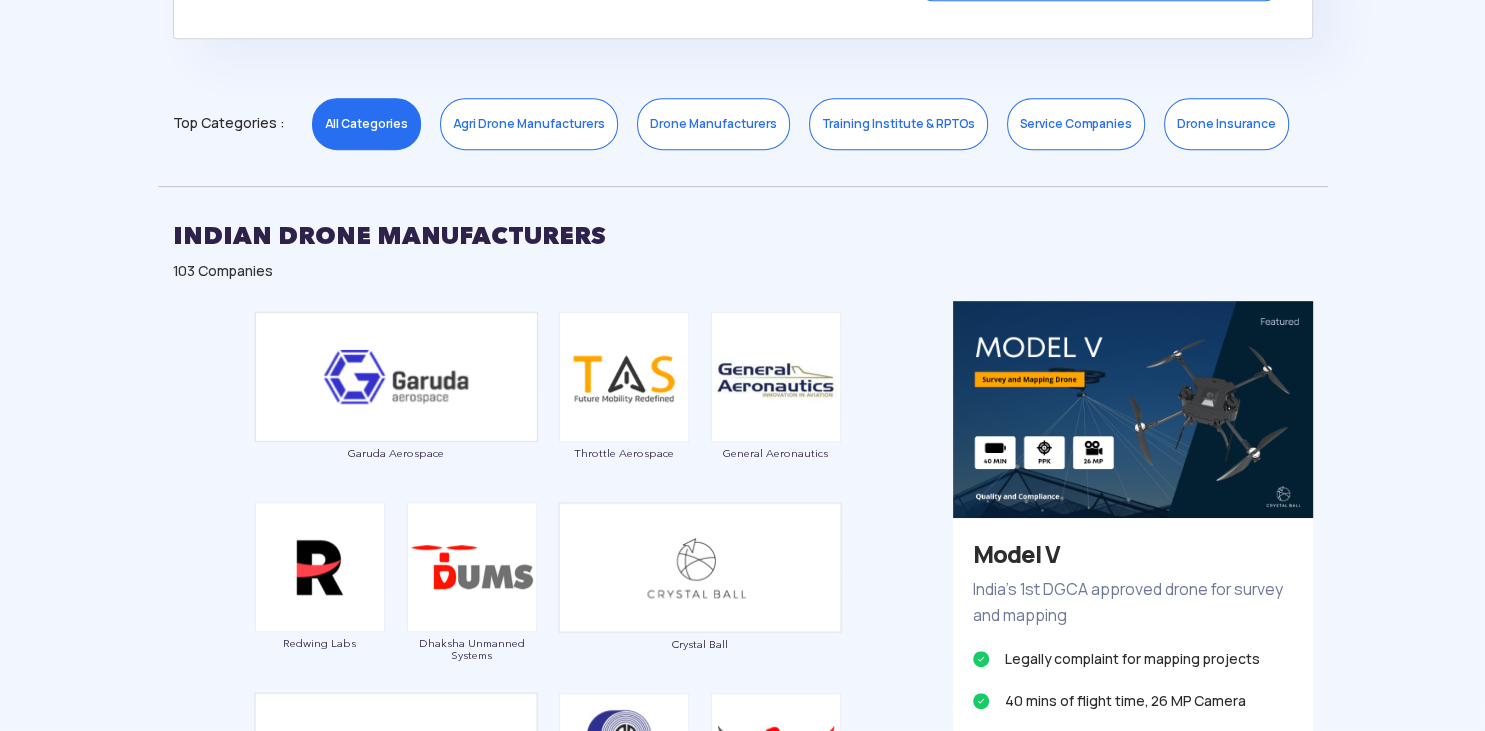 click on "Garuda Aerospace Throttle Aerospace General Aeronautics Redwing Labs Dhaksha Unmanned Systems Crystal Ball Thanos Technologies Paras Aerospace Tech Eagle Scandron Newspace Research UrbanMatrix Technologies IdeaForge Technology Marut Drones Indrones VTOL Aviation India CD Space Garudaastra Aeroinventive Solutions Jatayu Unmanned Systems Aerologiks IRUS Numel Solutions DroniX Technolgies Aarav Unmanned Systems Taneja Aerospace & Aviation Limited Daybest SKYX Aerospace EagleEye Drones Tech Mahindra Magnum Wings Skytex Unmanned Aerial Solutions Empyrean Robotic Technologies Kadet Defence Systems DTOWN ROBOTICS Nibrus Technologies Pvt. Ltd CerebroSpark Innovations LLP Sagar Defence Engineering Exodrone Systems Rospace Technology Mirai-Drone Hindustan Aeronautics Limited Vyomik Drones Skye Air The Drone Learner's Club,BIET Jhansi Samhams Technologies EndureAir Aurora Integrated Systems Hubblefly Technologies Asteria Aerospace Z-Axis machines Pvt. Ltd. Roboz Dotin Tech UAVIO Labs MagicMyna Alpha Security & Defense" at bounding box center [548, 2980] 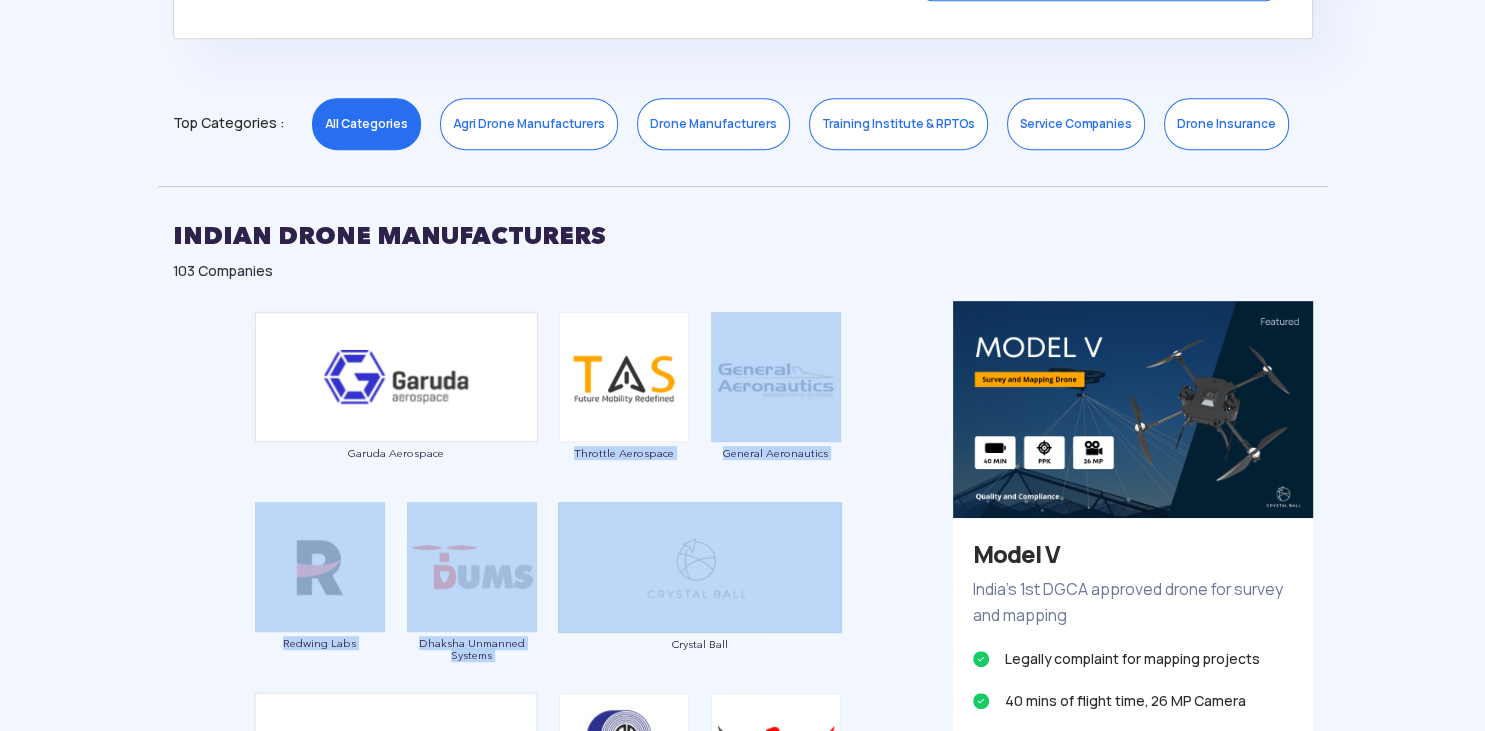 drag, startPoint x: 716, startPoint y: 497, endPoint x: 563, endPoint y: 450, distance: 160.05624 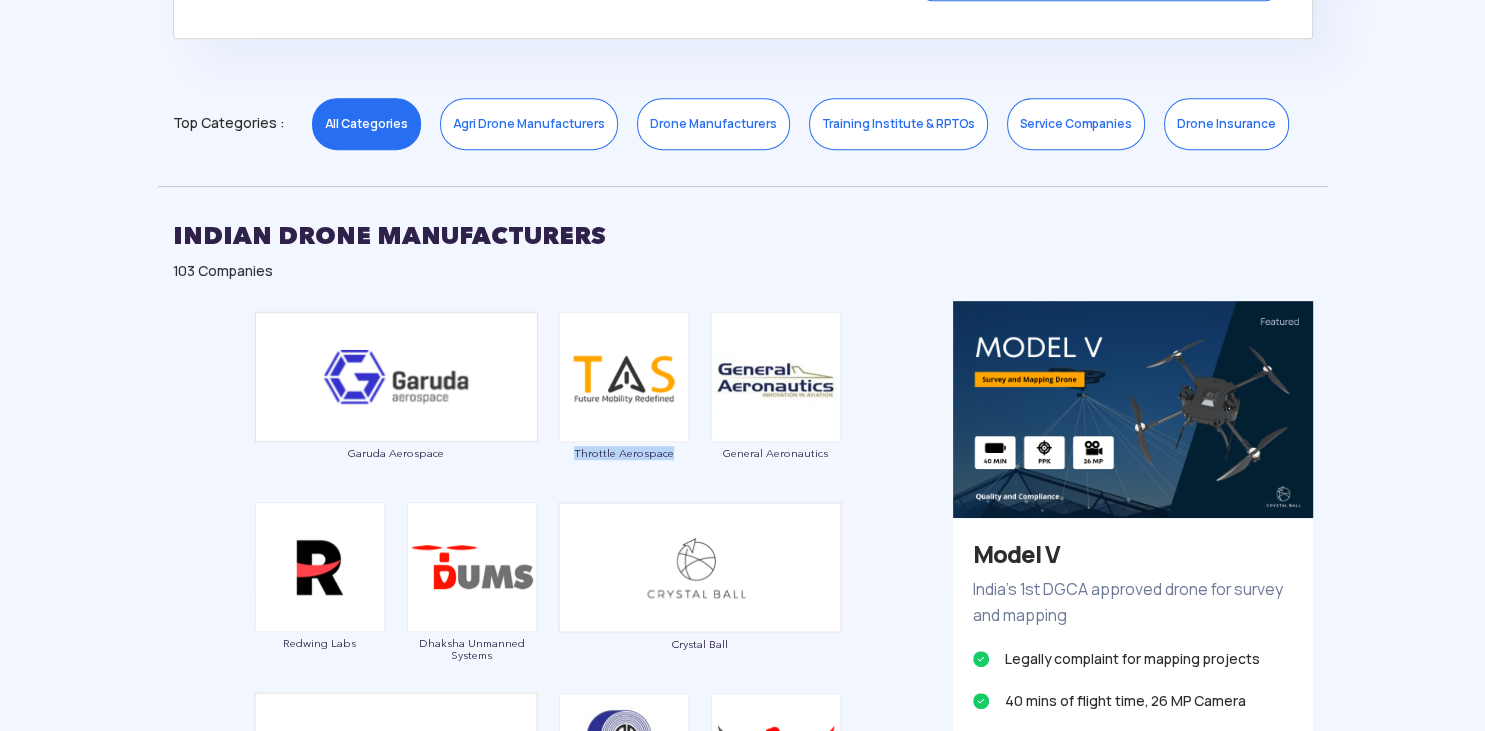 drag, startPoint x: 690, startPoint y: 454, endPoint x: 564, endPoint y: 449, distance: 126.09917 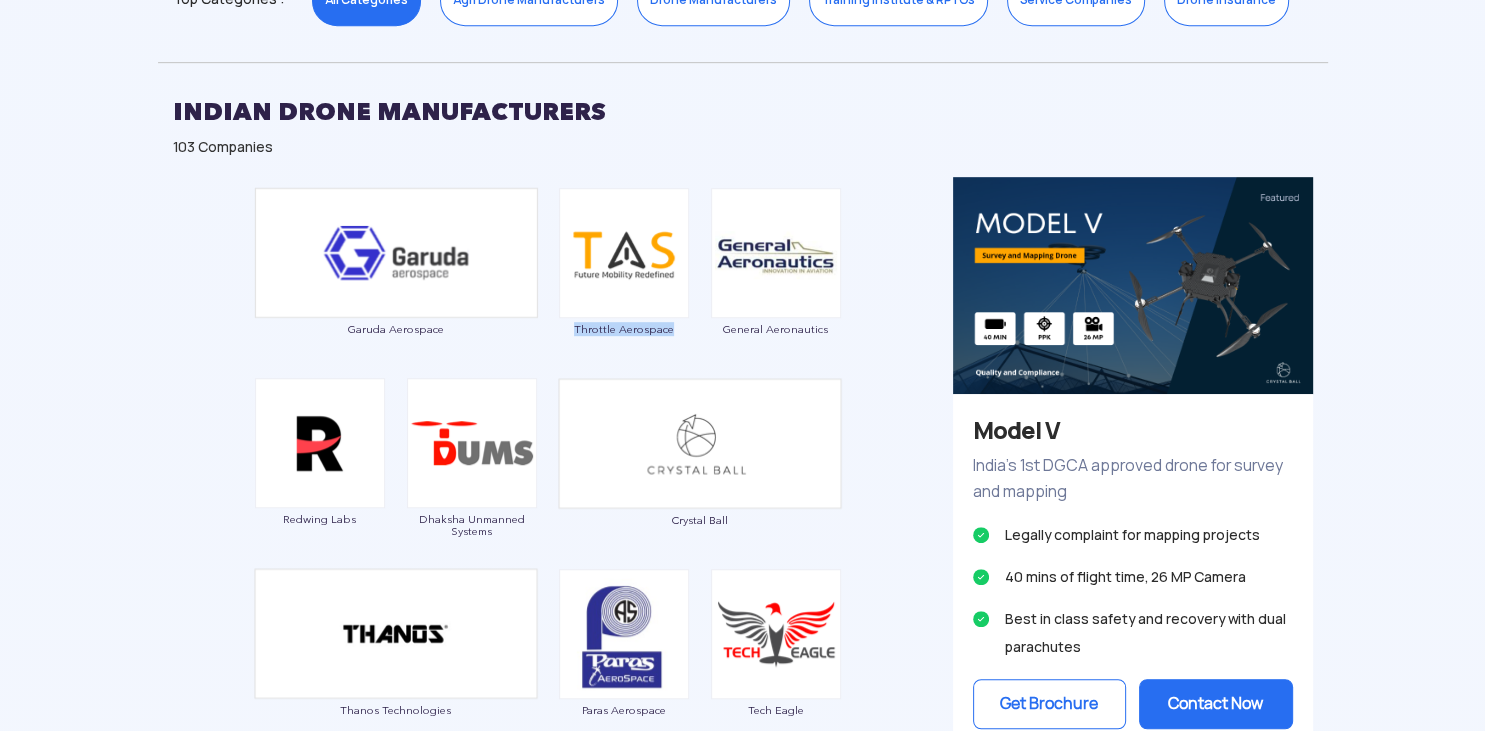 scroll, scrollTop: 1267, scrollLeft: 0, axis: vertical 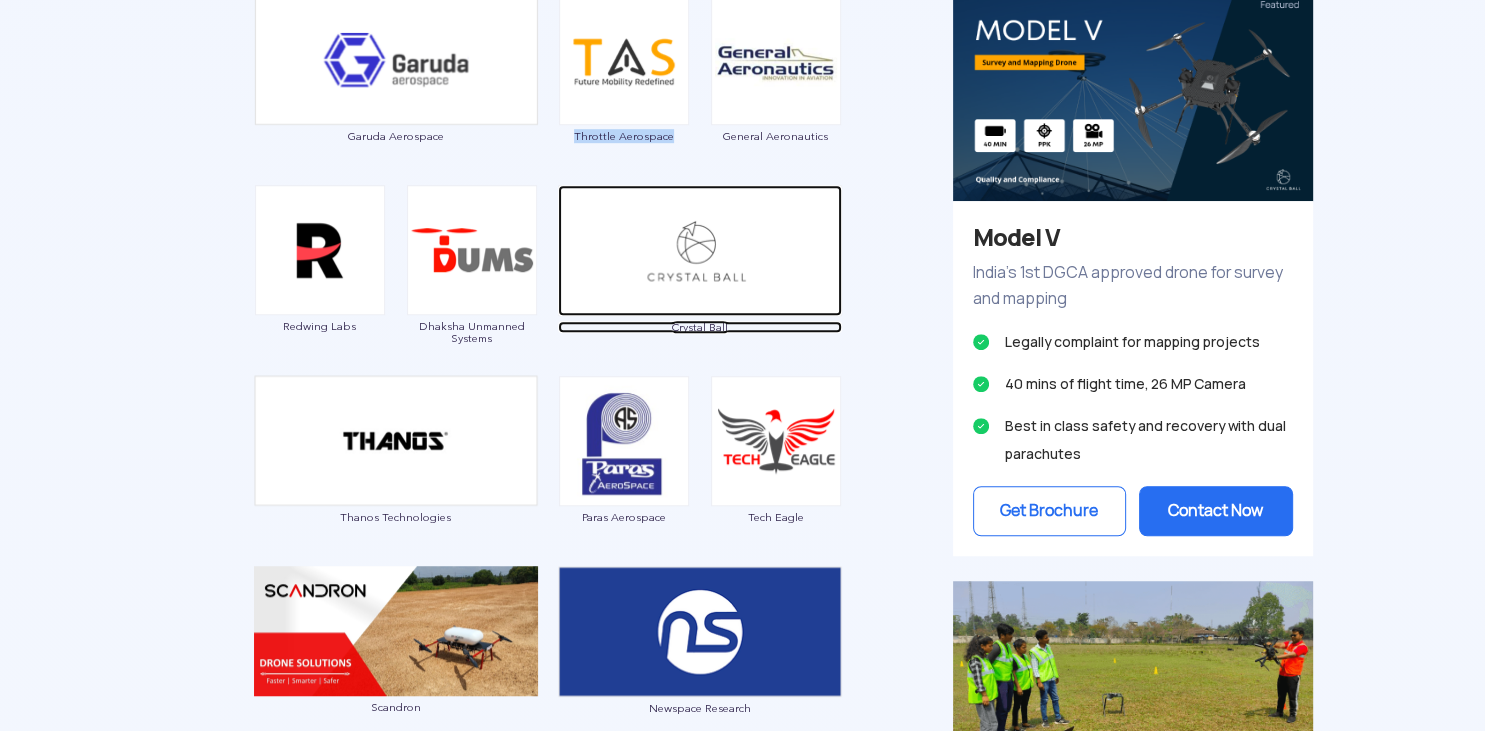 click on "Crystal Ball" at bounding box center [700, 327] 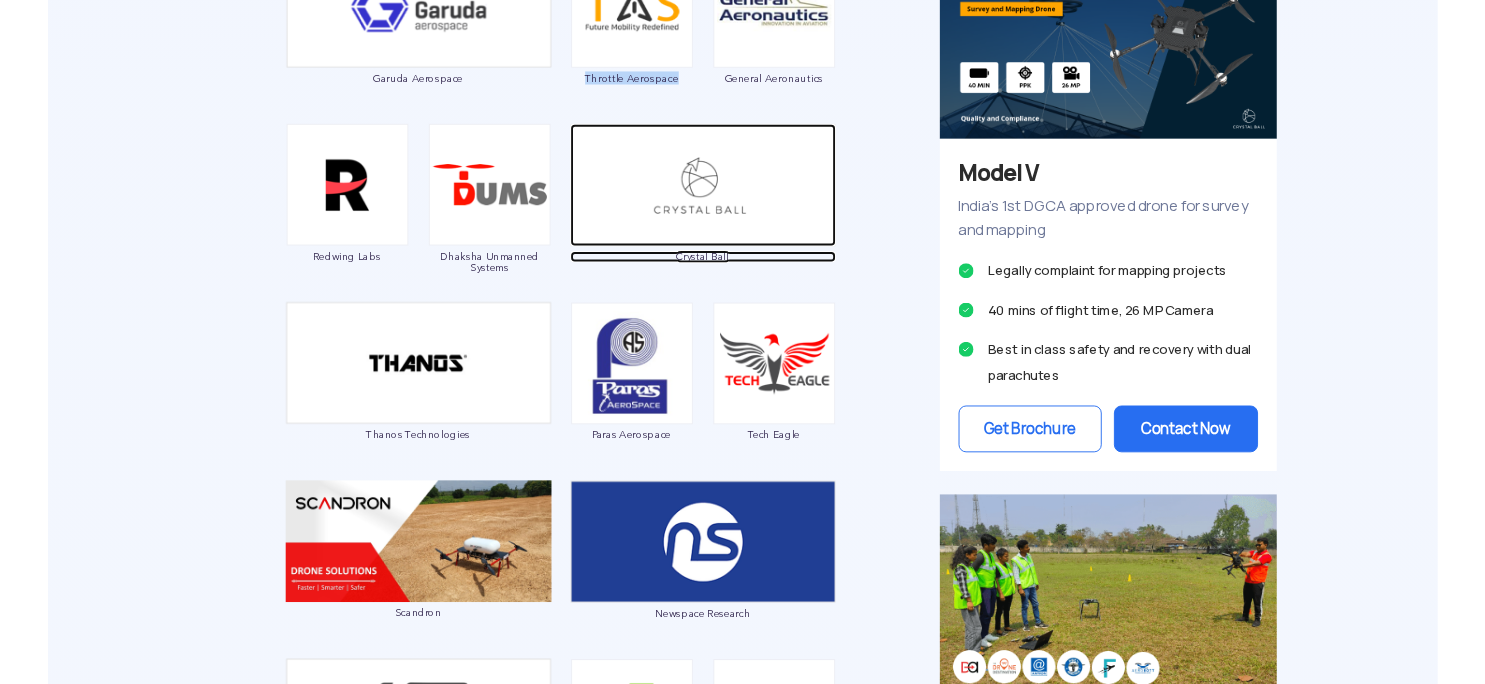 scroll, scrollTop: 1372, scrollLeft: 0, axis: vertical 